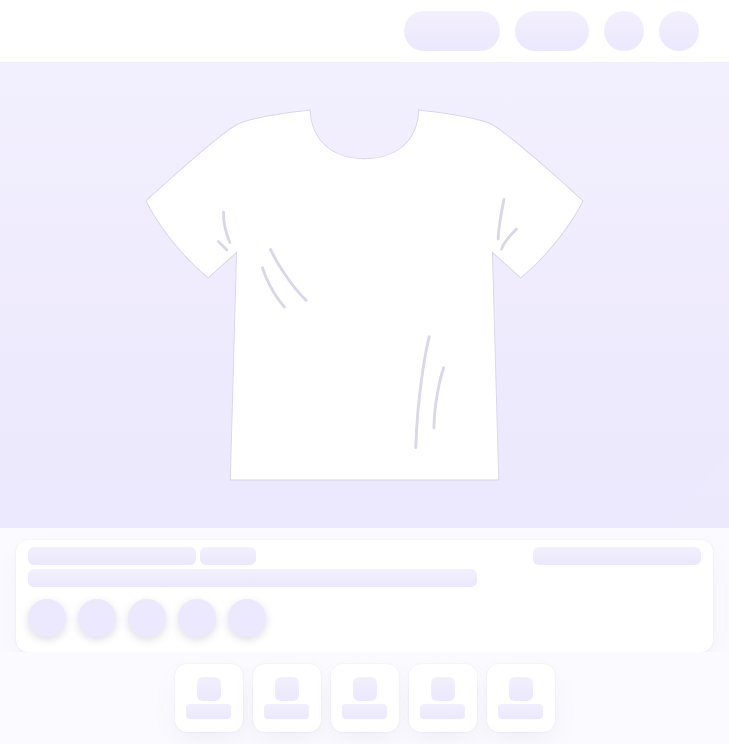 scroll, scrollTop: 0, scrollLeft: 0, axis: both 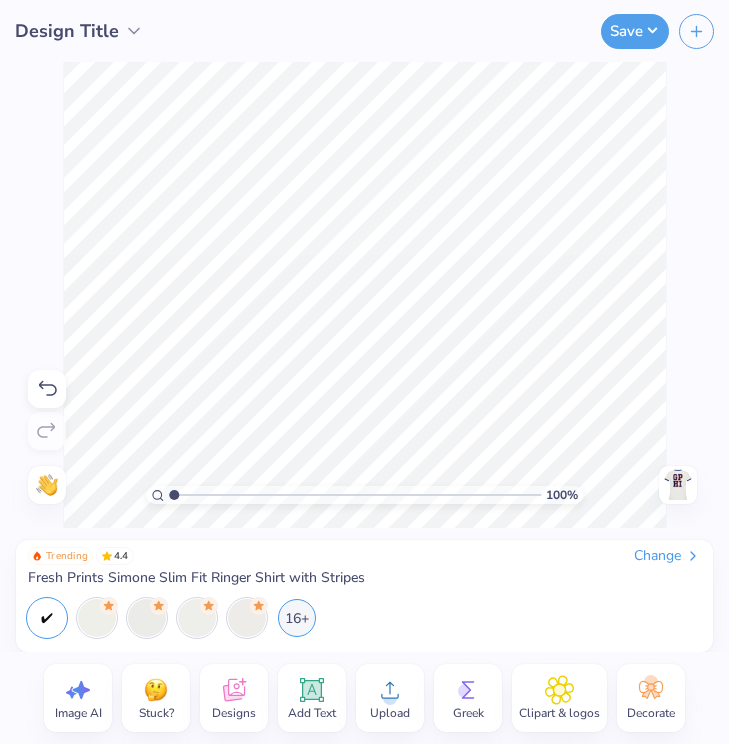 click at bounding box center [678, 485] 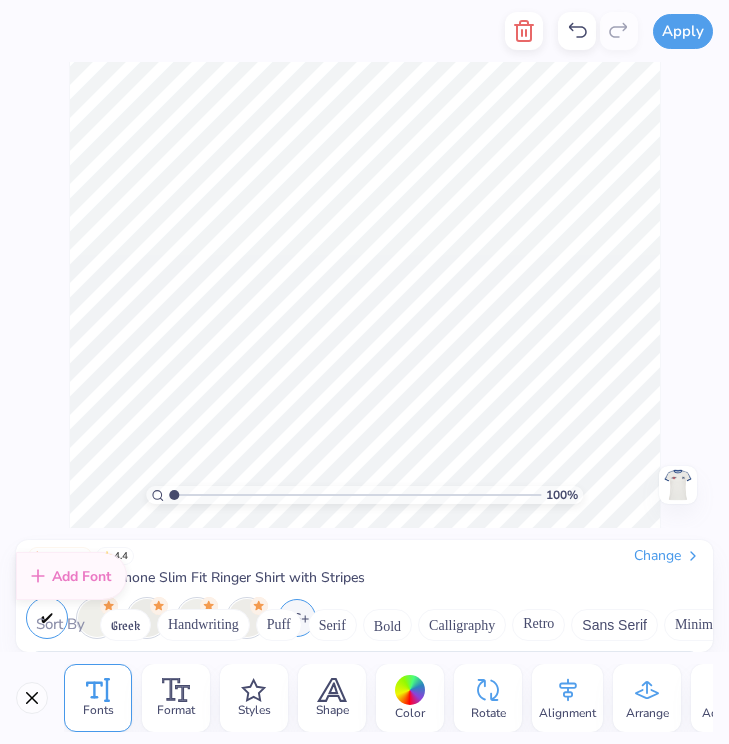 scroll, scrollTop: 0, scrollLeft: 0, axis: both 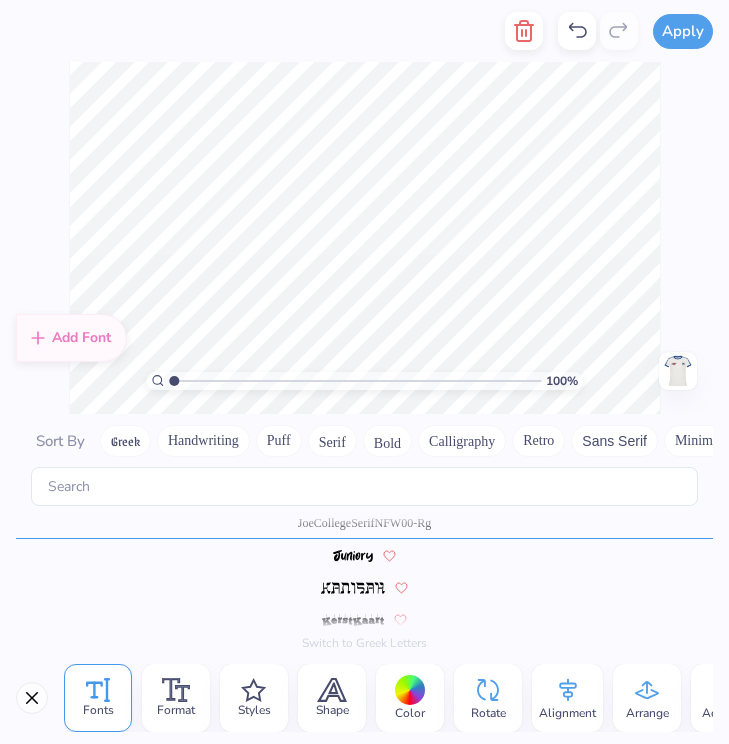 type on "STEWART" 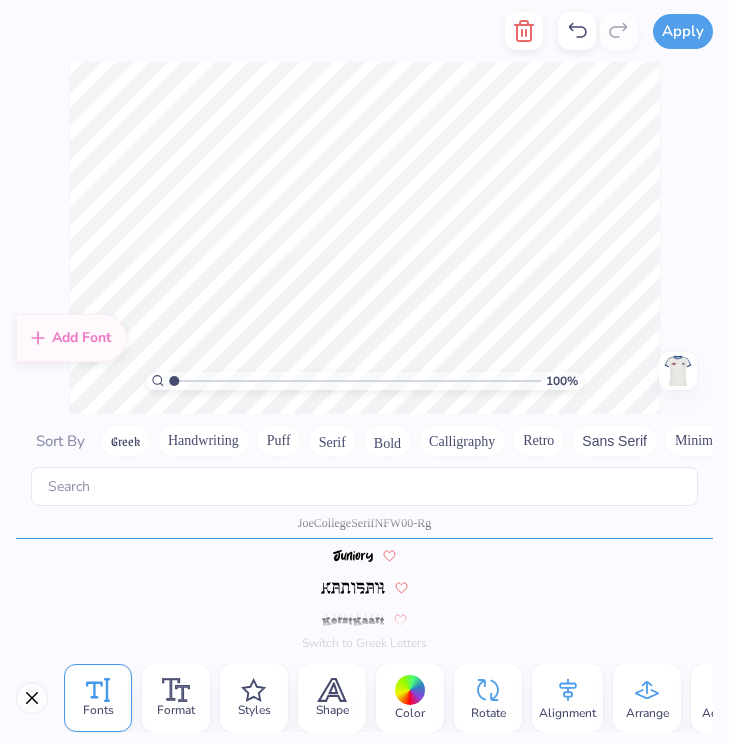 type on "ART" 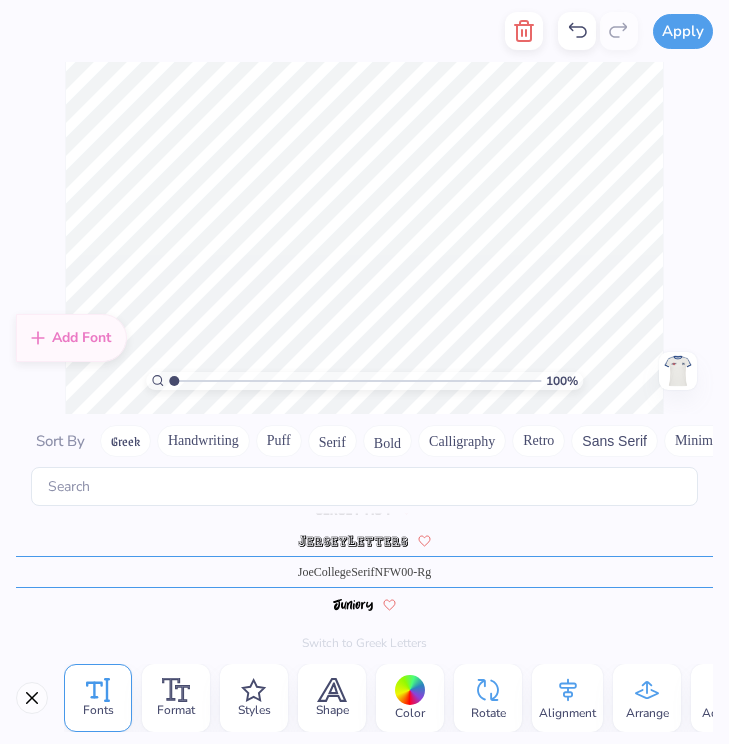 scroll, scrollTop: 4939, scrollLeft: 0, axis: vertical 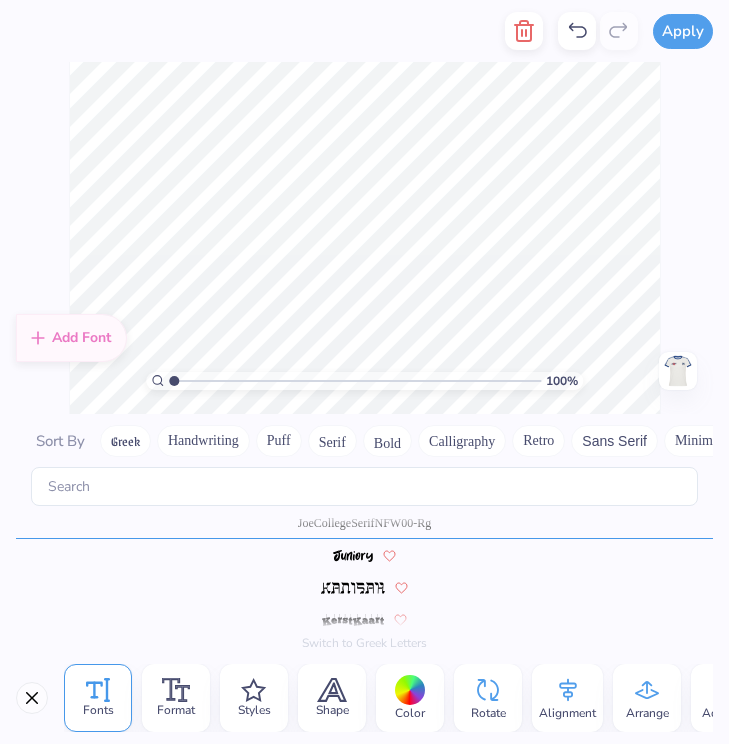 type on "19" 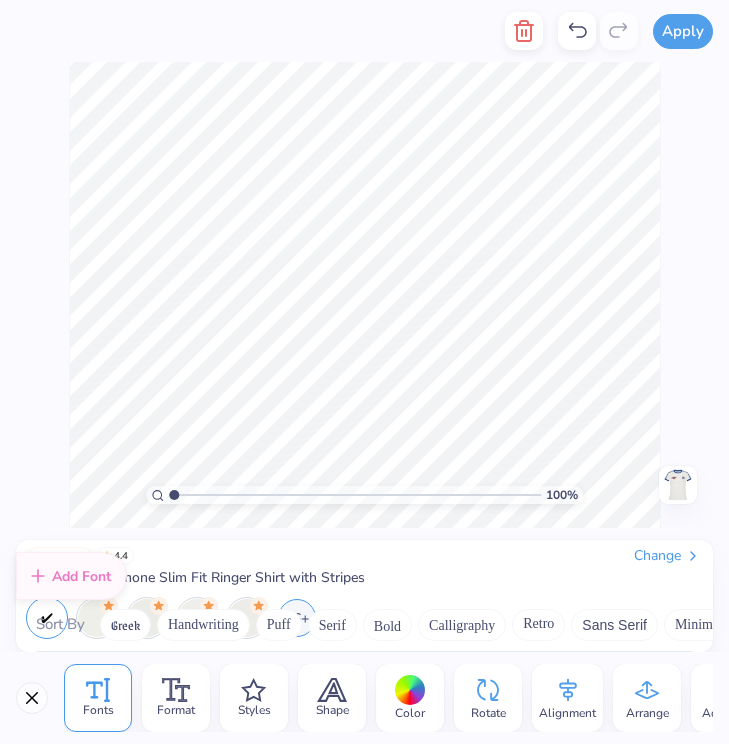 scroll, scrollTop: 4939, scrollLeft: 0, axis: vertical 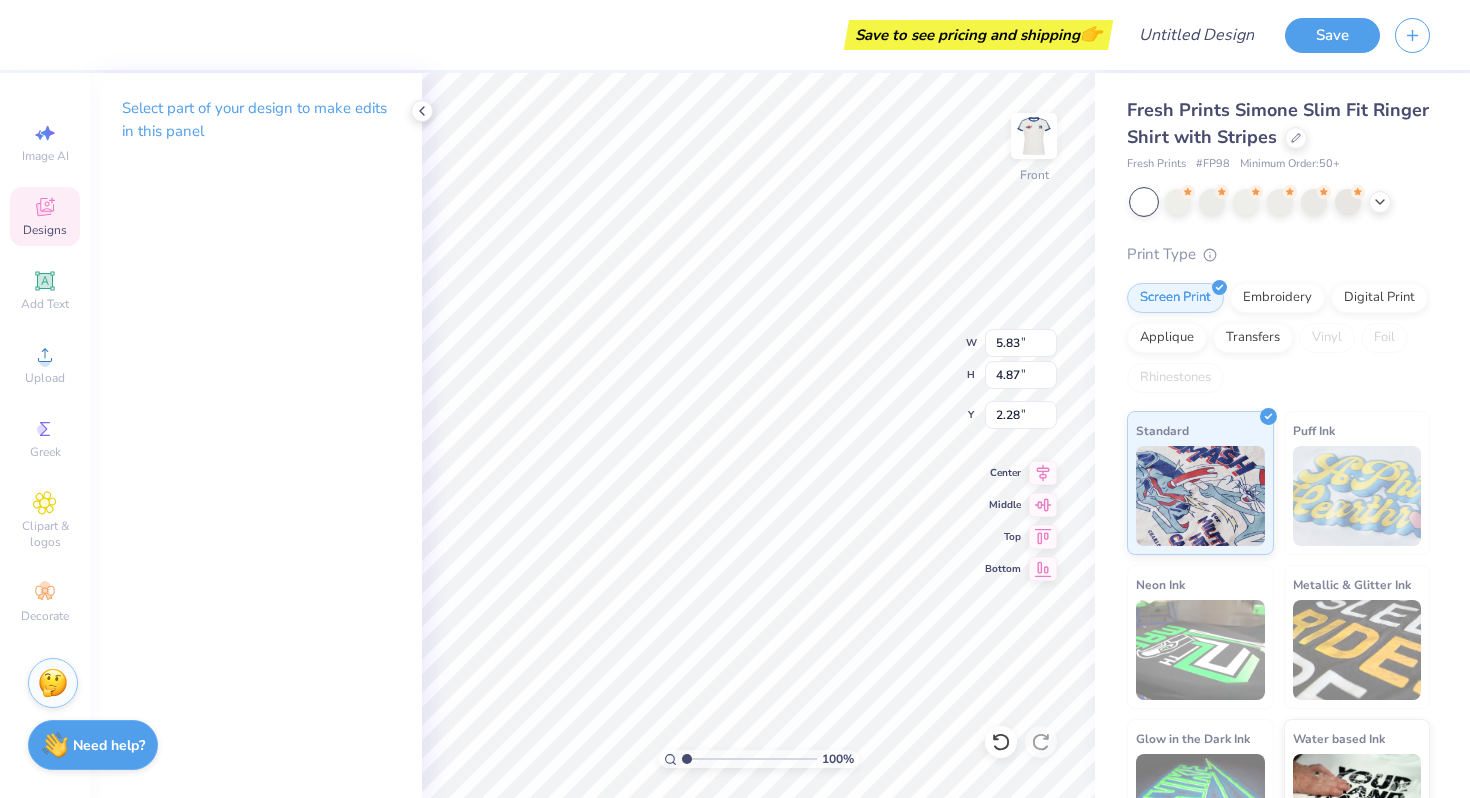 type on "2.28" 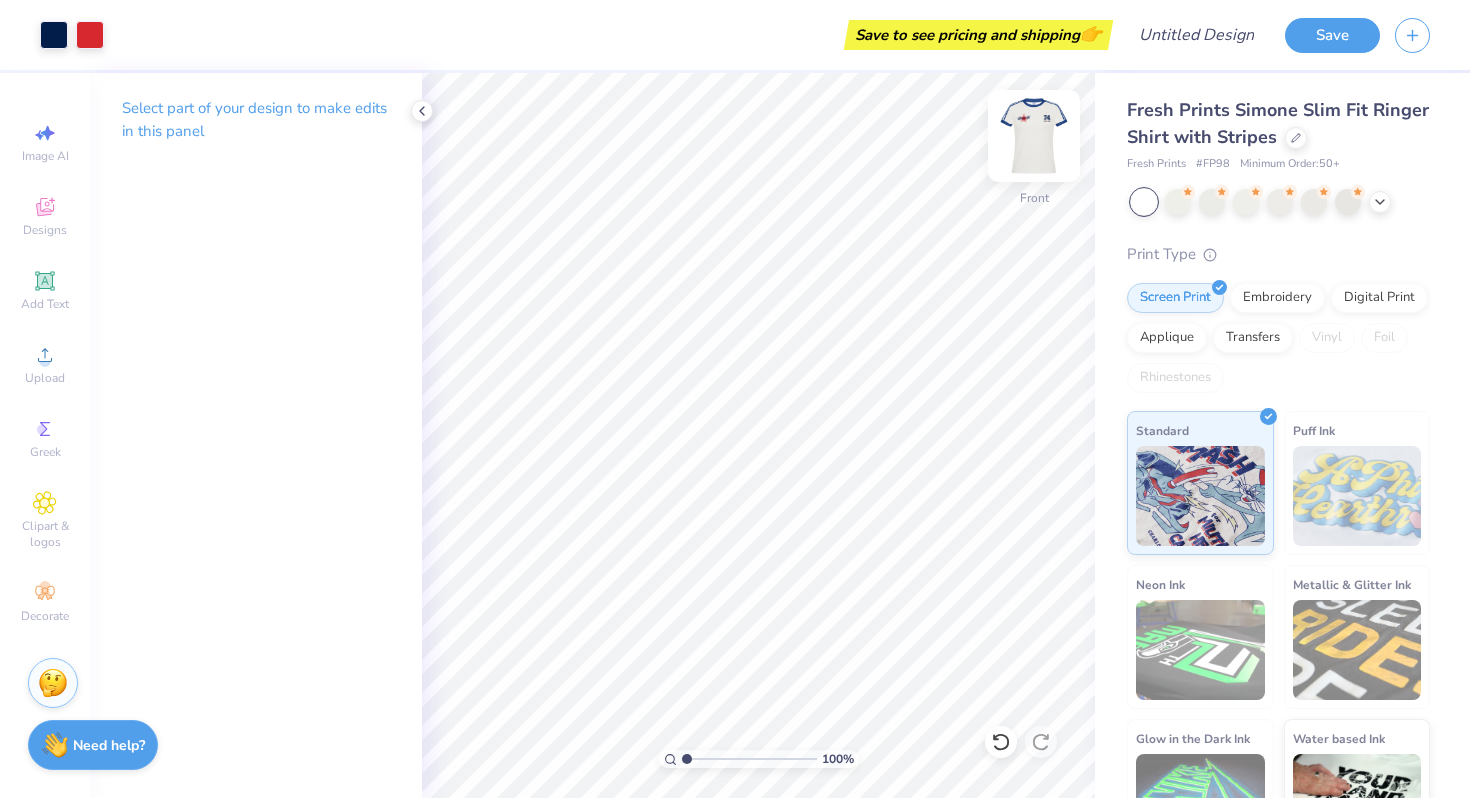 click at bounding box center (1034, 136) 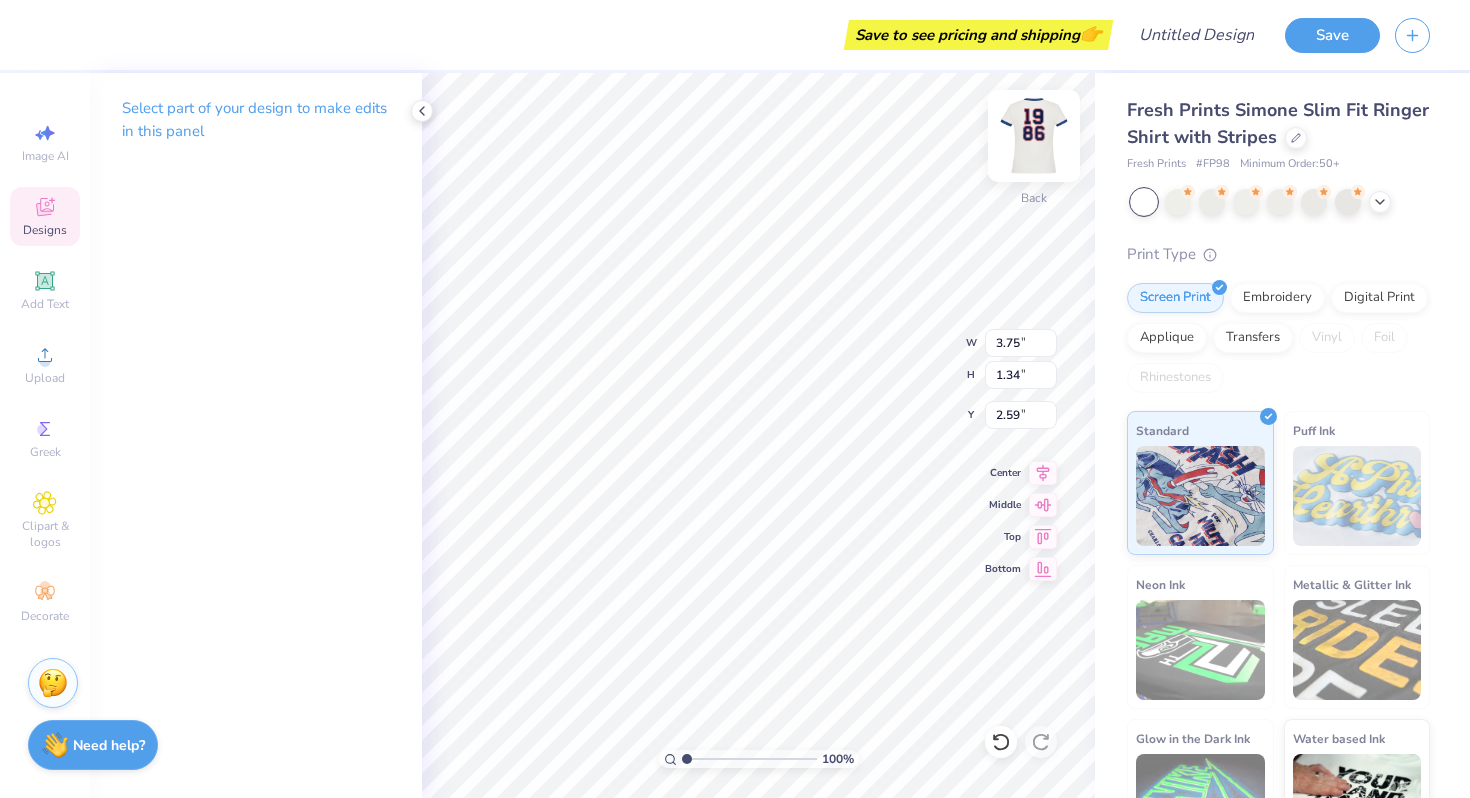 scroll, scrollTop: 0, scrollLeft: 3, axis: horizontal 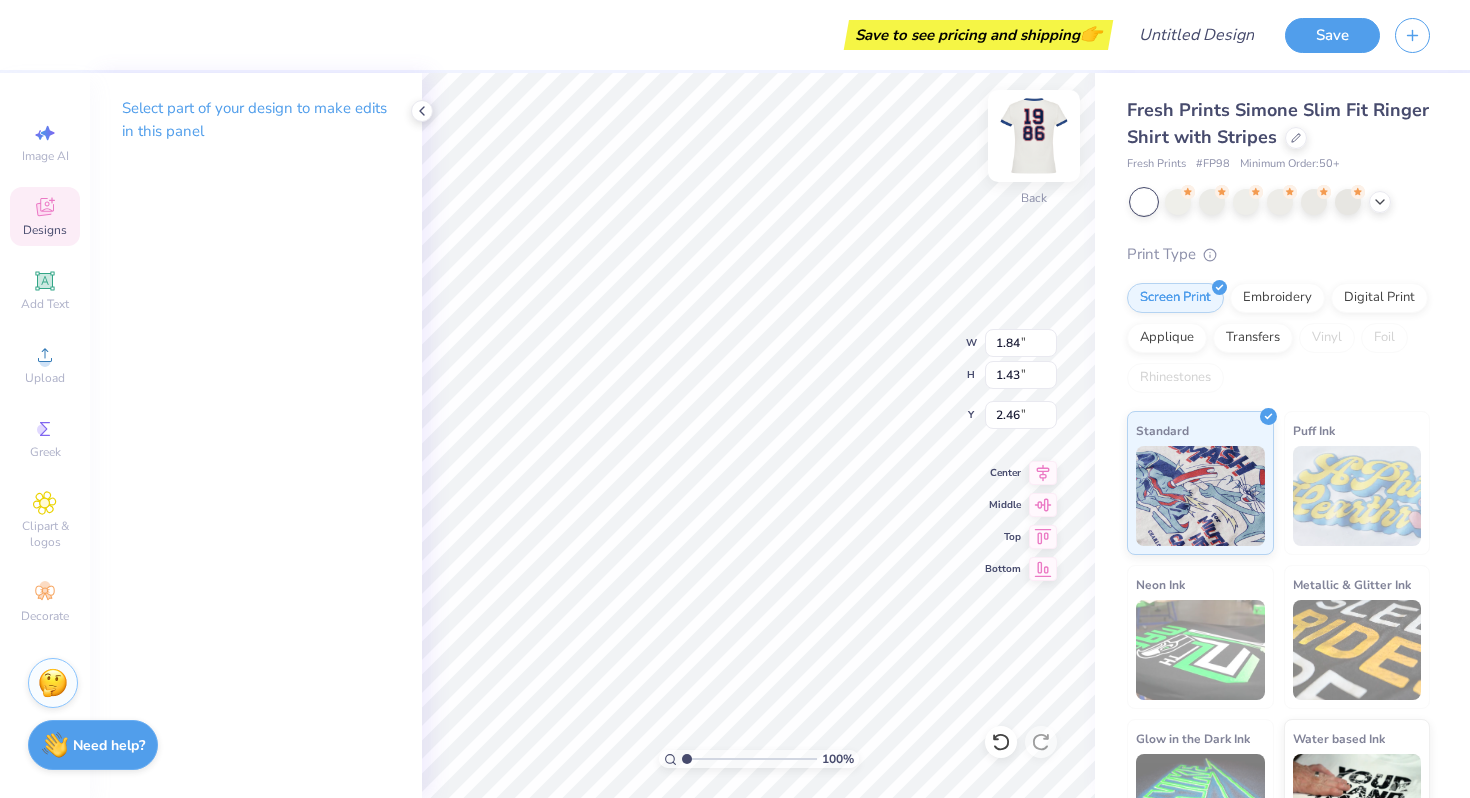 type on "9" 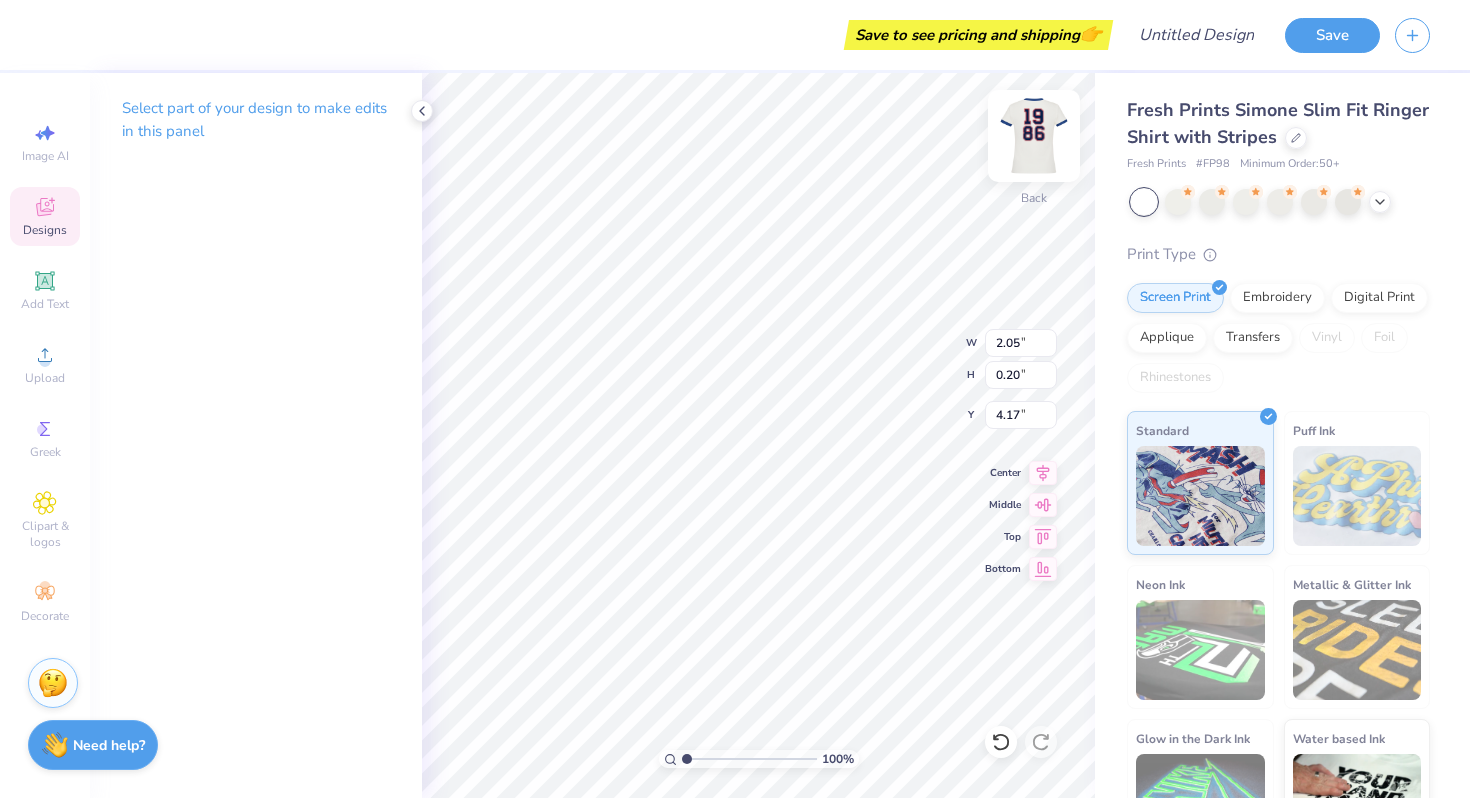 type on "2.05" 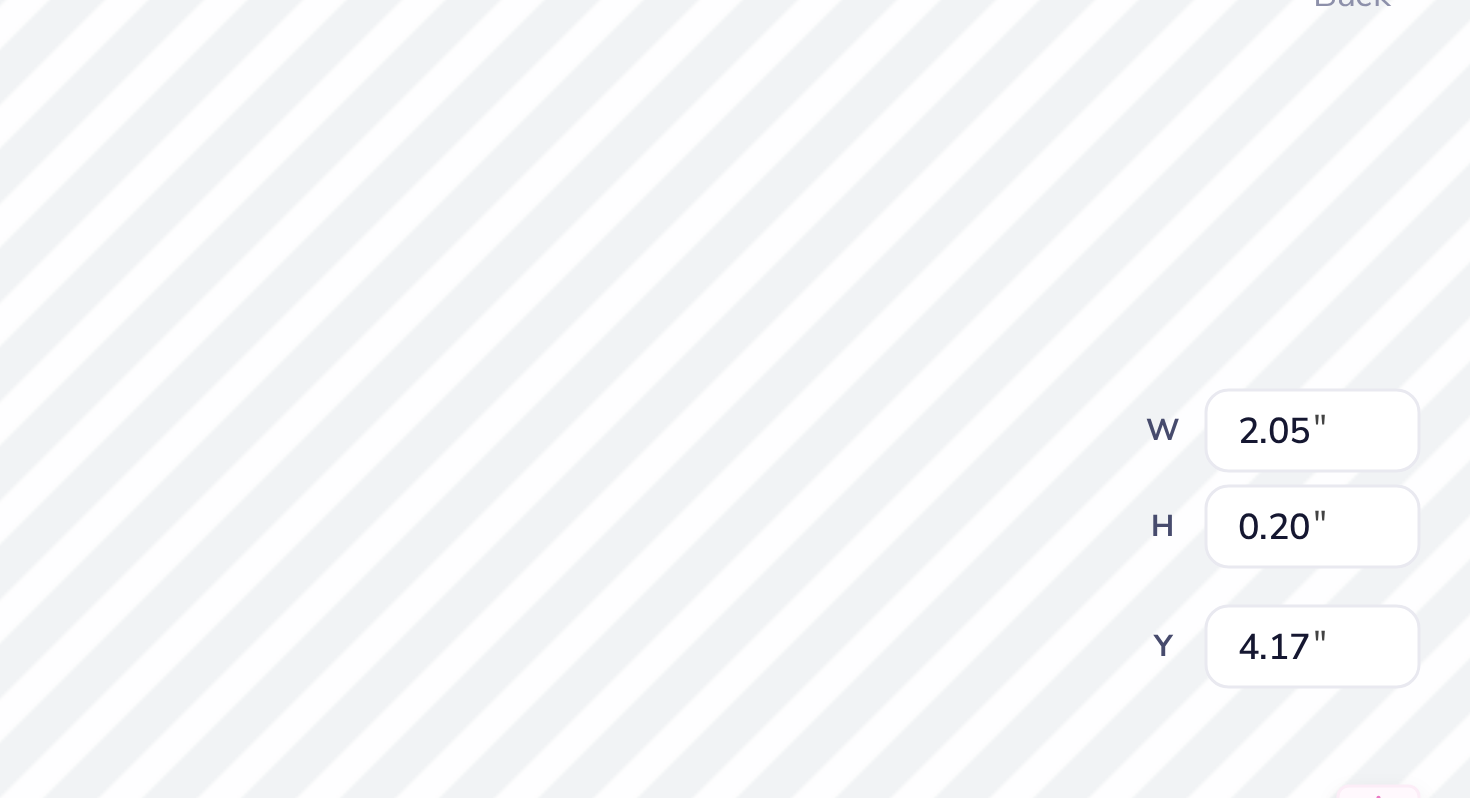 scroll, scrollTop: 0, scrollLeft: 0, axis: both 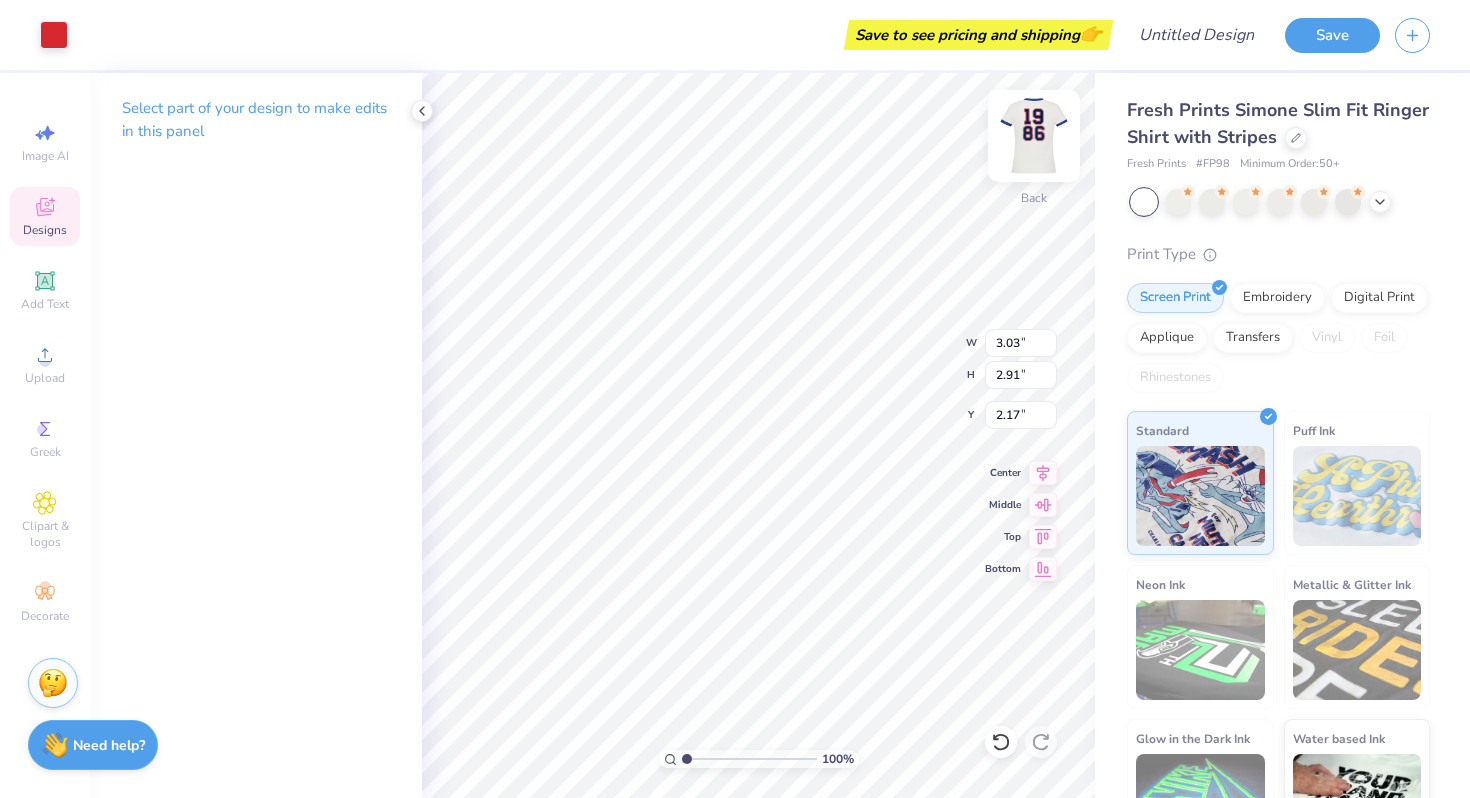 type on "3.03" 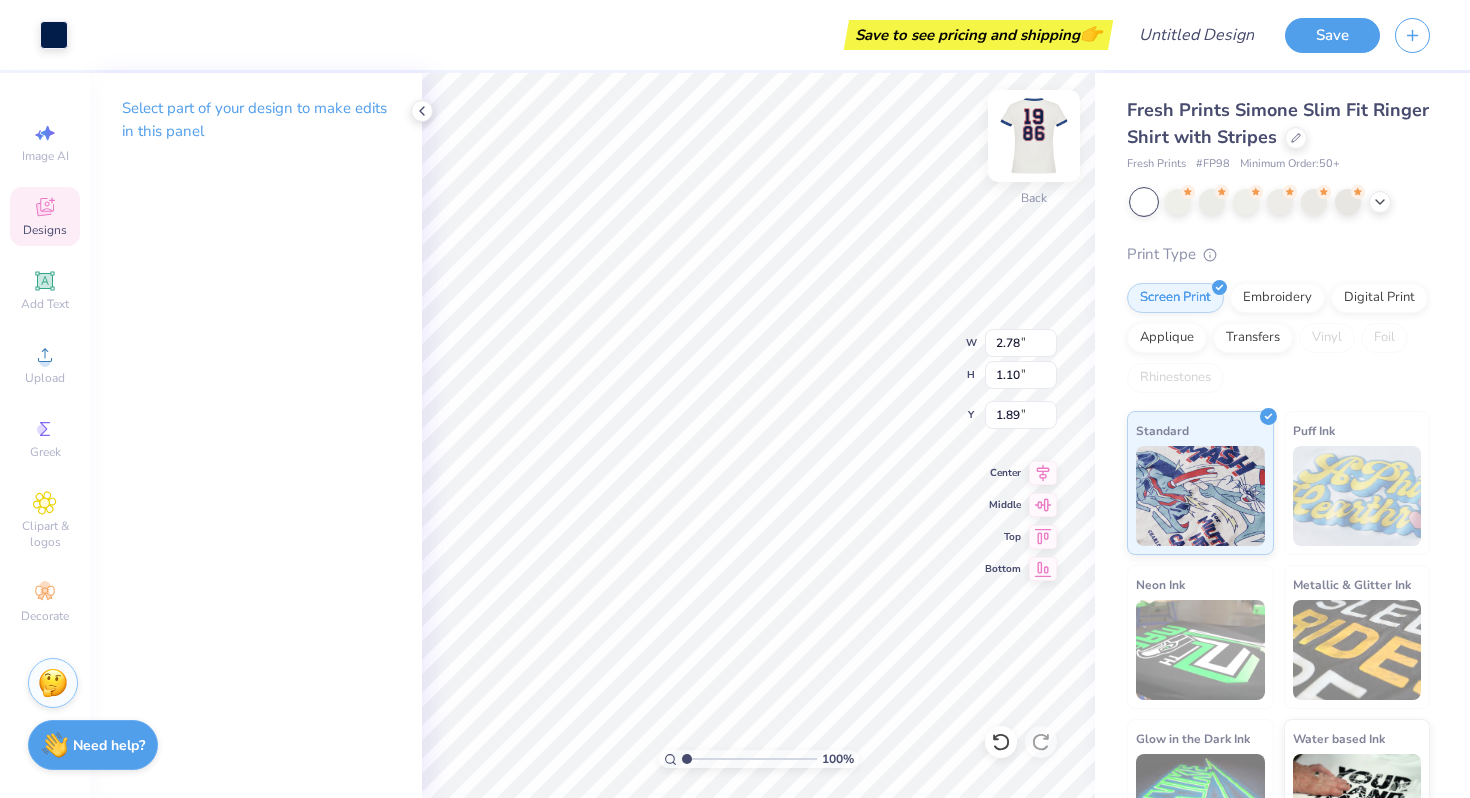 type on "2.78" 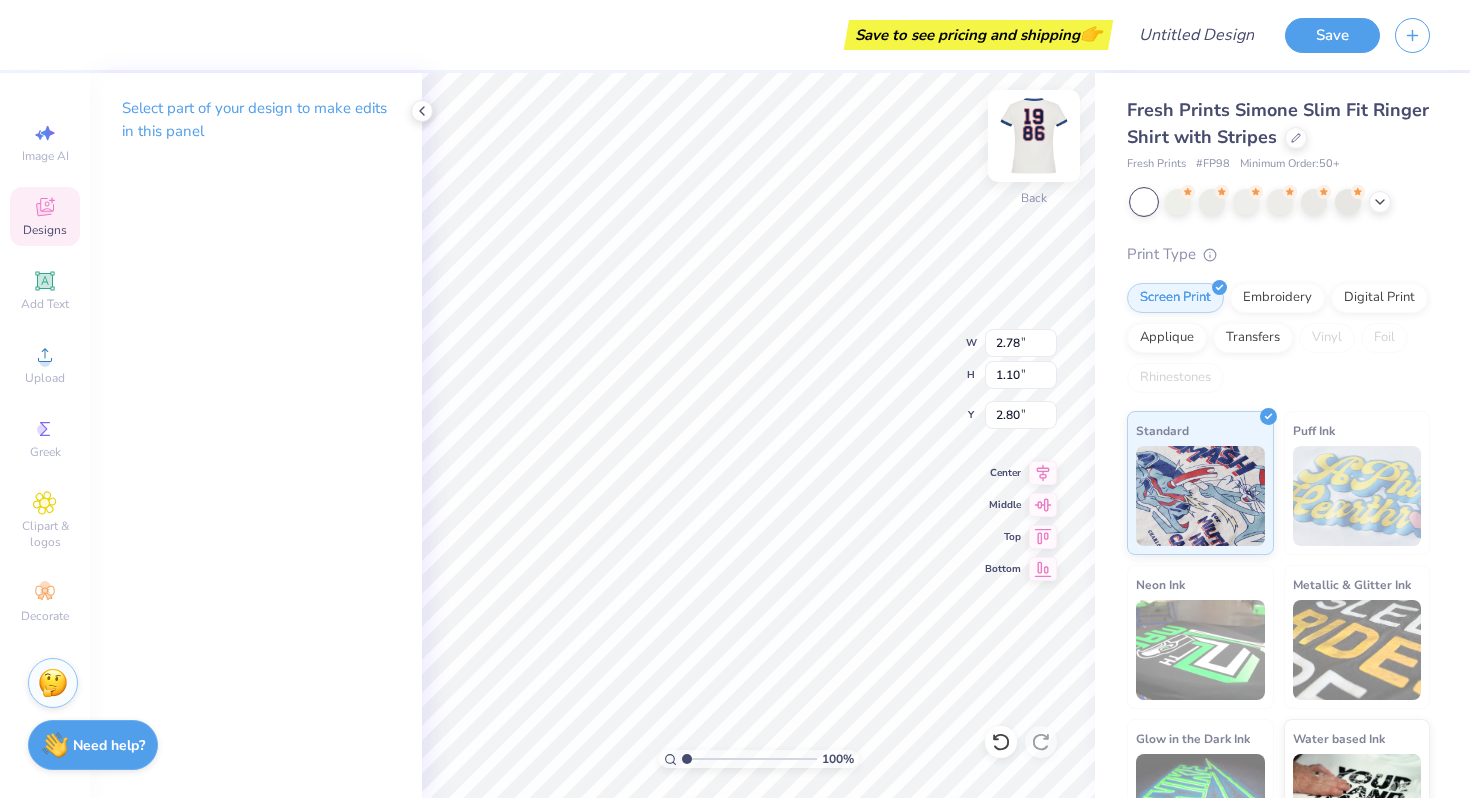 type on "3.96" 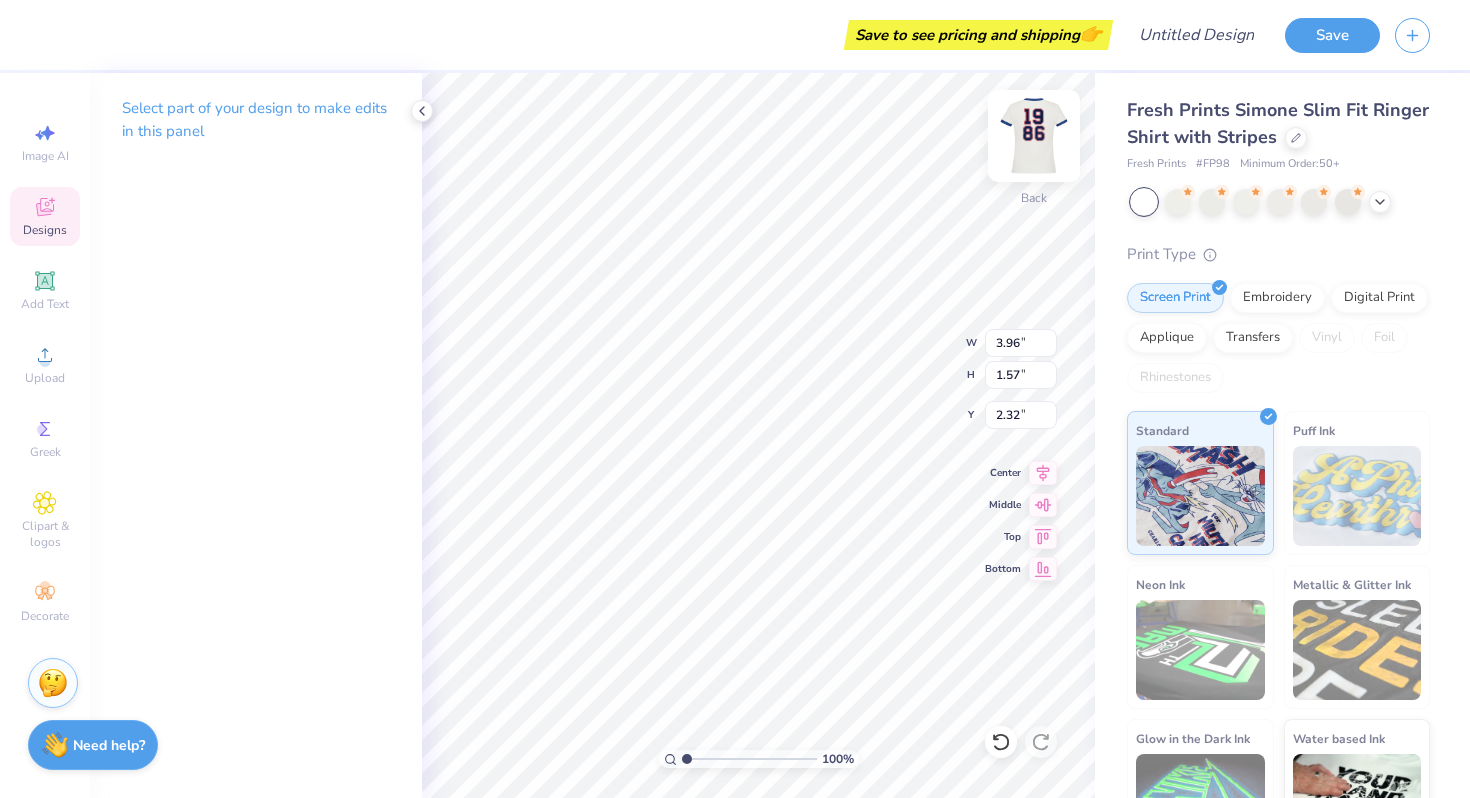 type on "2.46" 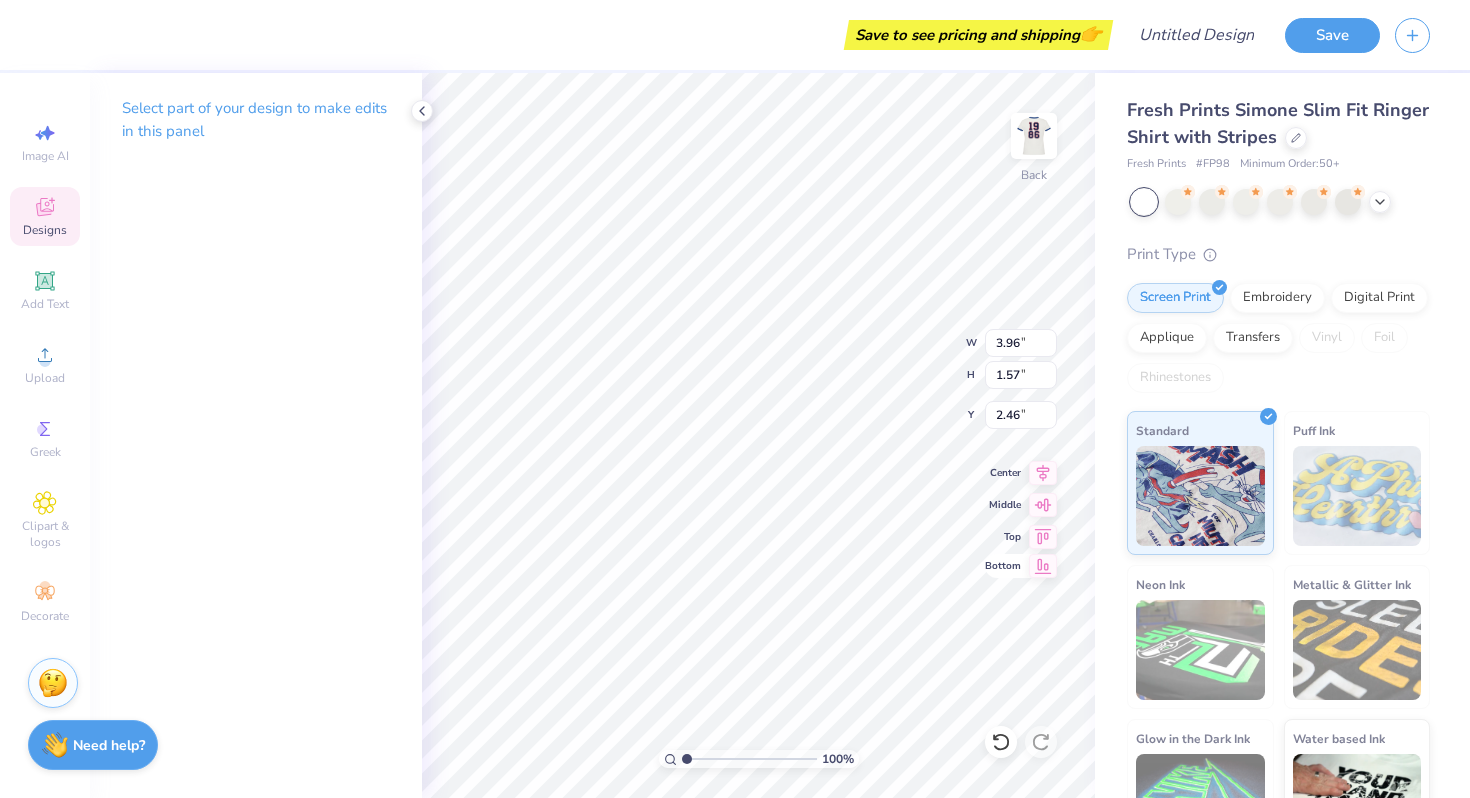 type on "1.98" 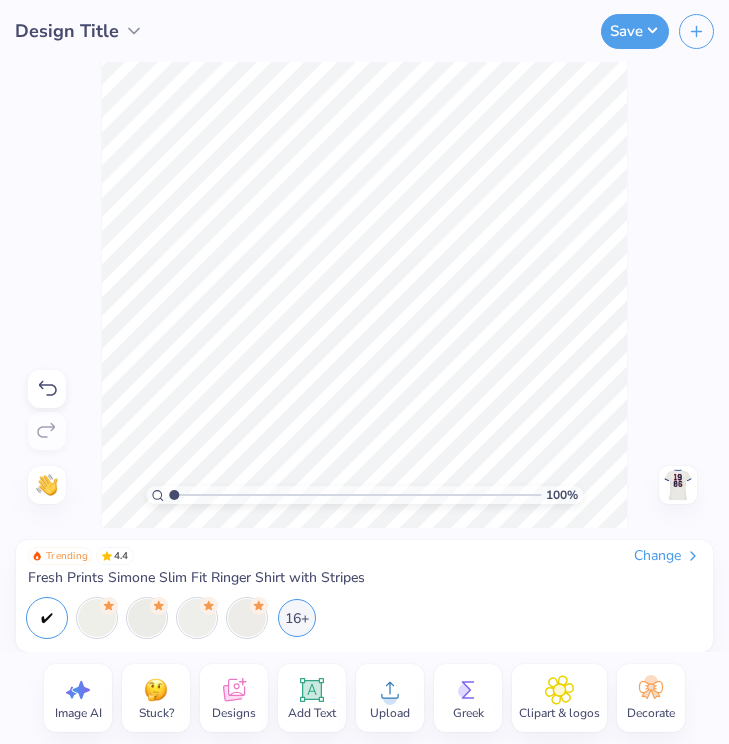 click at bounding box center [678, 485] 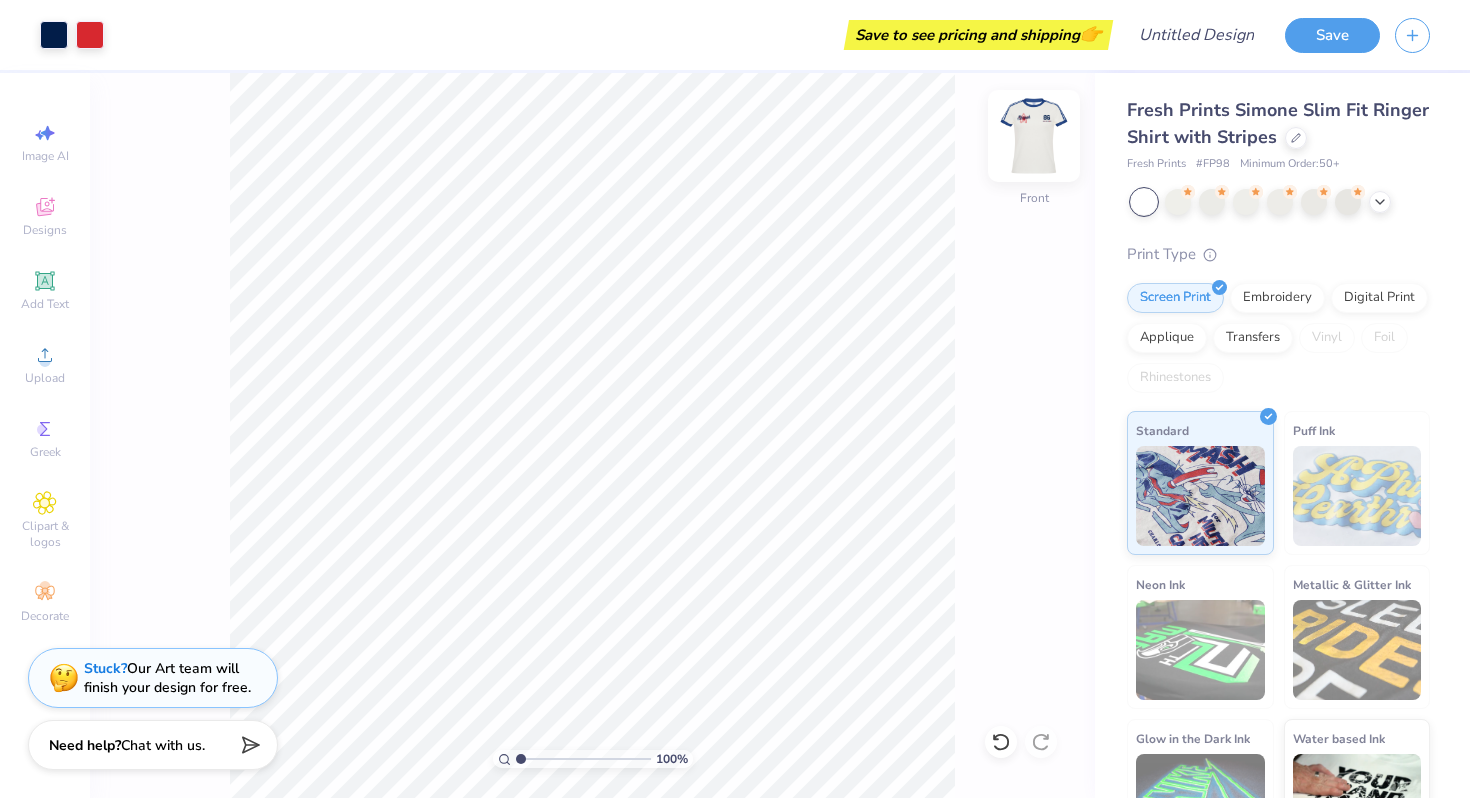 click at bounding box center [1034, 136] 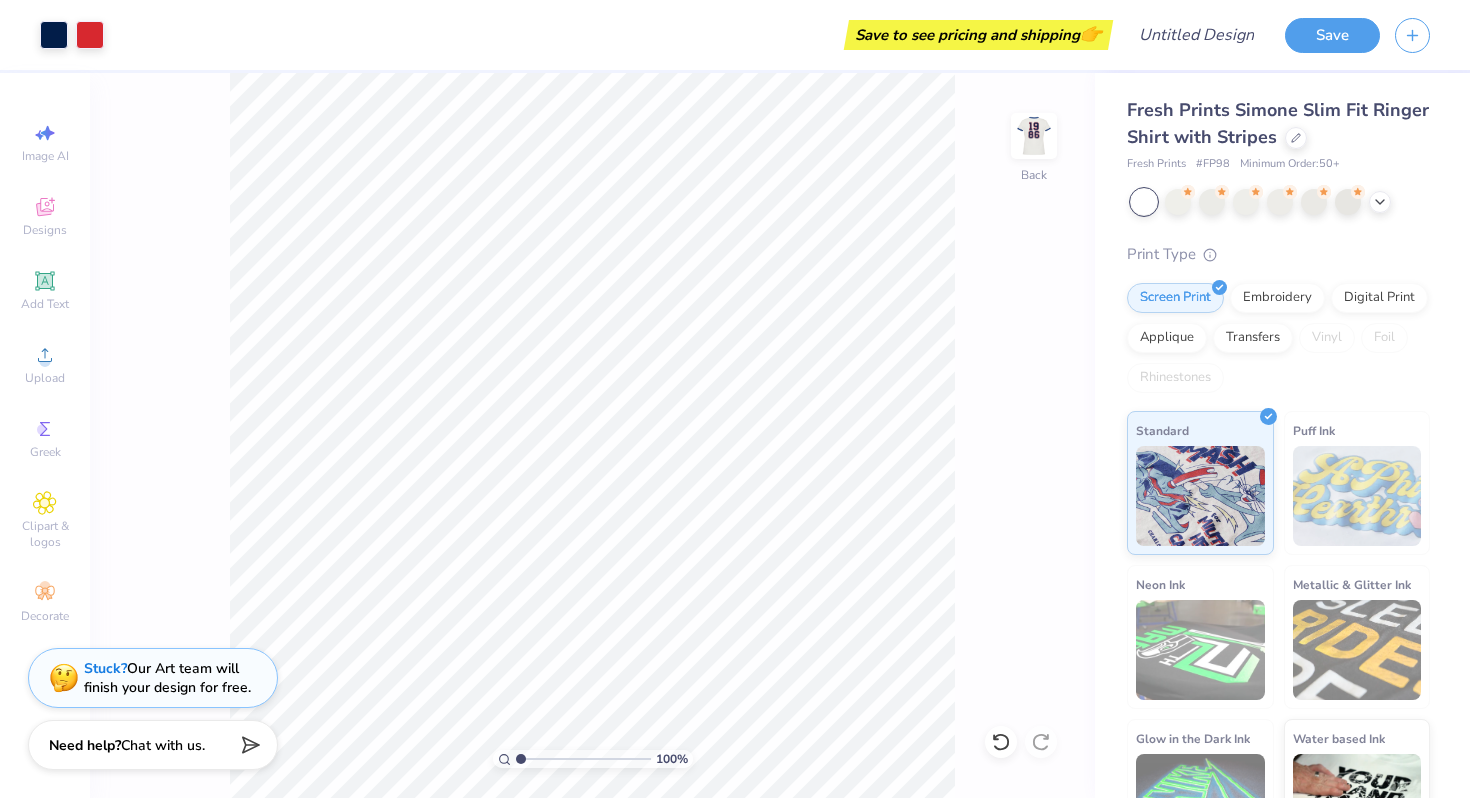 click at bounding box center (1034, 136) 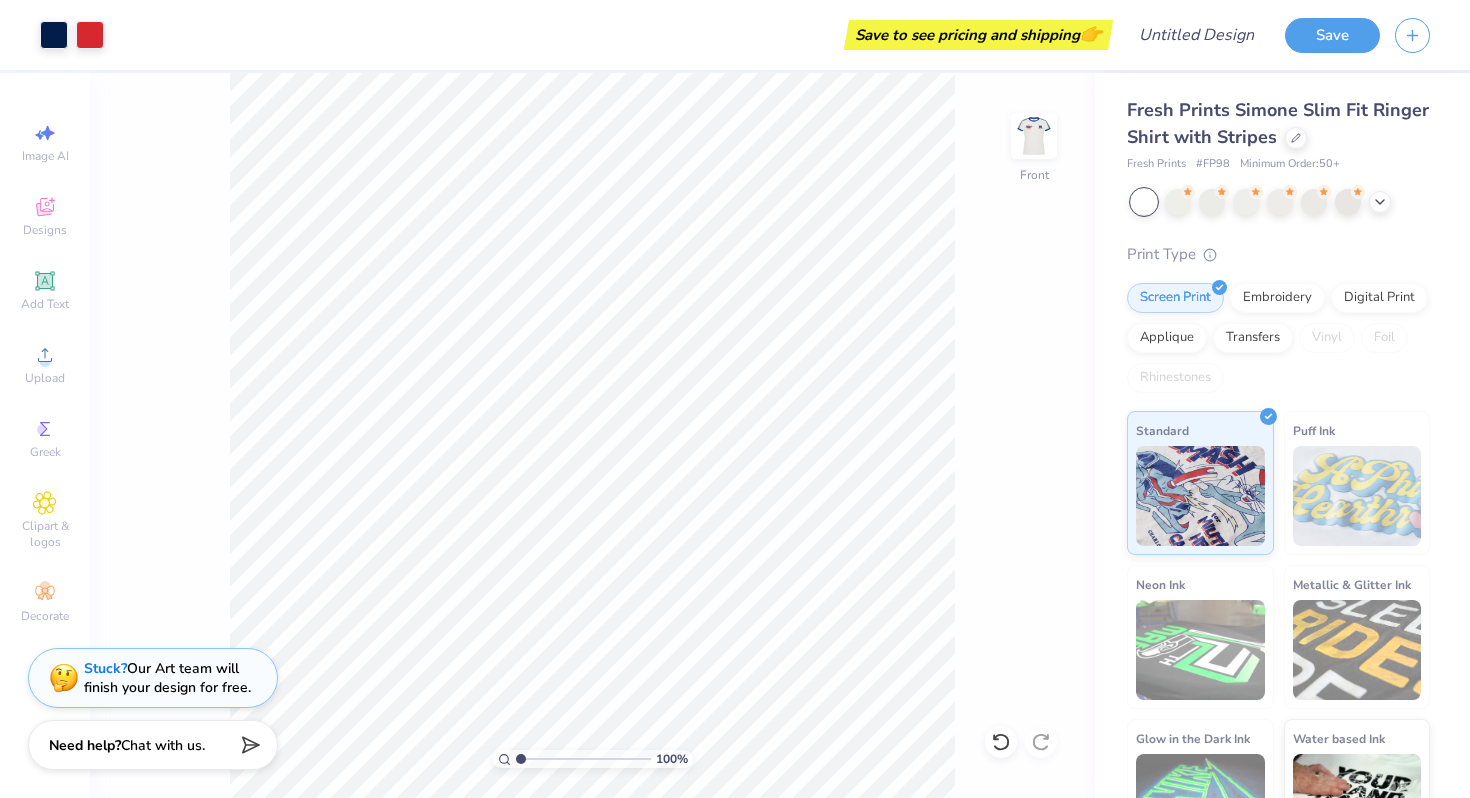 click at bounding box center (1034, 136) 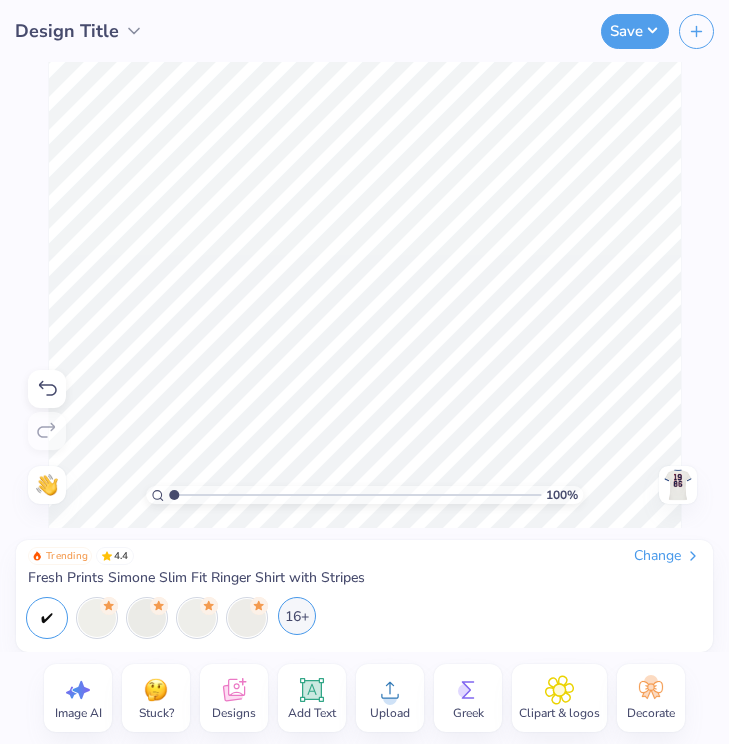 click on "16+" at bounding box center (297, 616) 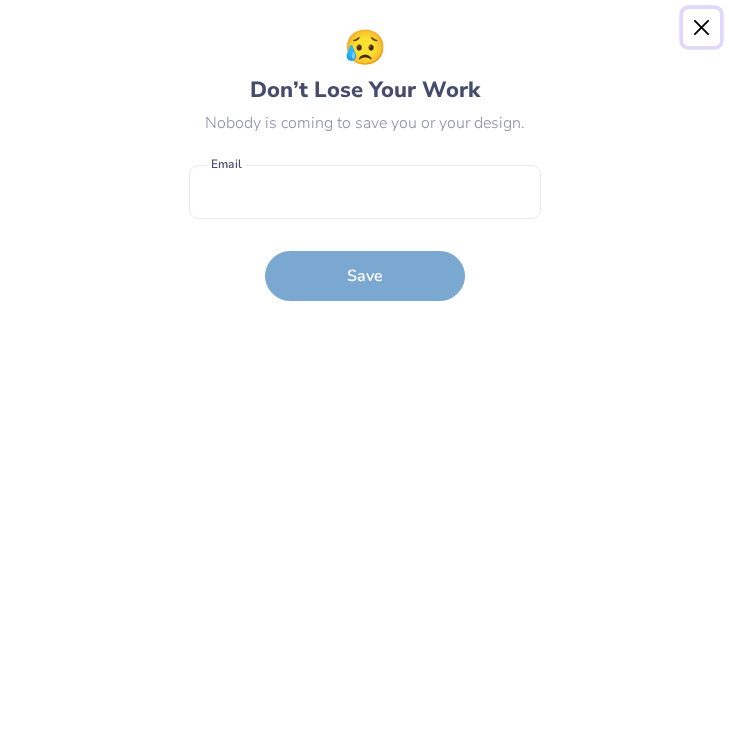 click at bounding box center (702, 28) 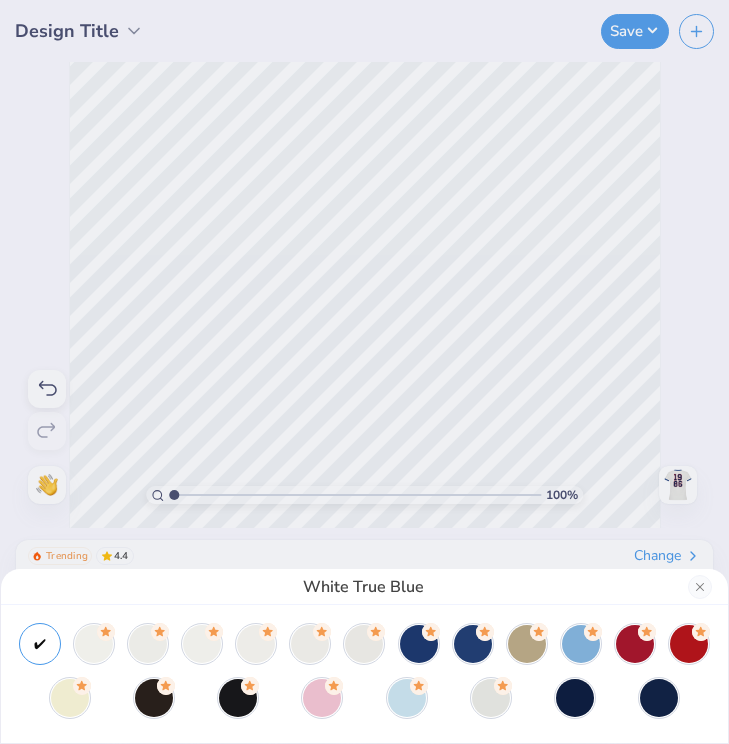 click on "White True Blue" at bounding box center (364, 372) 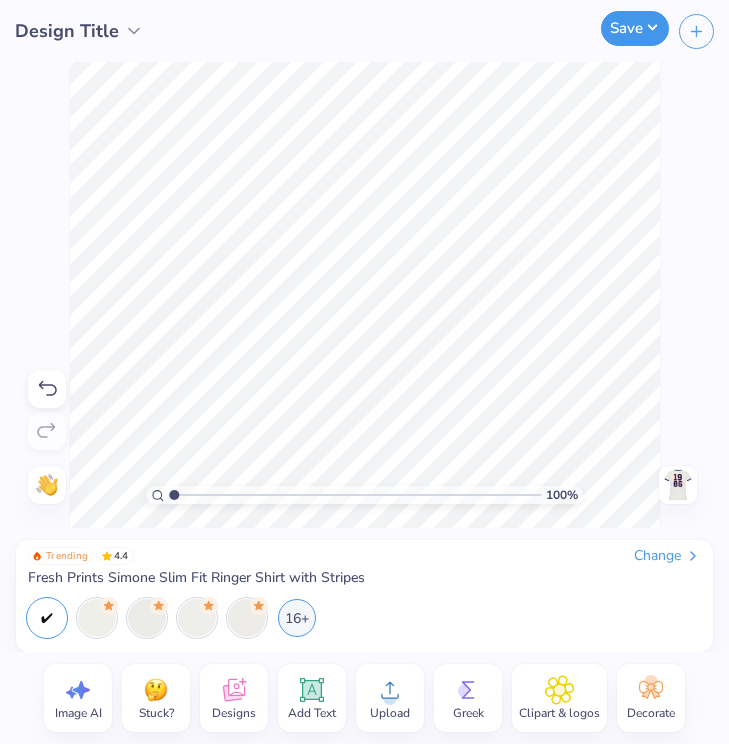 click on "Save" at bounding box center (635, 28) 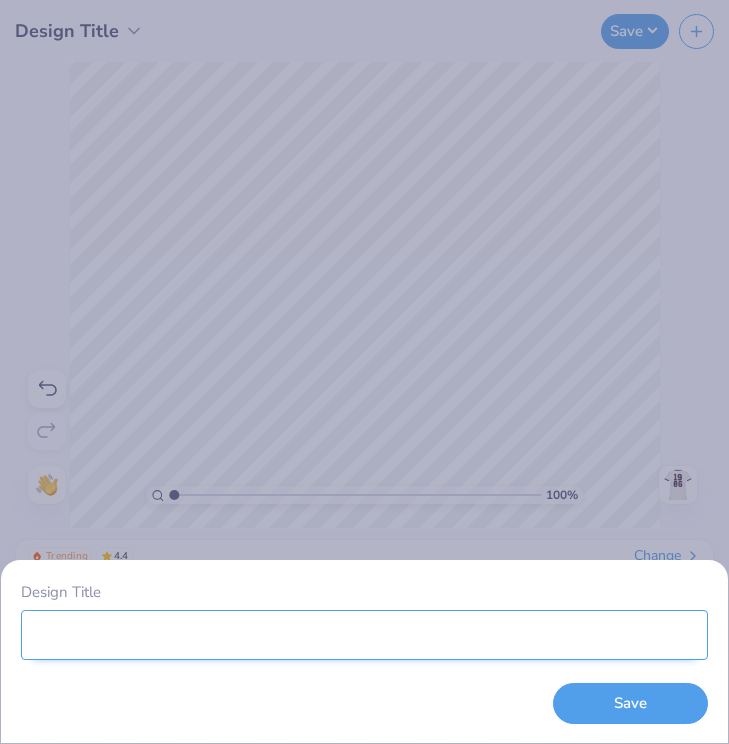 click on "Design Title" at bounding box center [364, 635] 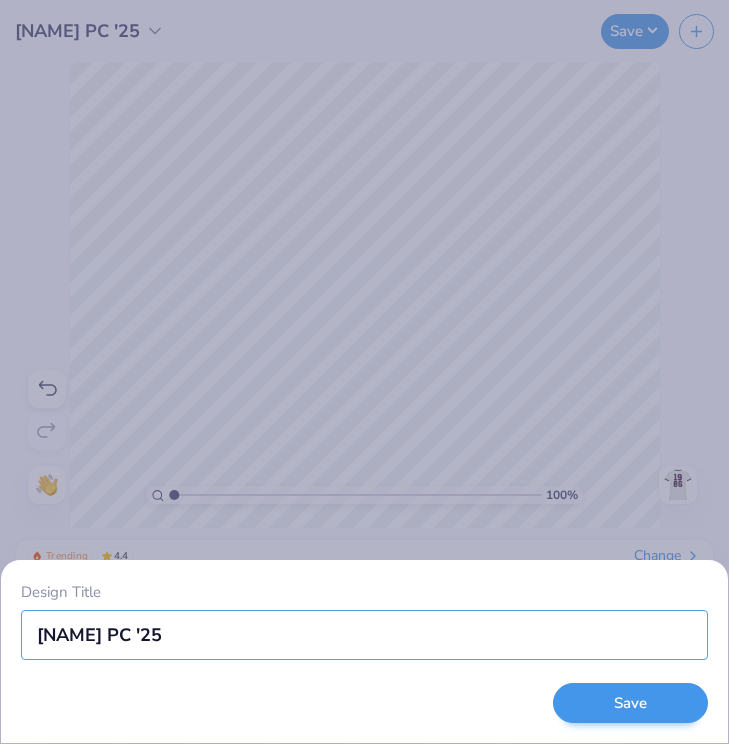 type on "[NAME] PC '25" 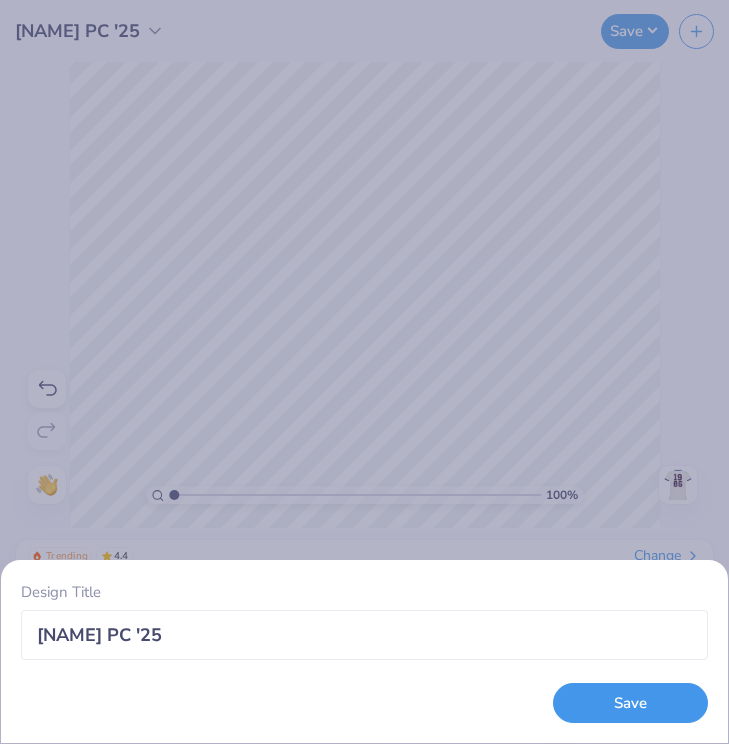 click on "Save" at bounding box center (630, 703) 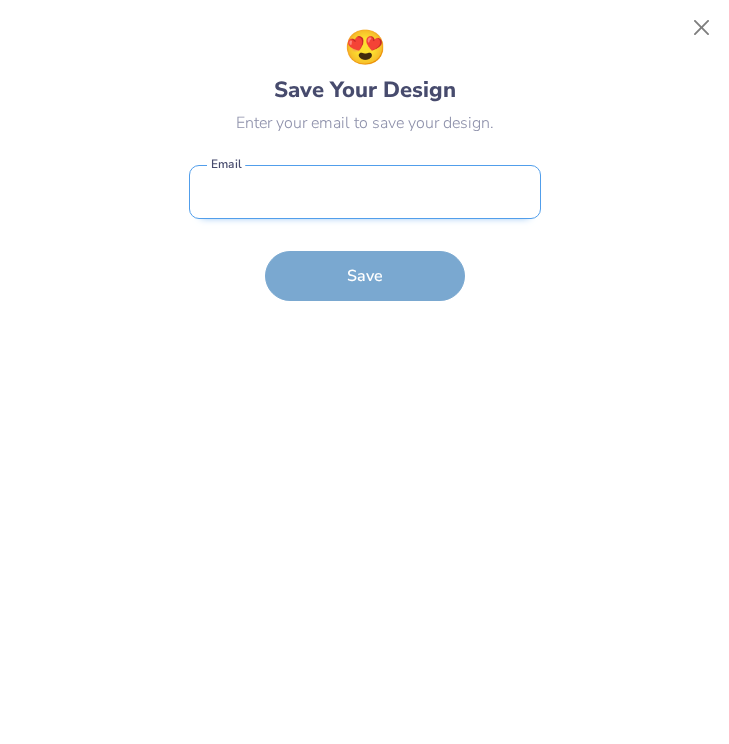 click at bounding box center (365, 192) 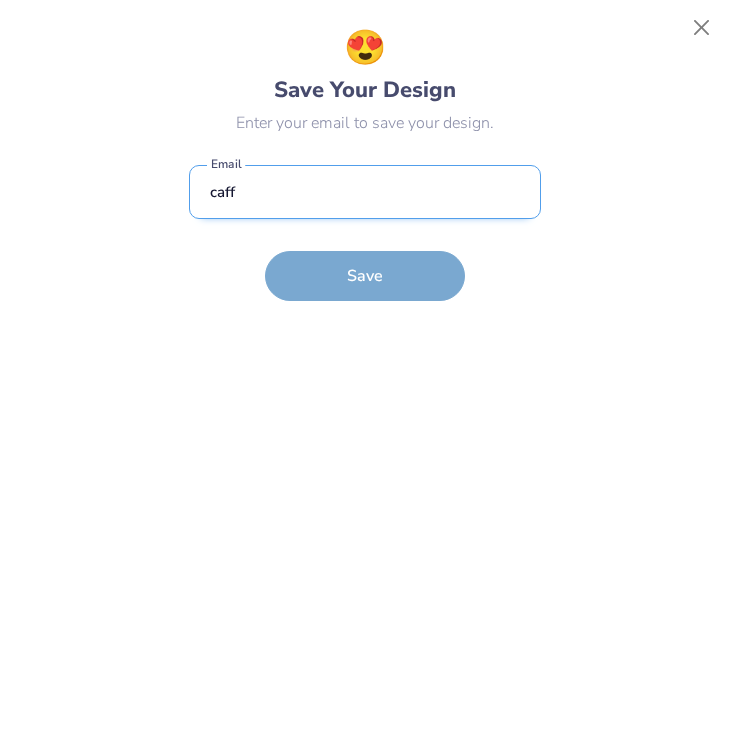 type on "[EMAIL]" 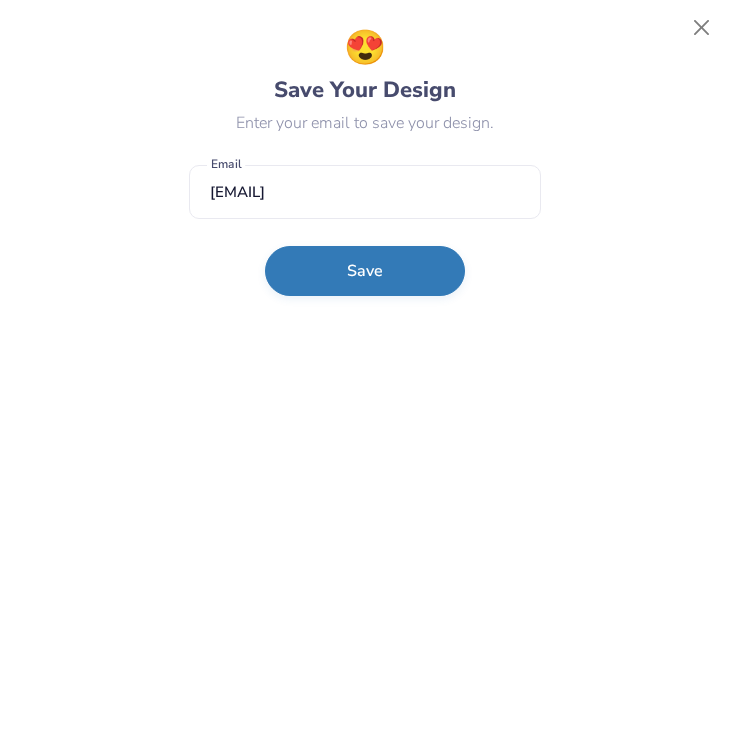 click on "Save" at bounding box center [365, 271] 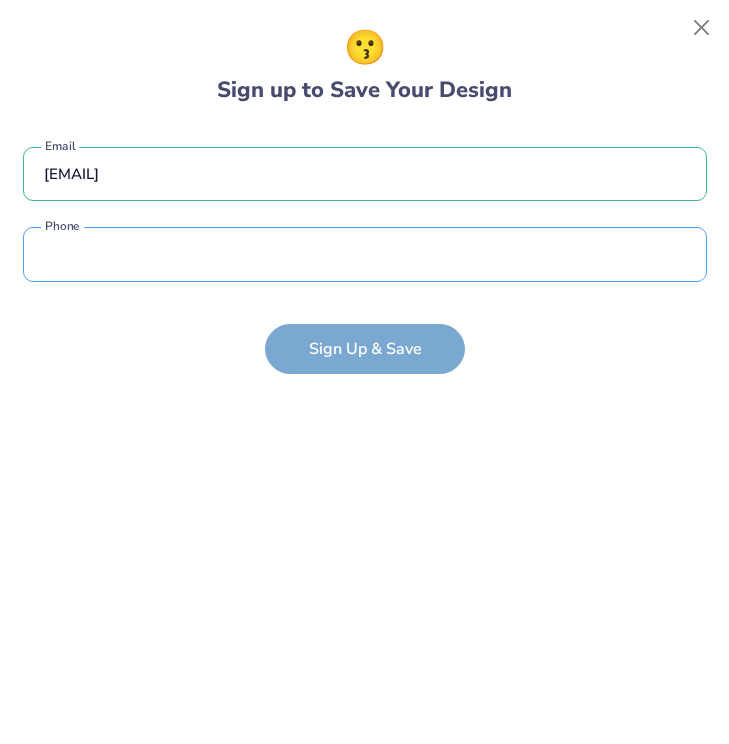 click at bounding box center [365, 254] 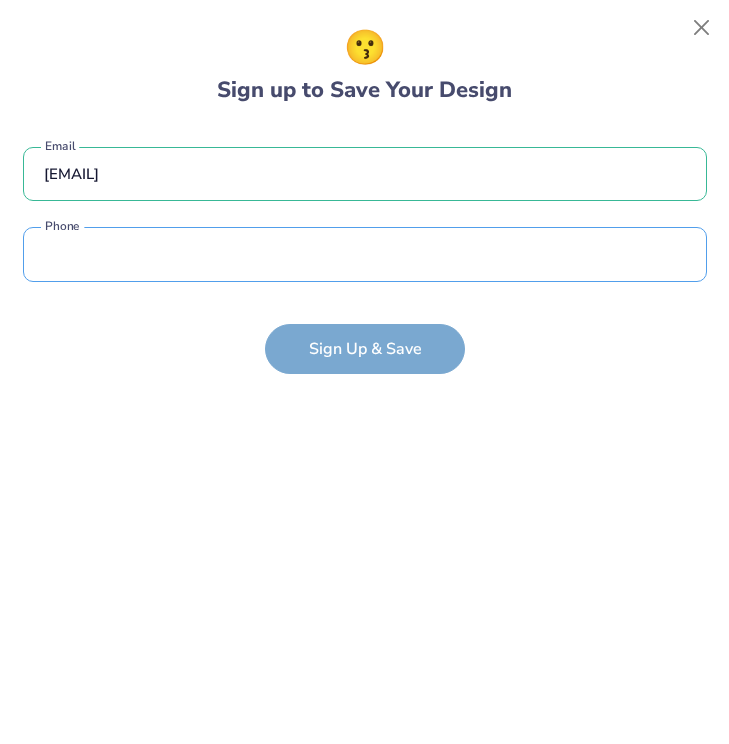type on "([PHONE])" 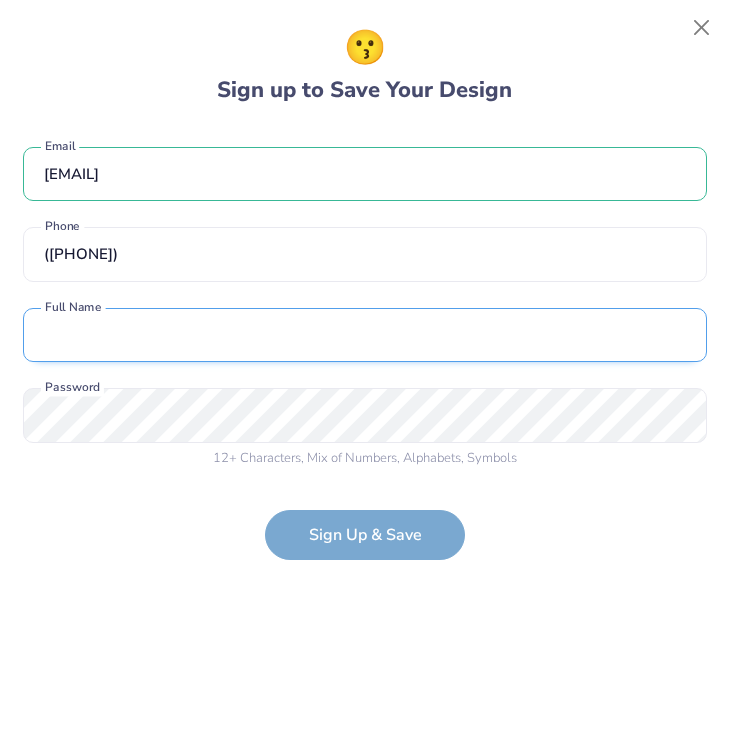 click at bounding box center [365, 335] 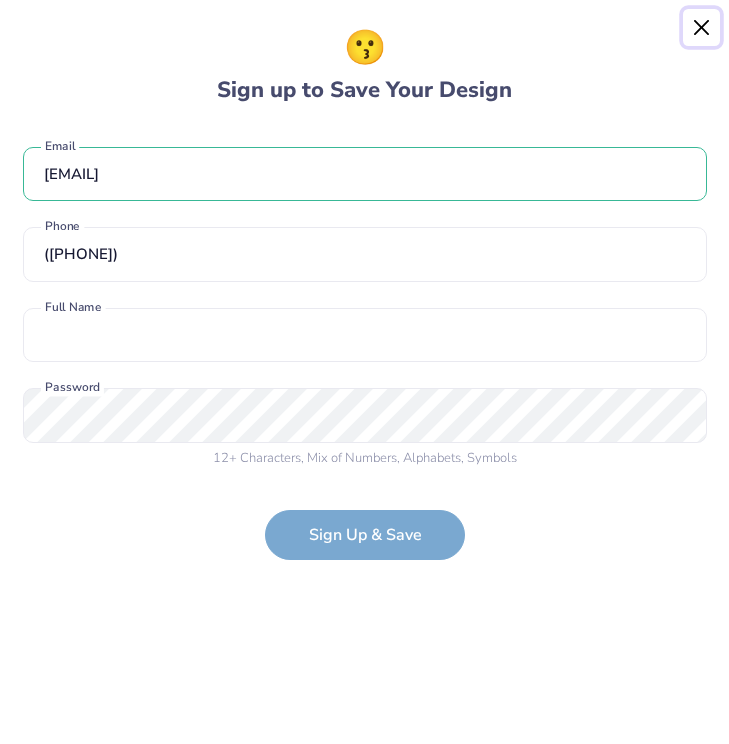click at bounding box center (702, 28) 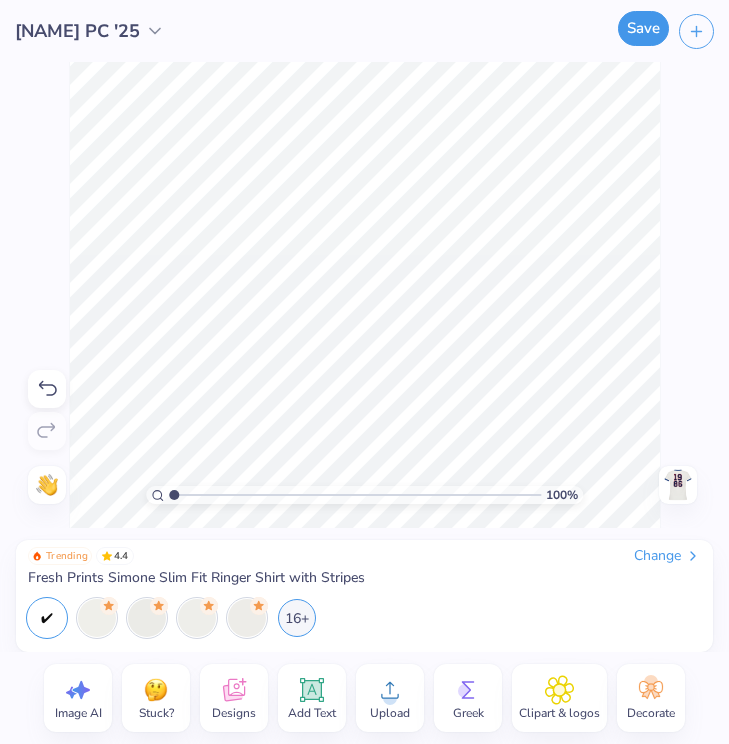 click on "Save" at bounding box center (643, 28) 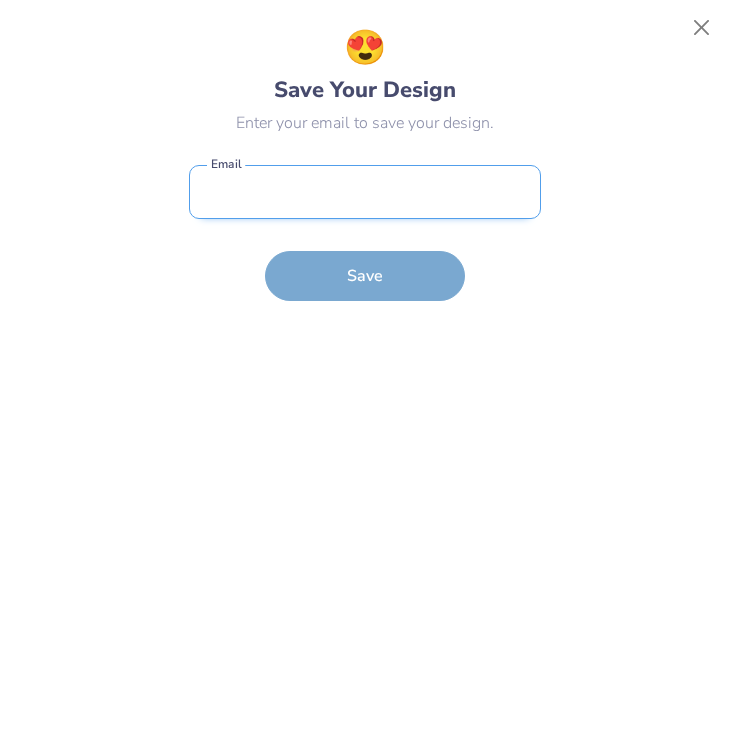 click at bounding box center [365, 192] 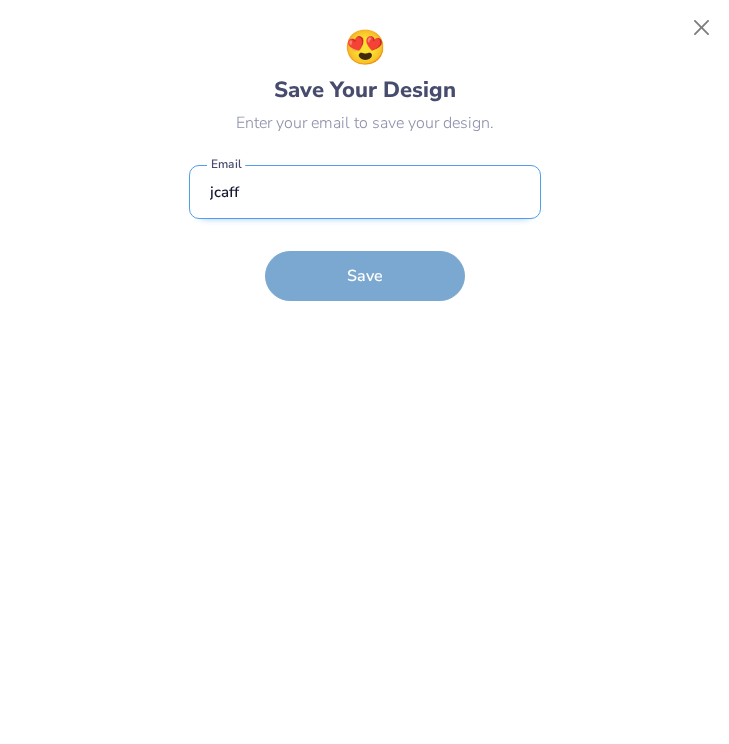 type on "[EMAIL]" 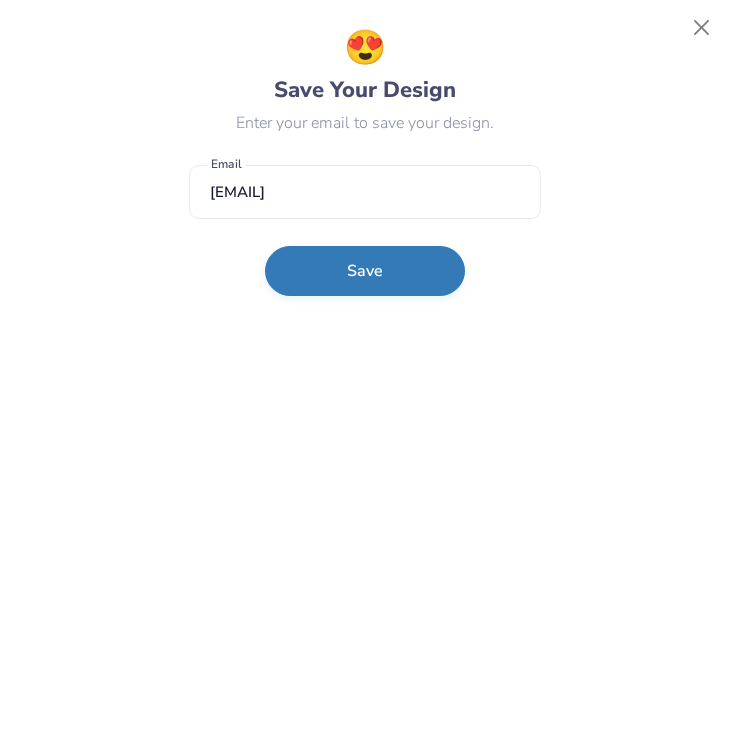 click on "Save" at bounding box center [365, 271] 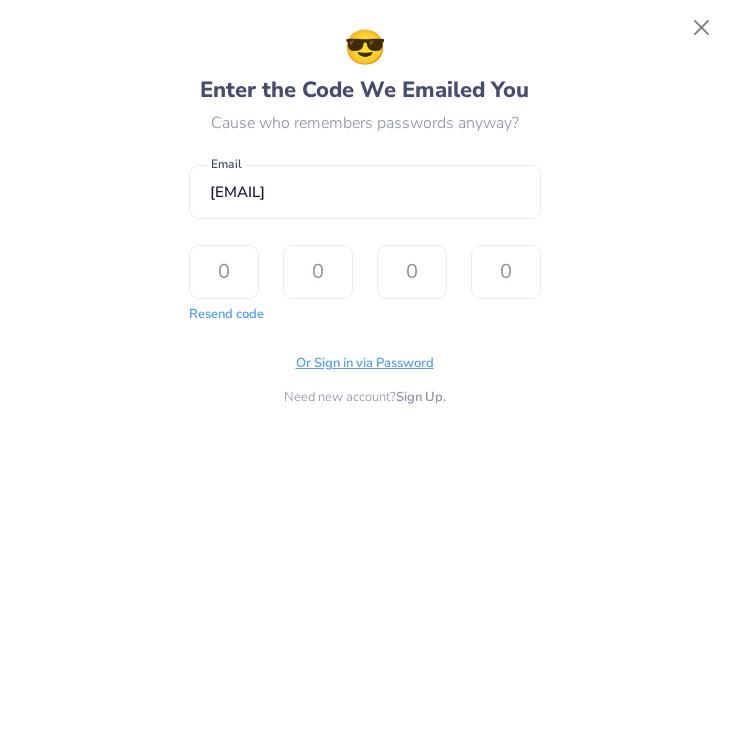 click on "Or Sign in via Password" at bounding box center [365, 364] 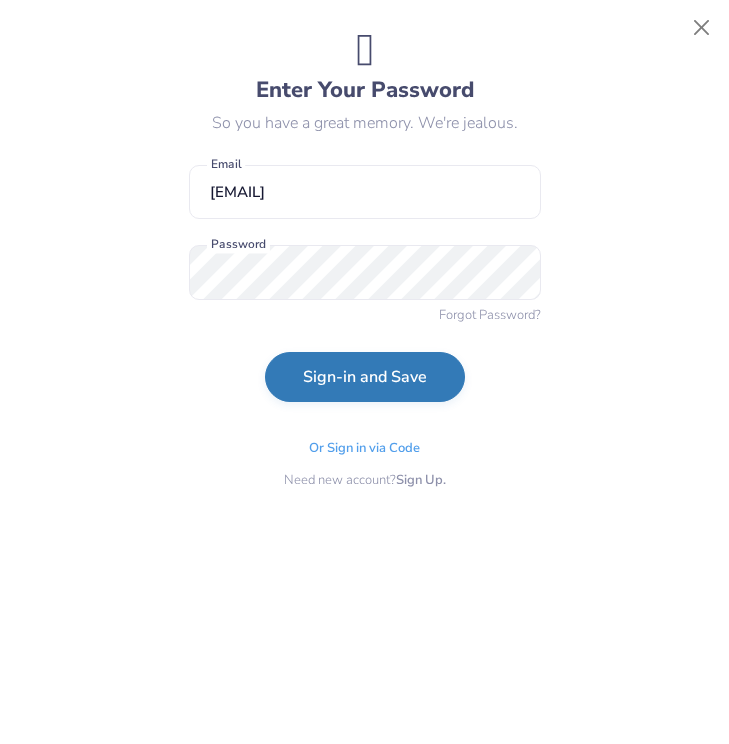 click on "Sign-in and Save" at bounding box center [365, 377] 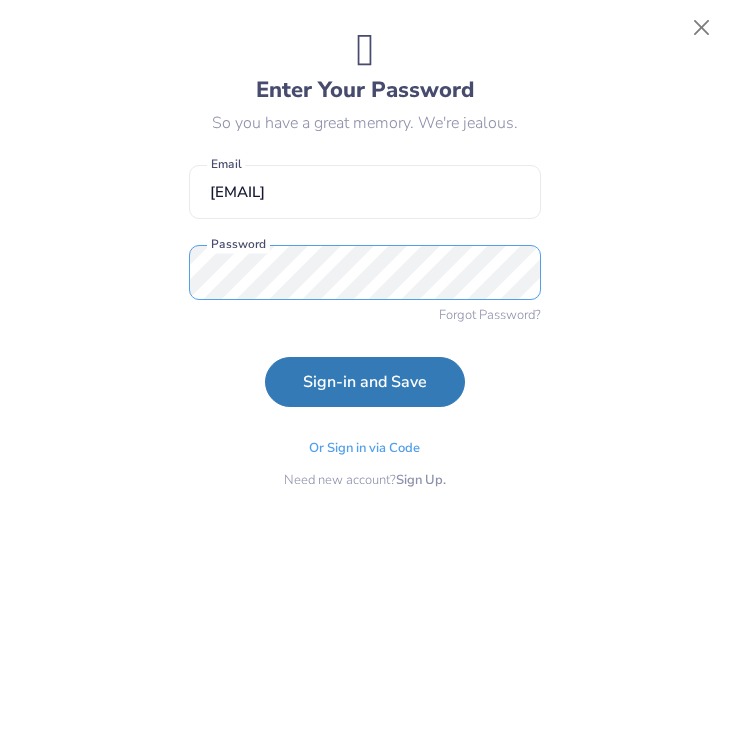 click on "Sign-in and Save" at bounding box center [365, 382] 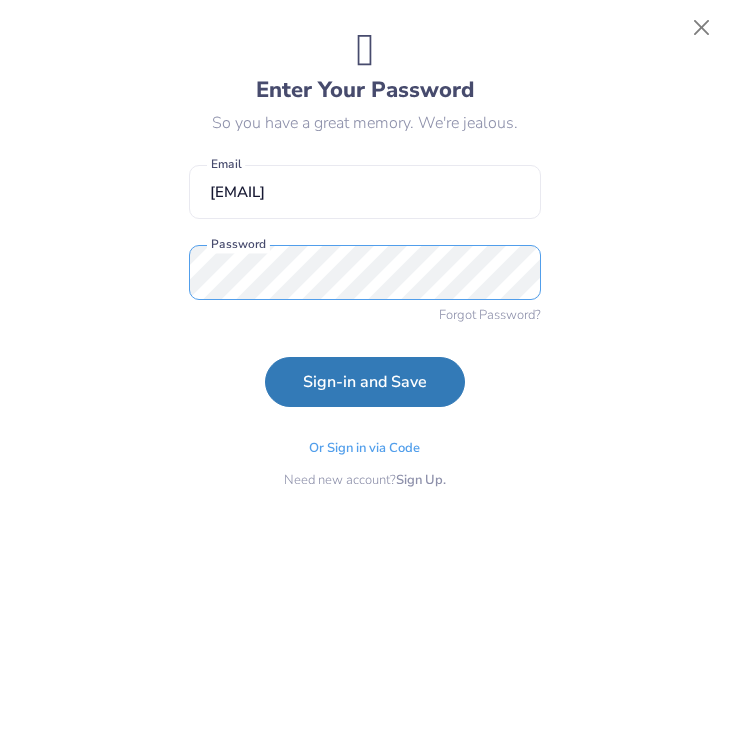 click on "🫡 Enter Your Password So you have a great memory. We're jealous. [EMAIL] Email Password Forgot Password? Sign-in and Save Or Sign in via Code Need new account?  Sign Up." at bounding box center [364, 372] 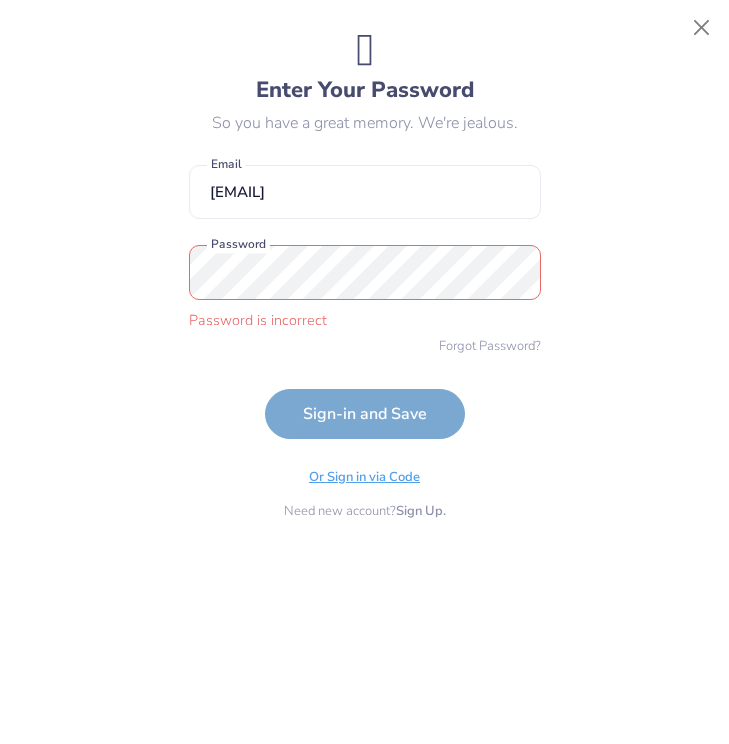 click on "Or Sign in via Code" at bounding box center [364, 478] 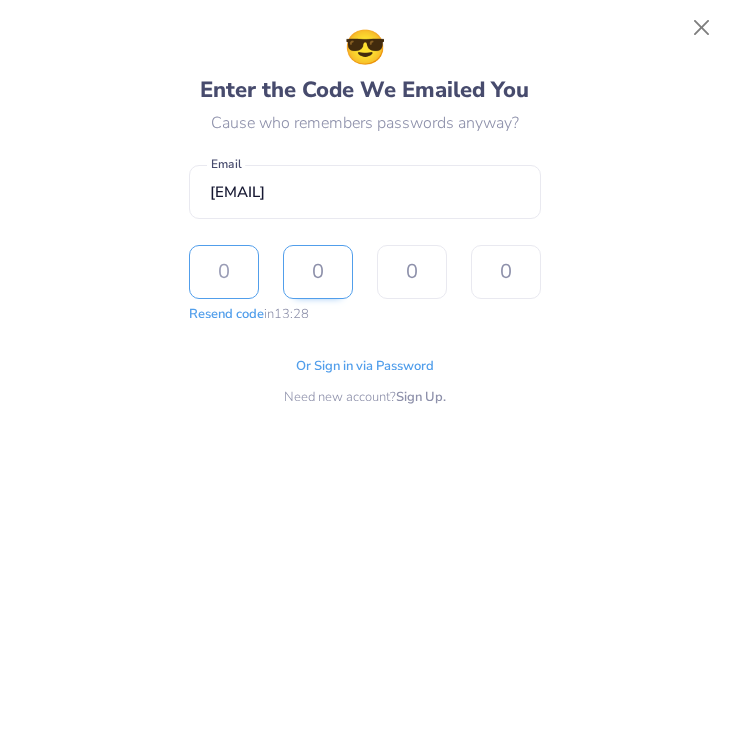 type on "1" 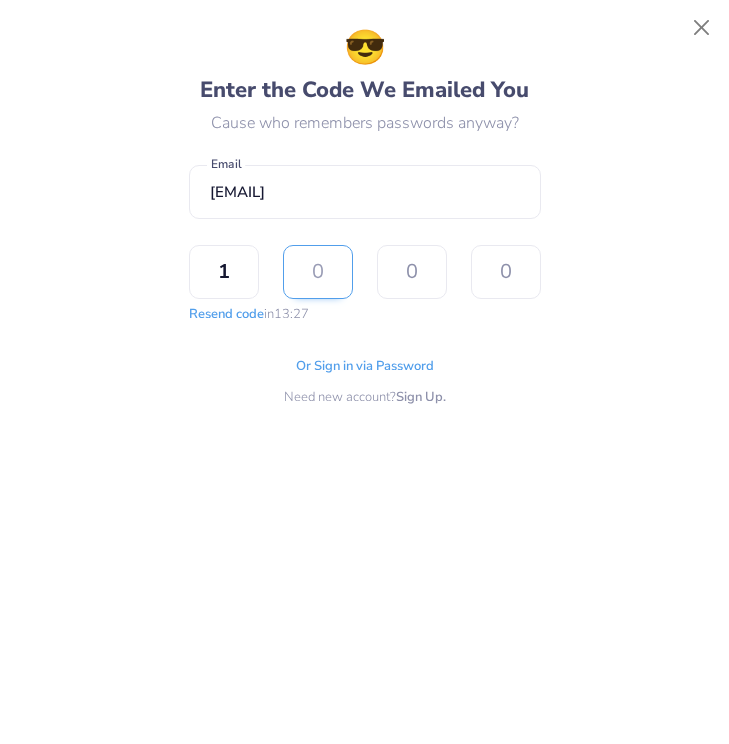 type on "7" 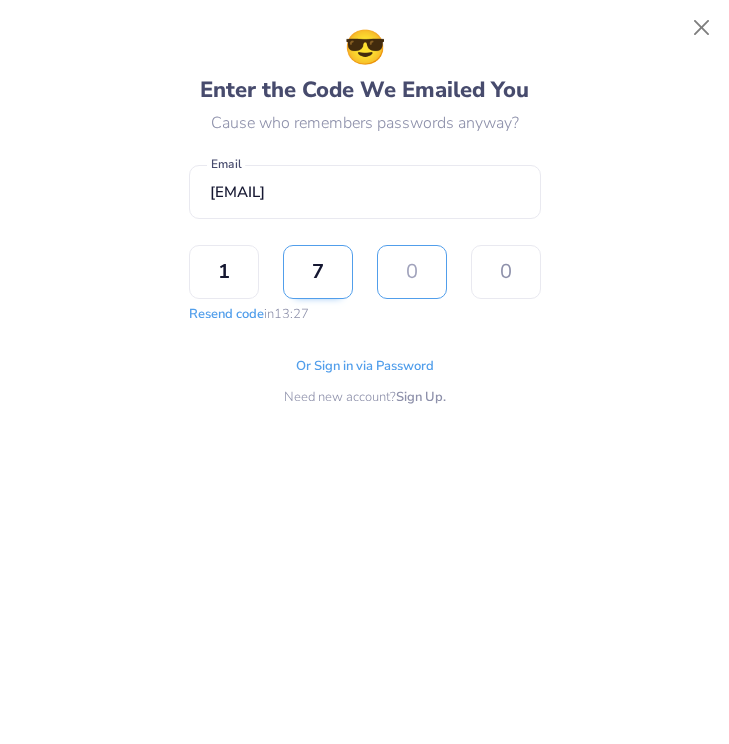 type on "3" 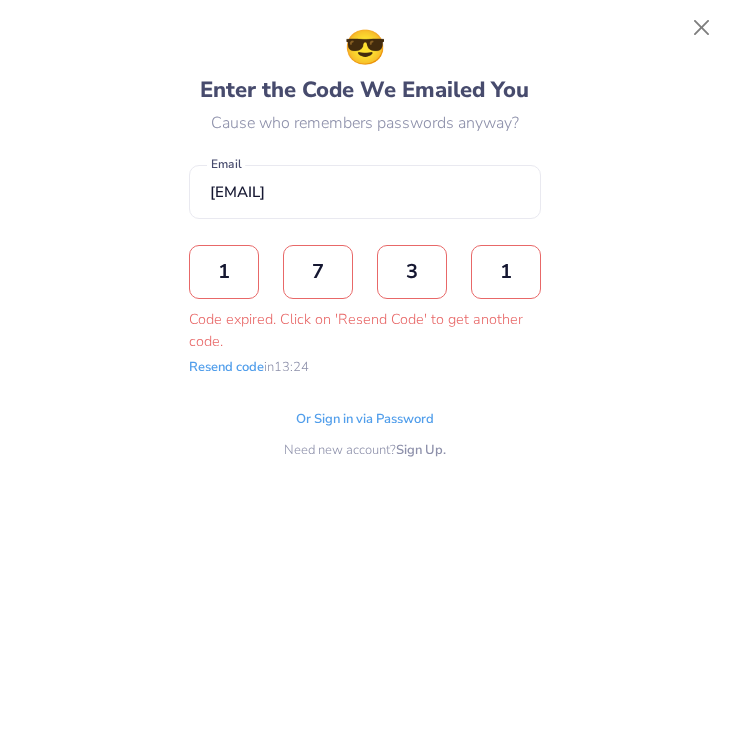 type on "1" 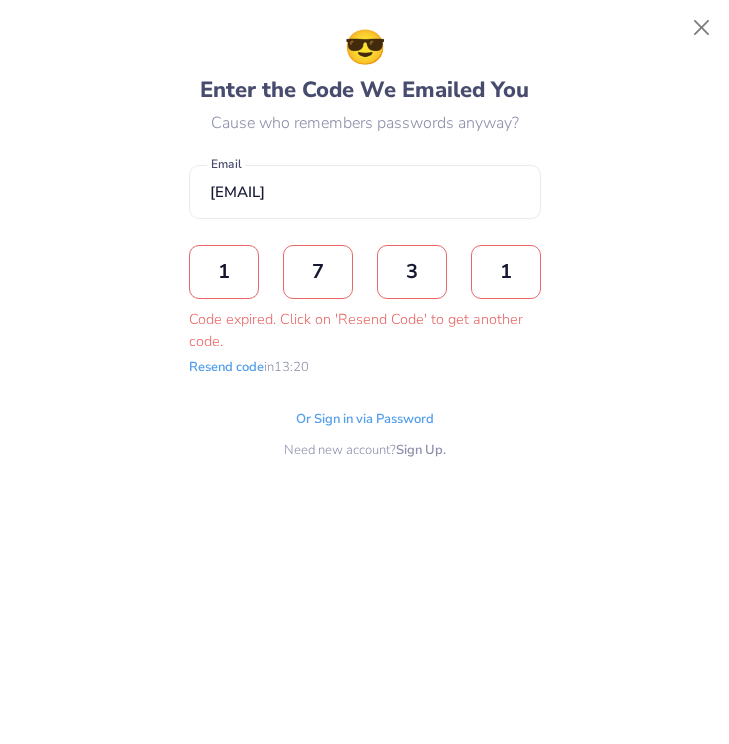 click on "1" at bounding box center [506, 272] 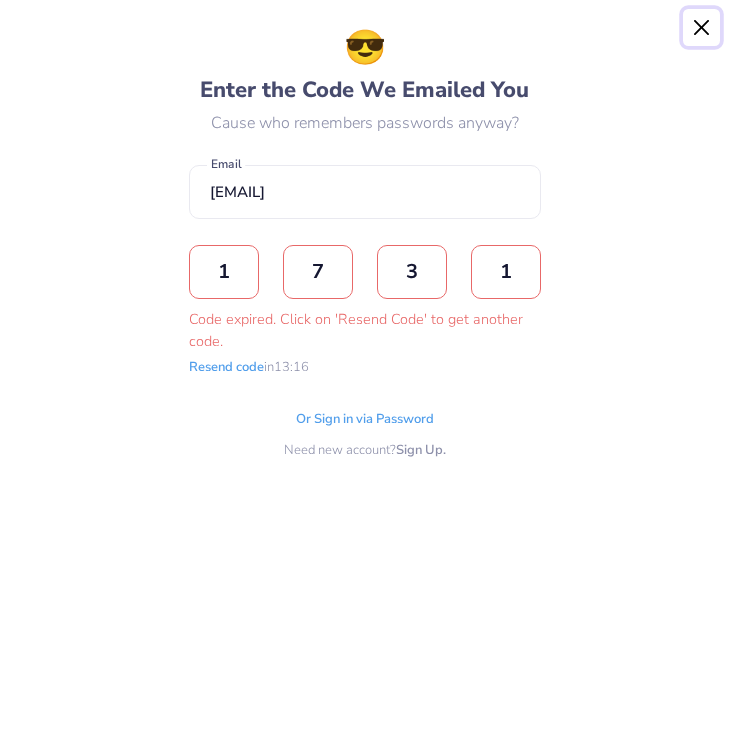 click at bounding box center (702, 28) 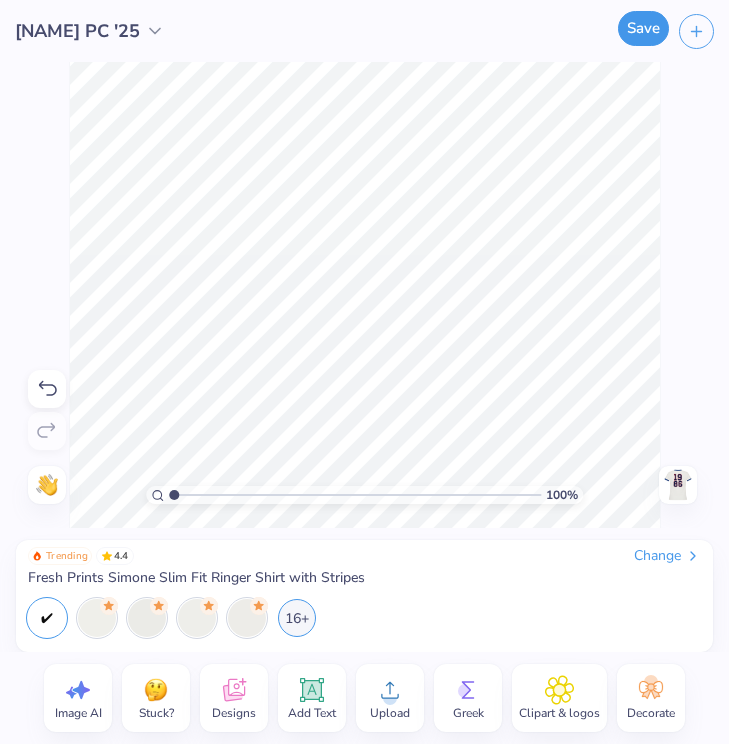 click on "Save" at bounding box center [643, 28] 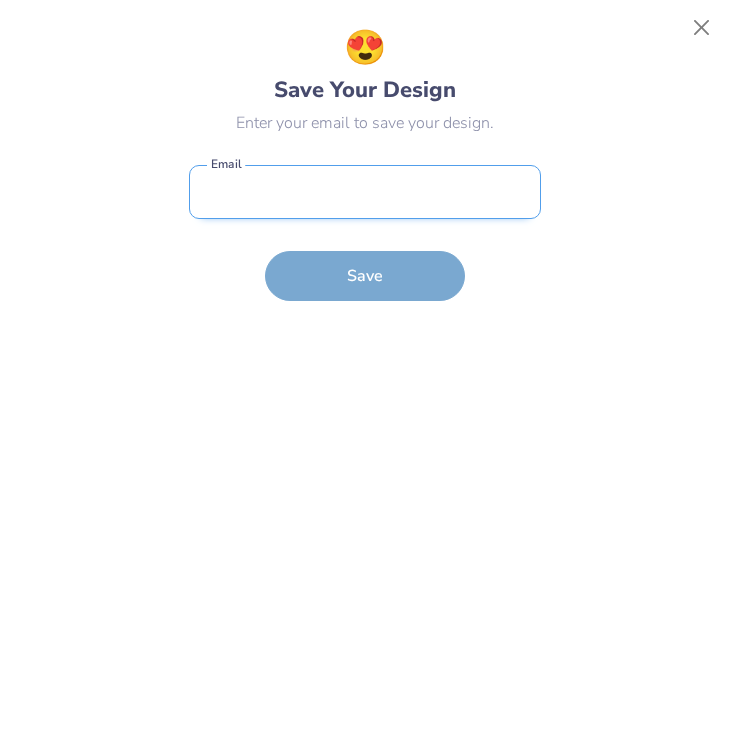 click at bounding box center (365, 192) 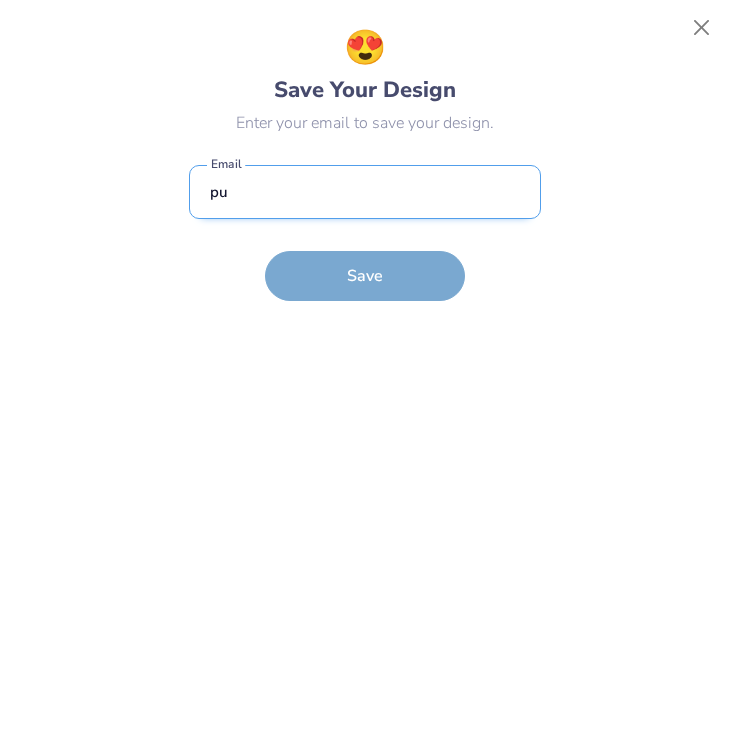type on "p" 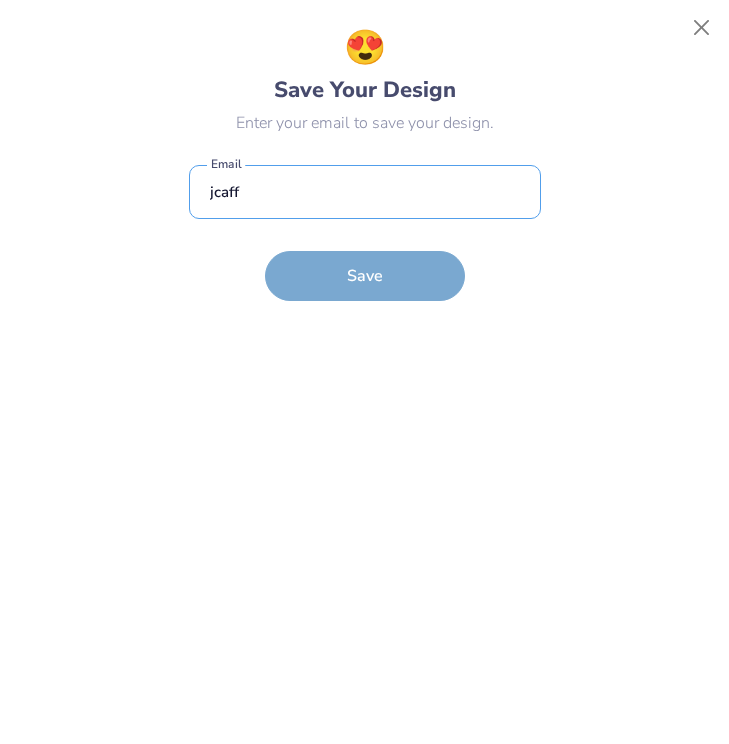 type on "[EMAIL]" 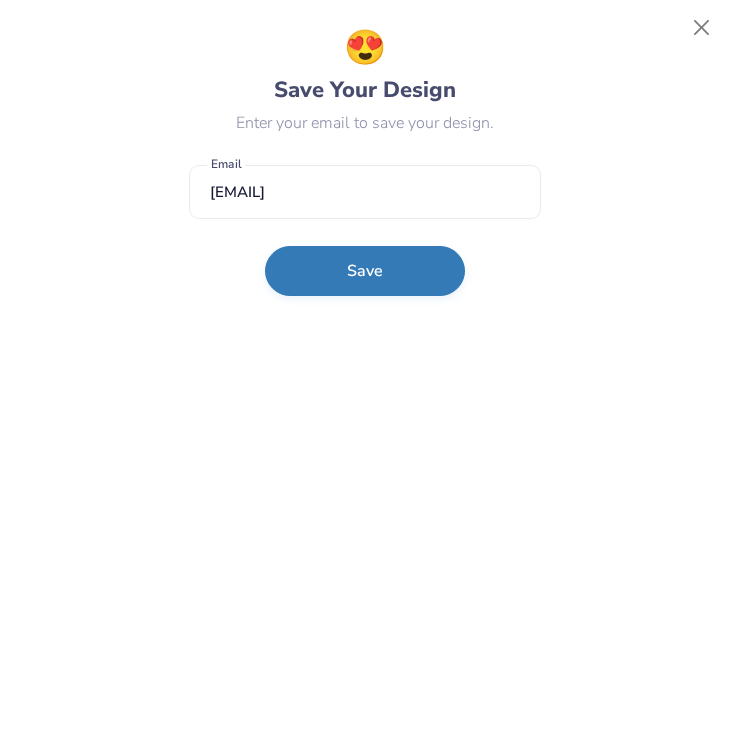 click on "Save" at bounding box center [365, 271] 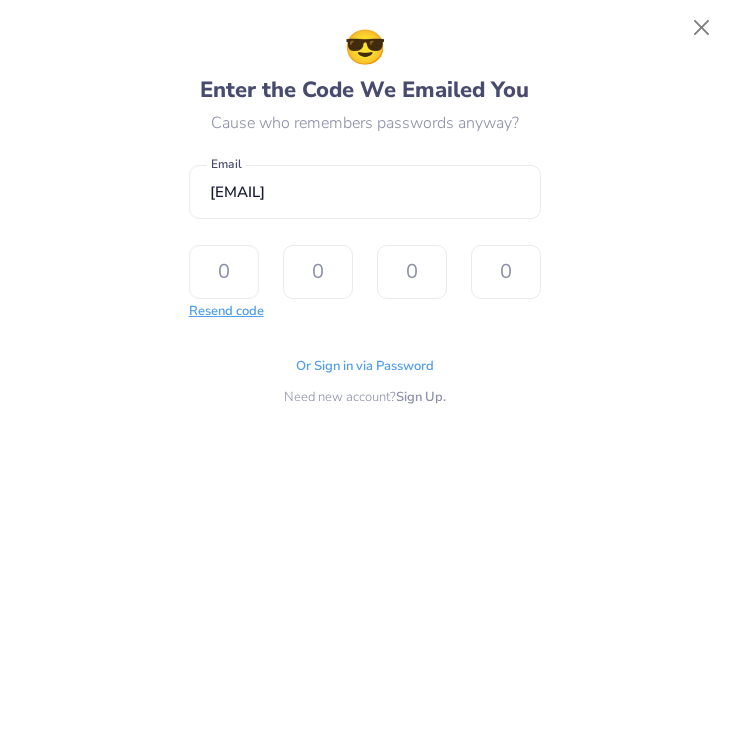 click on "Resend code" at bounding box center (226, 312) 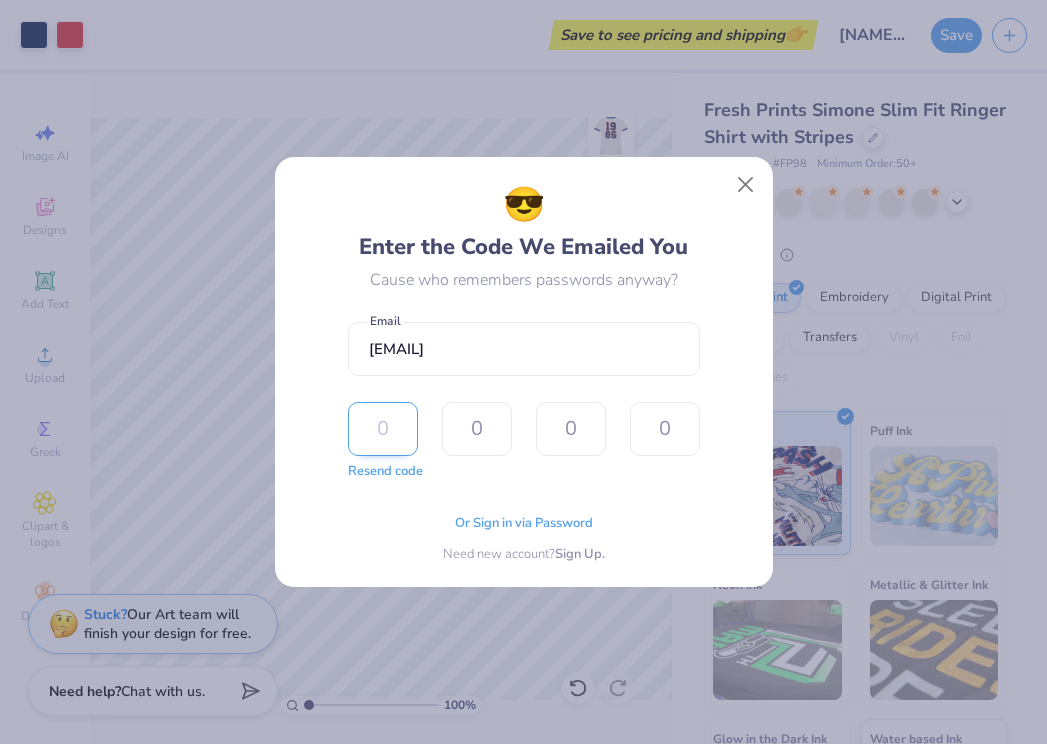 click at bounding box center (383, 429) 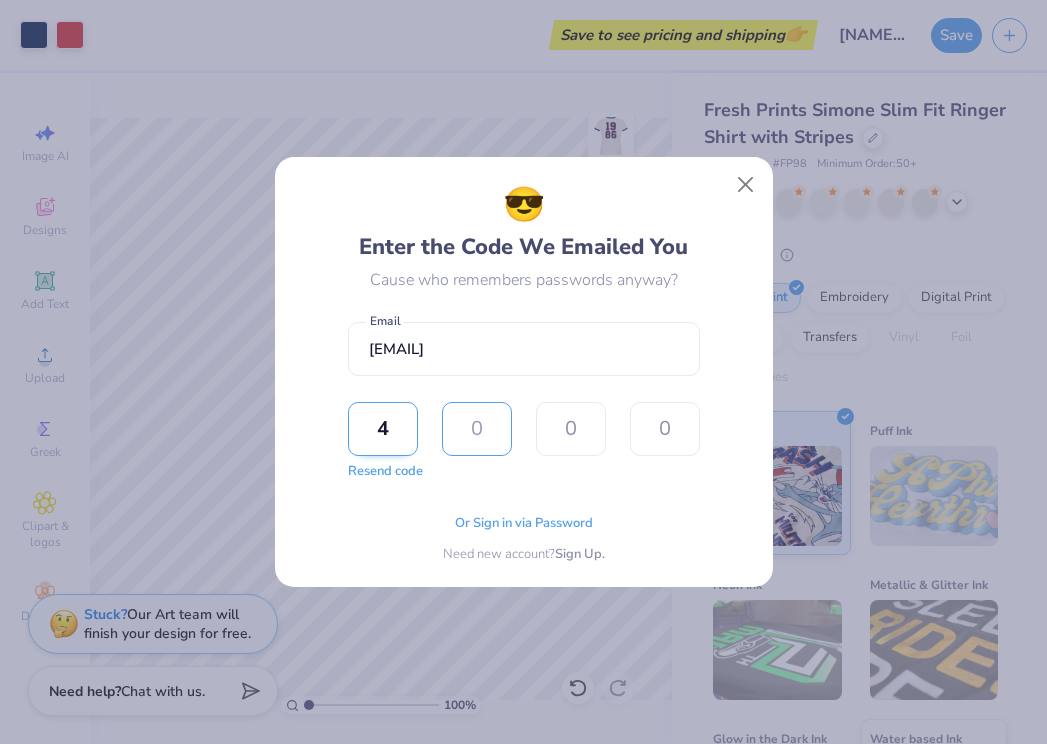 type on "4" 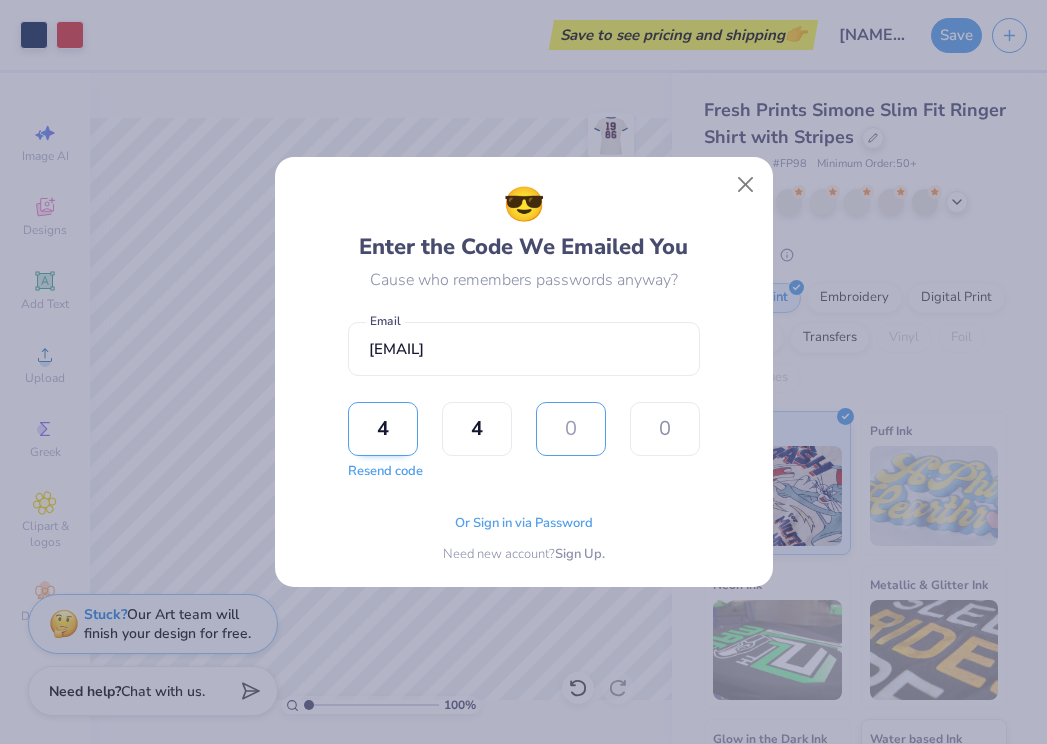 type on "6" 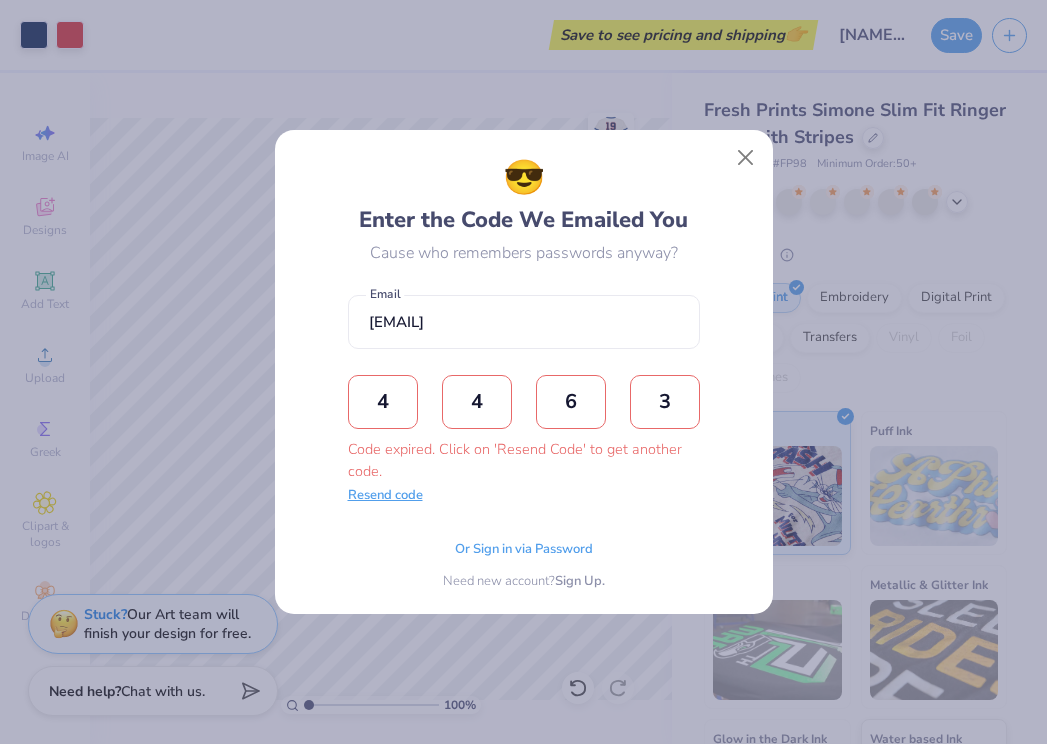 type on "3" 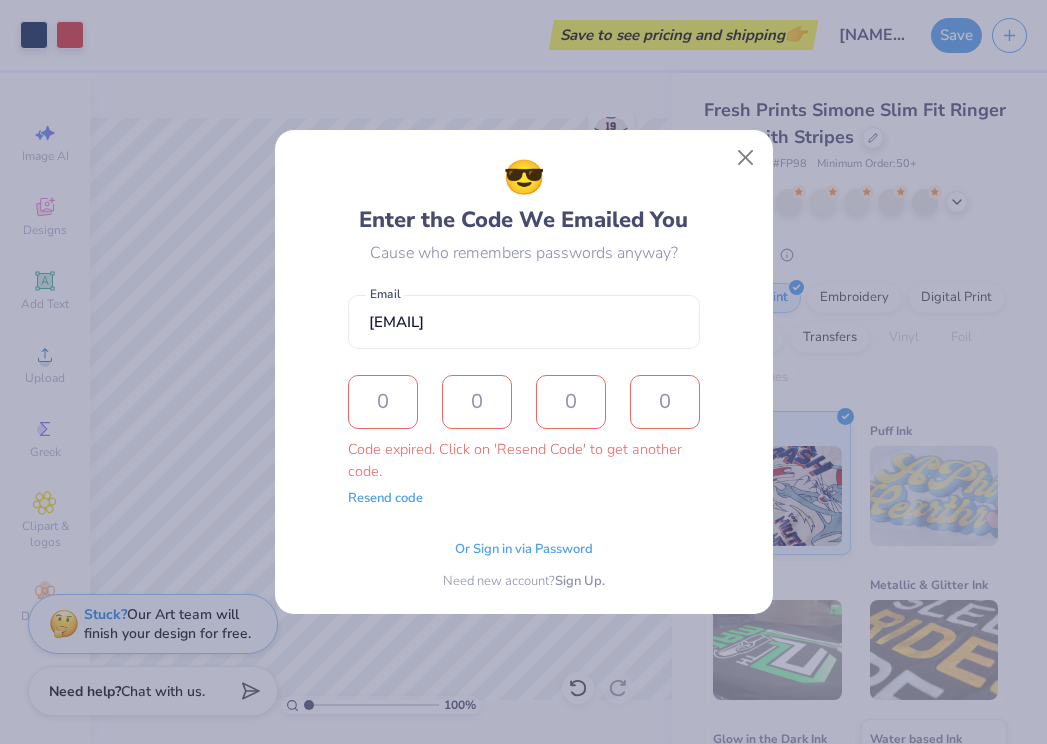 click on "Code expired. Click on 'Resend Code' to get another code." at bounding box center [524, 428] 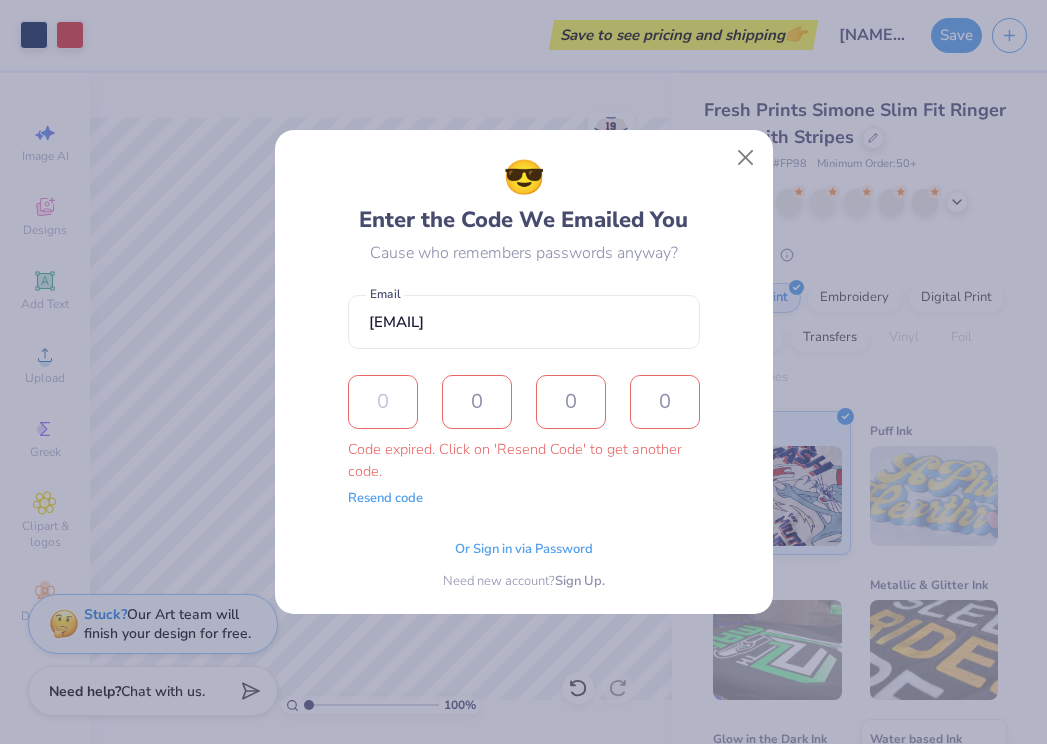 click at bounding box center (383, 402) 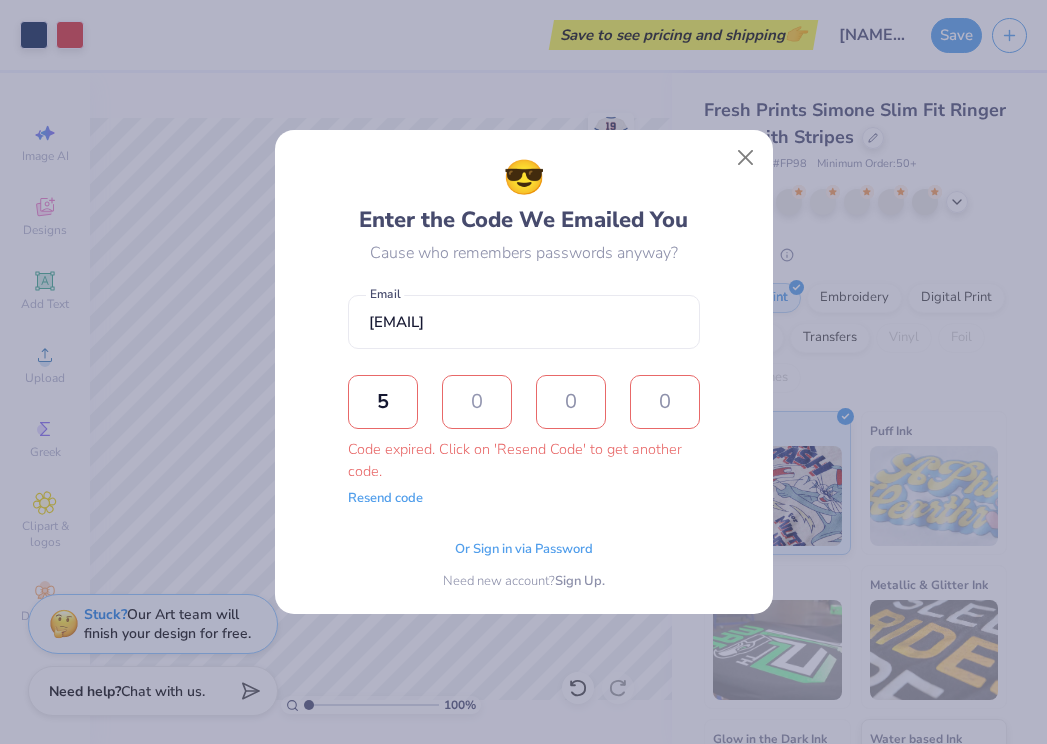 type on "3" 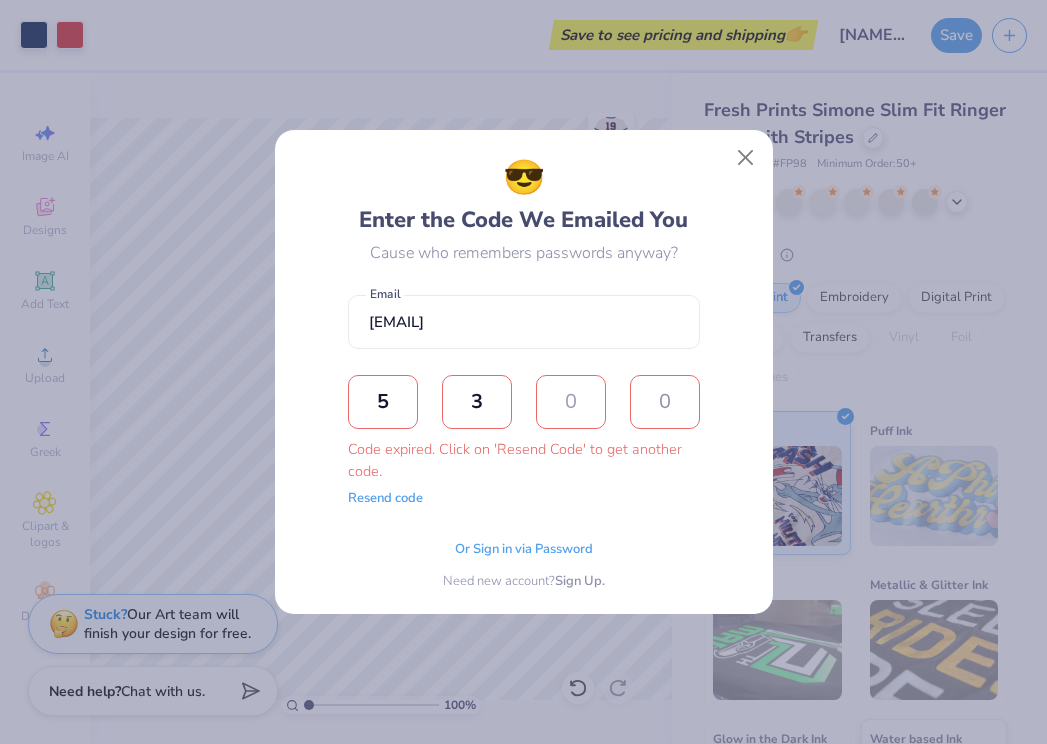 type on "1" 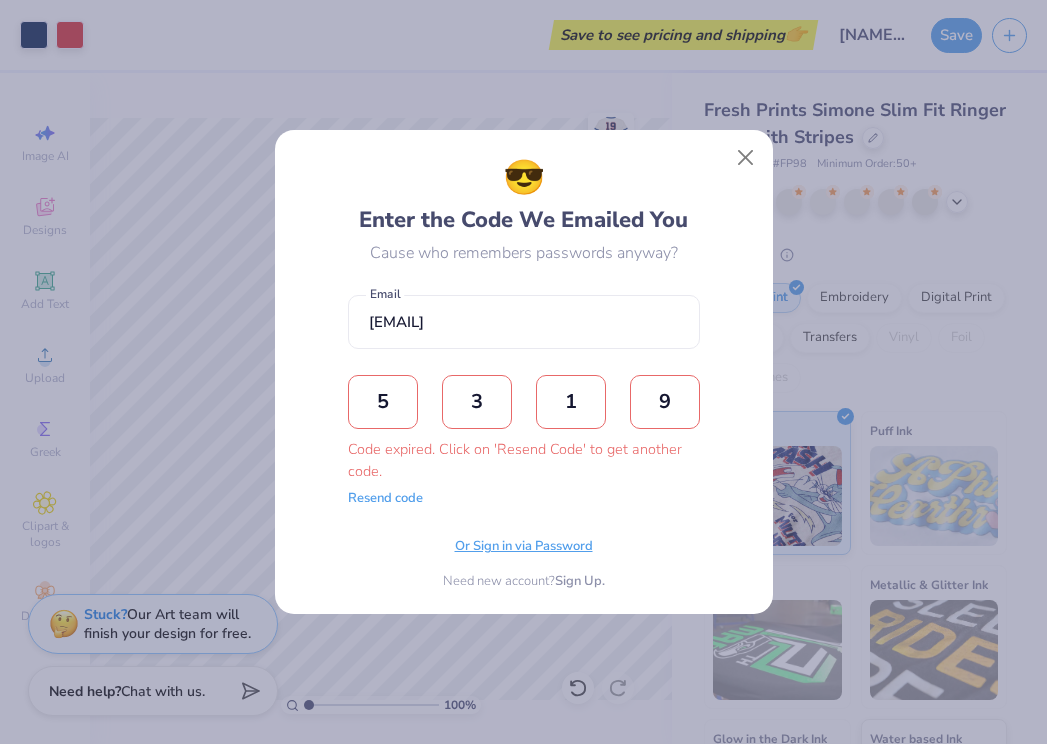 type on "9" 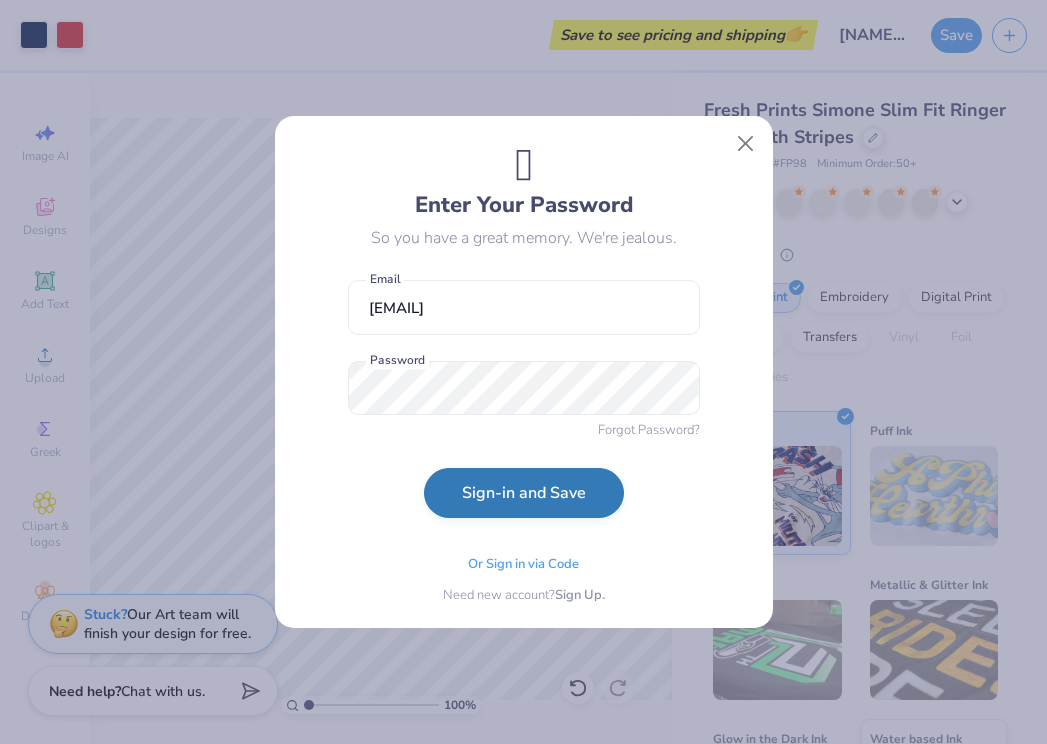click on "Sign-in and Save" at bounding box center (524, 493) 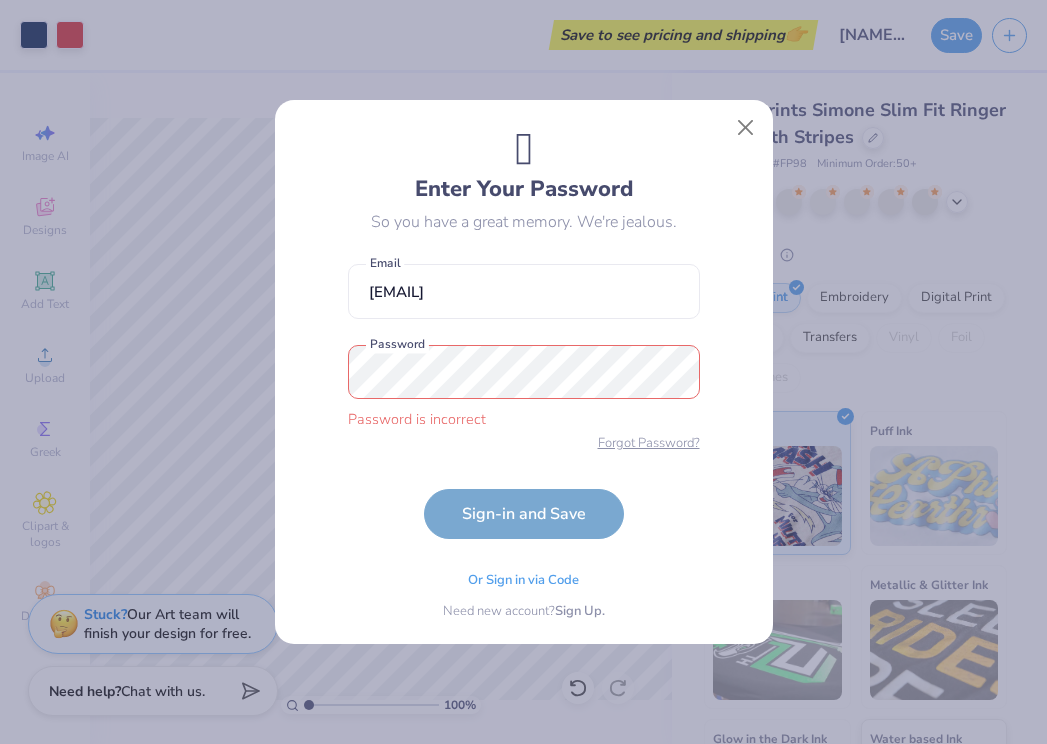 click on "Forgot Password?" at bounding box center (649, 444) 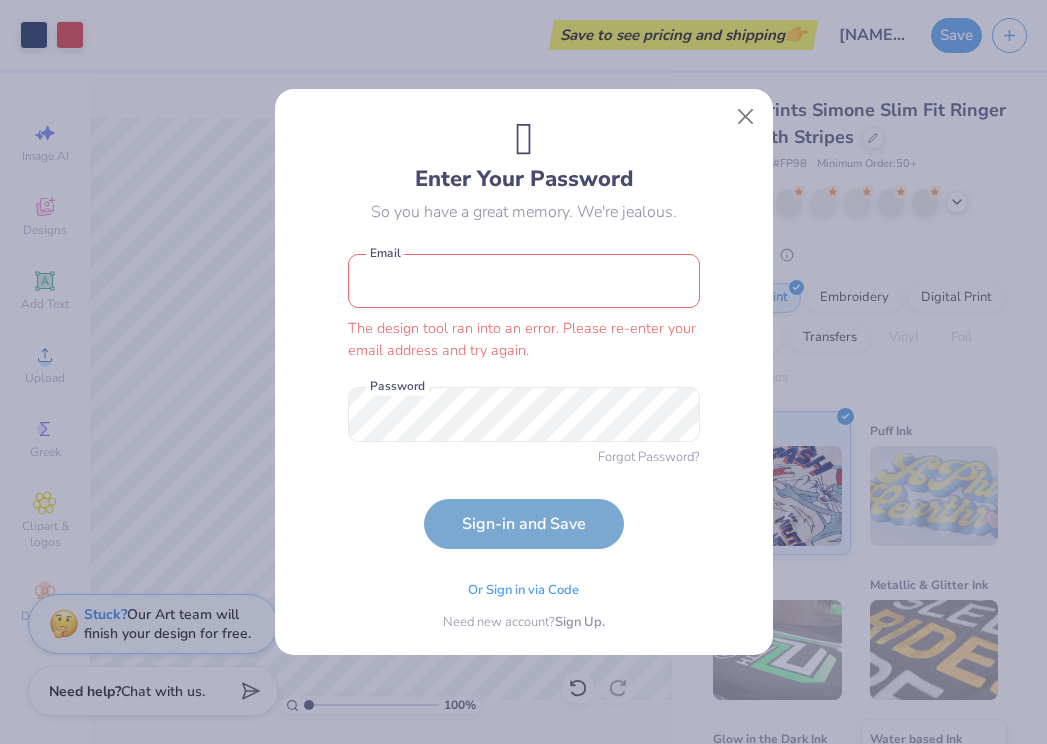 click at bounding box center [524, 281] 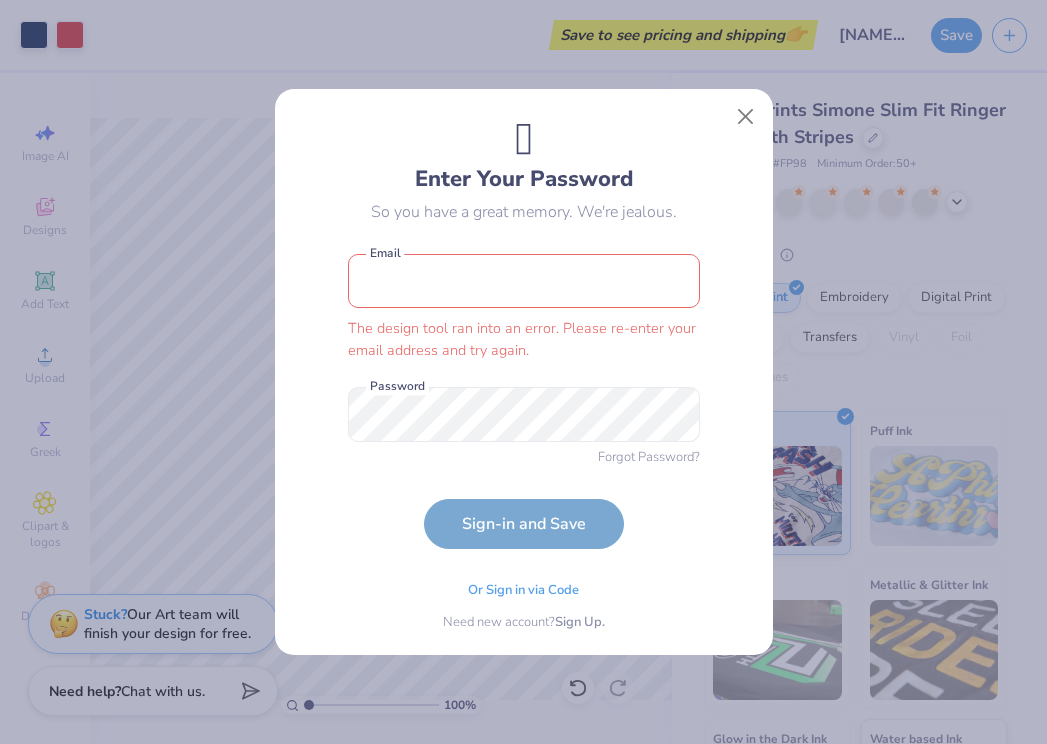 type on "c" 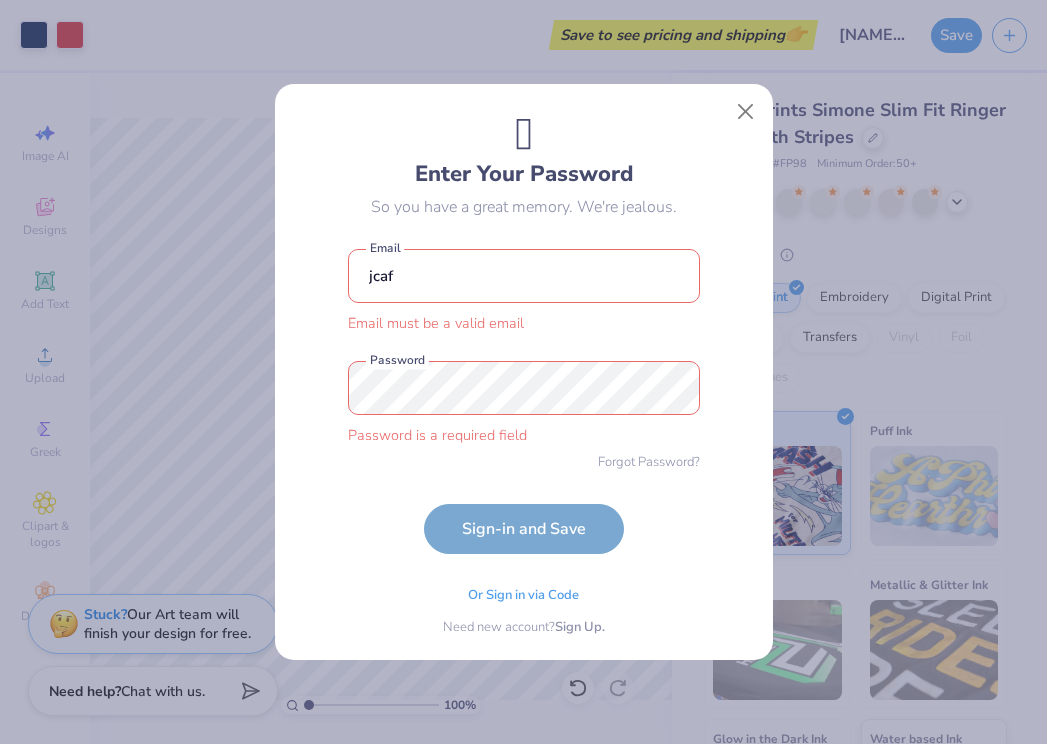 type on "[EMAIL]" 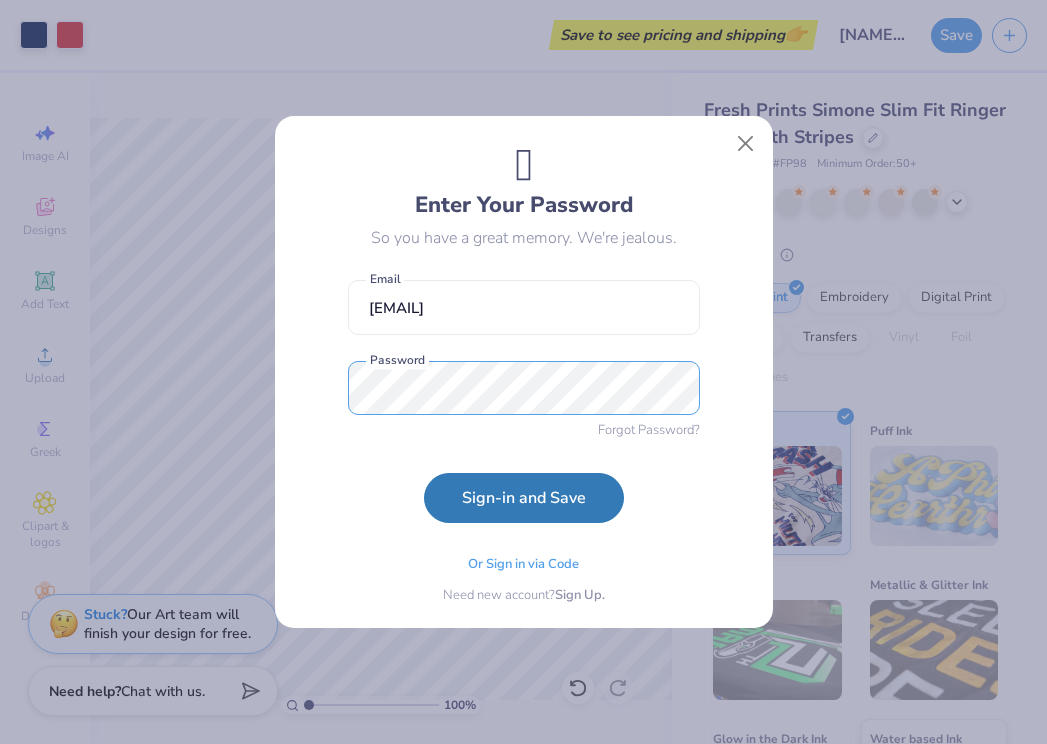 click on "Sign-in and Save" at bounding box center [524, 498] 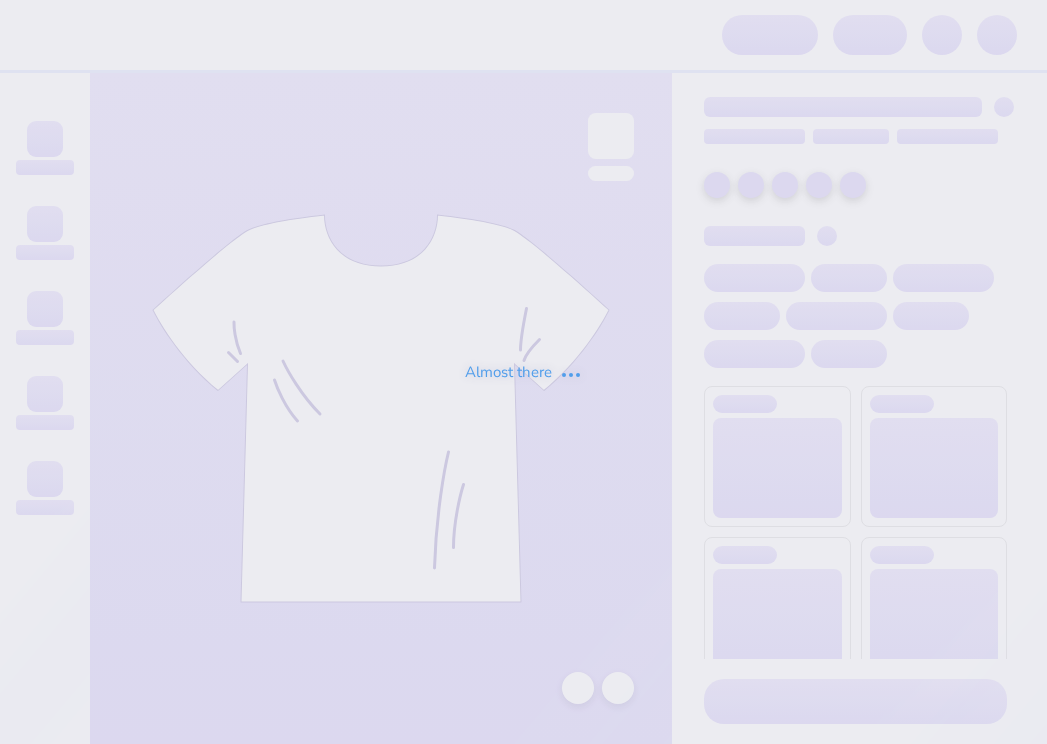 scroll, scrollTop: 0, scrollLeft: 0, axis: both 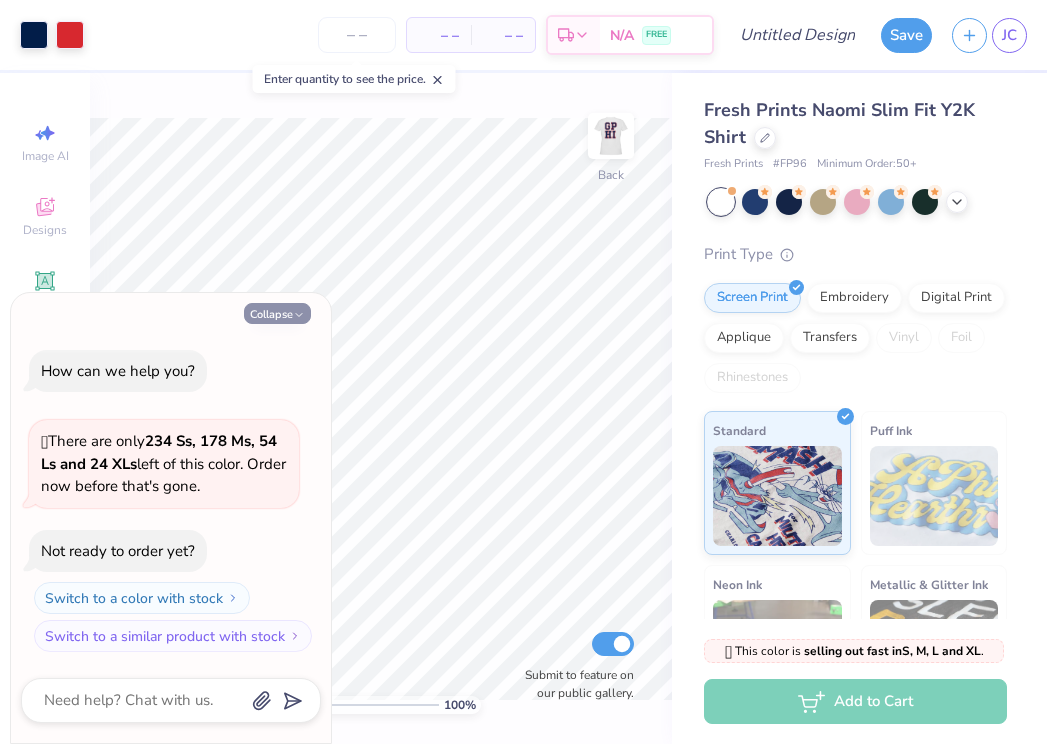 click 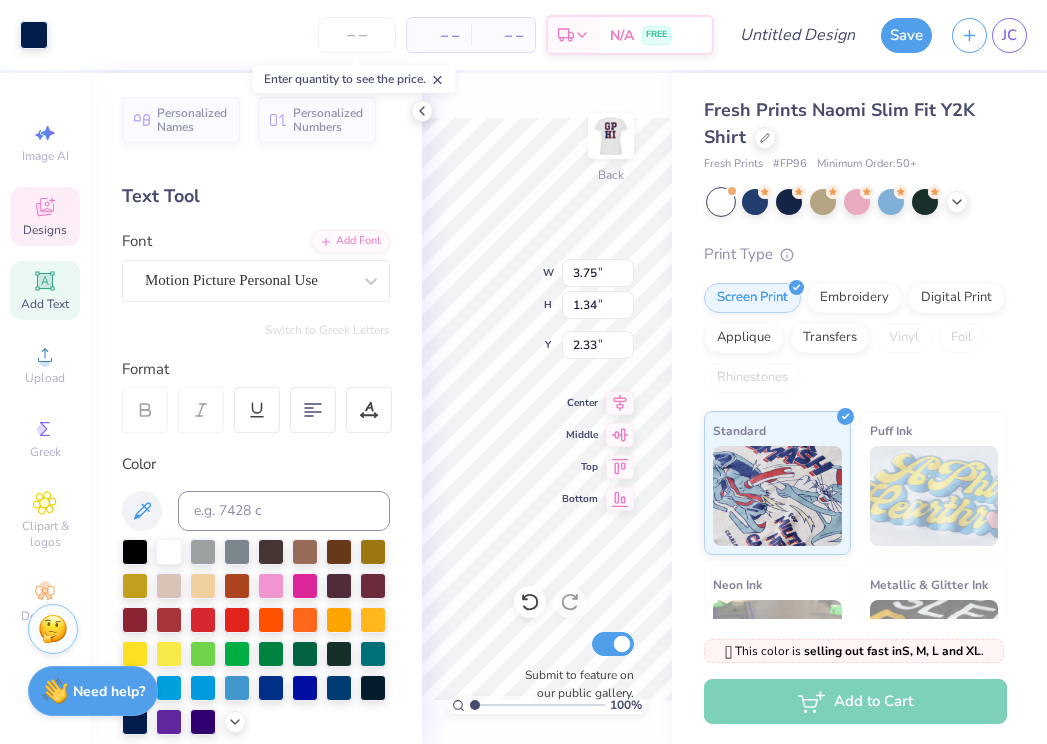 click on "Art colors – – Per Item – – Total Est.  Delivery N/A FREE Design Title Save JC Image AI Designs Add Text Upload Greek Clipart & logos Decorate Personalized Names Personalized Numbers Text Tool  Add Font Font Motion Picture Personal Use Switch to Greek Letters Format Color Styles Text Shape 100  % Back W 3.75 3.75 " H 1.34 1.34 " Y 2.33 2.33 " Center Middle Top Bottom Submit to feature on our public gallery. Fresh Prints Naomi Slim Fit Y2K Shirt Fresh Prints # FP96 Minimum Order:  50 +   Print Type Screen Print Embroidery Digital Print Applique Transfers Vinyl Foil Rhinestones Standard Puff Ink Neon Ink Metallic & Glitter Ink Glow in the Dark Ink Water based Ink 🫣   This color is   selling out fast in  S, M, L and XL . 🫣   There are only  234 Ss, 178 Ms, 54 Ls and 24 XLs  left of this color. Order now before that's gone. Not ready to order yet? Switch to a color with stock Switch to a similar product with stock Add to Cart Stuck?  Our Art team will finish your design for free. Need help?" at bounding box center [523, 372] 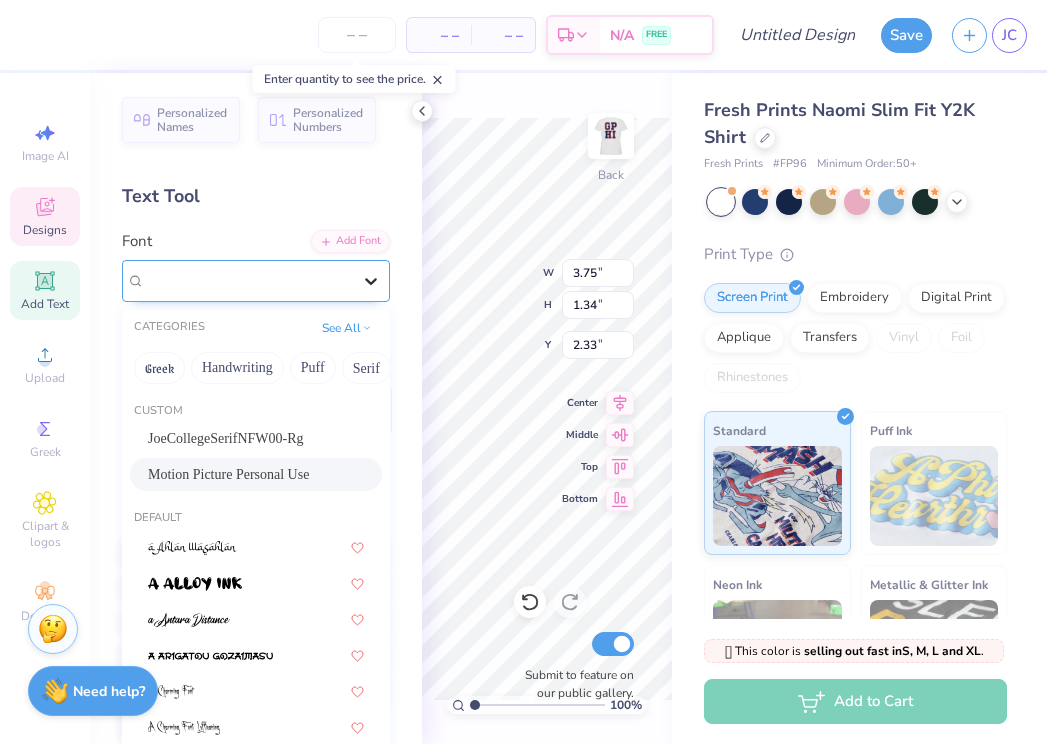 scroll, scrollTop: 0, scrollLeft: 3, axis: horizontal 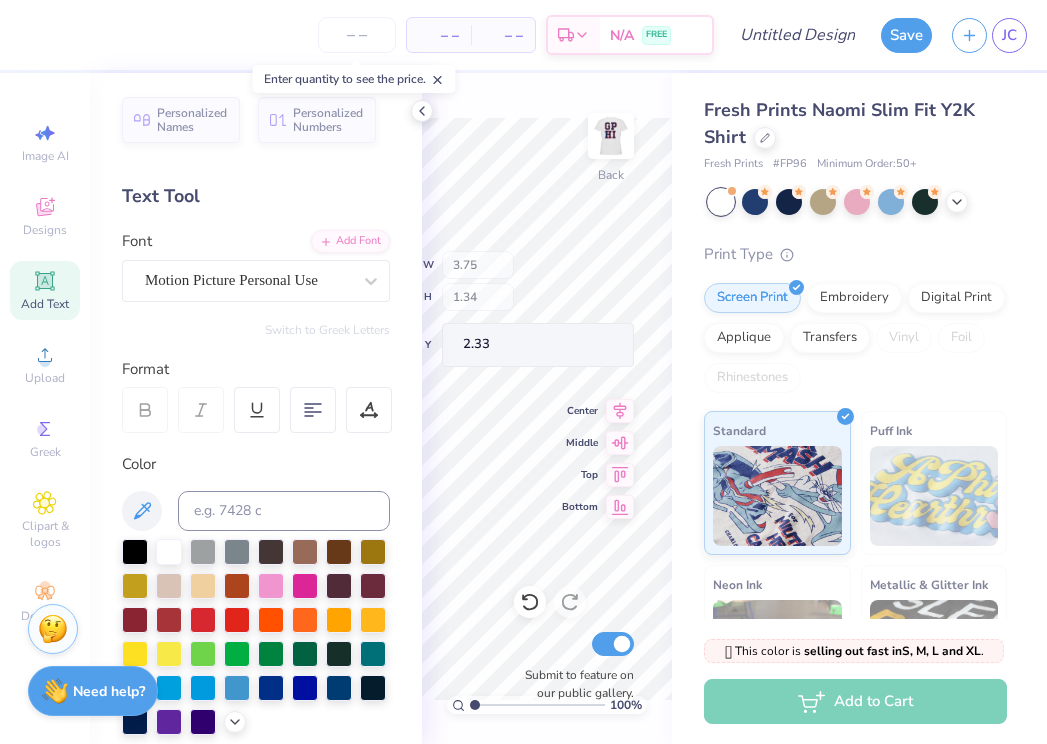 click 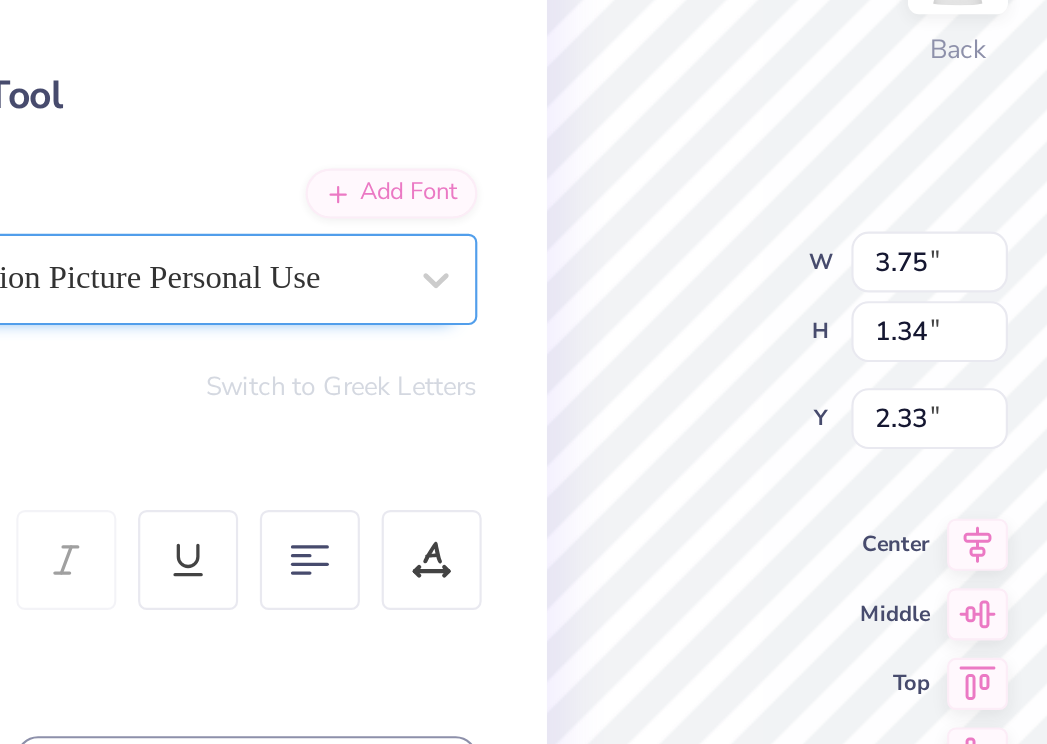 scroll, scrollTop: 0, scrollLeft: 0, axis: both 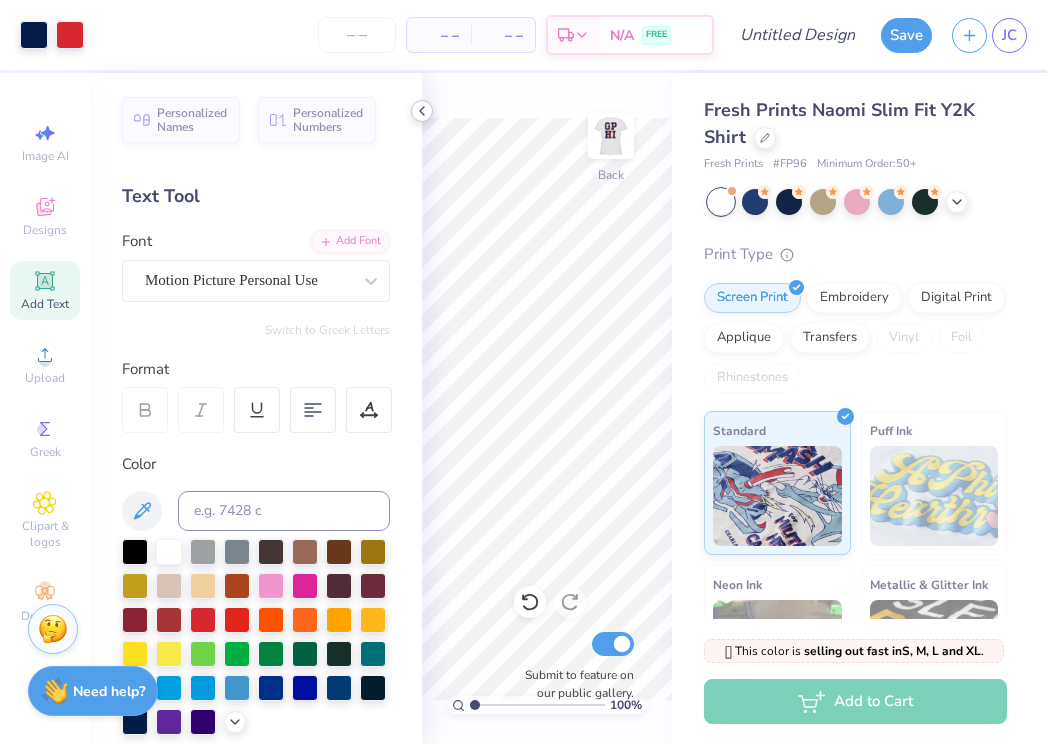 click 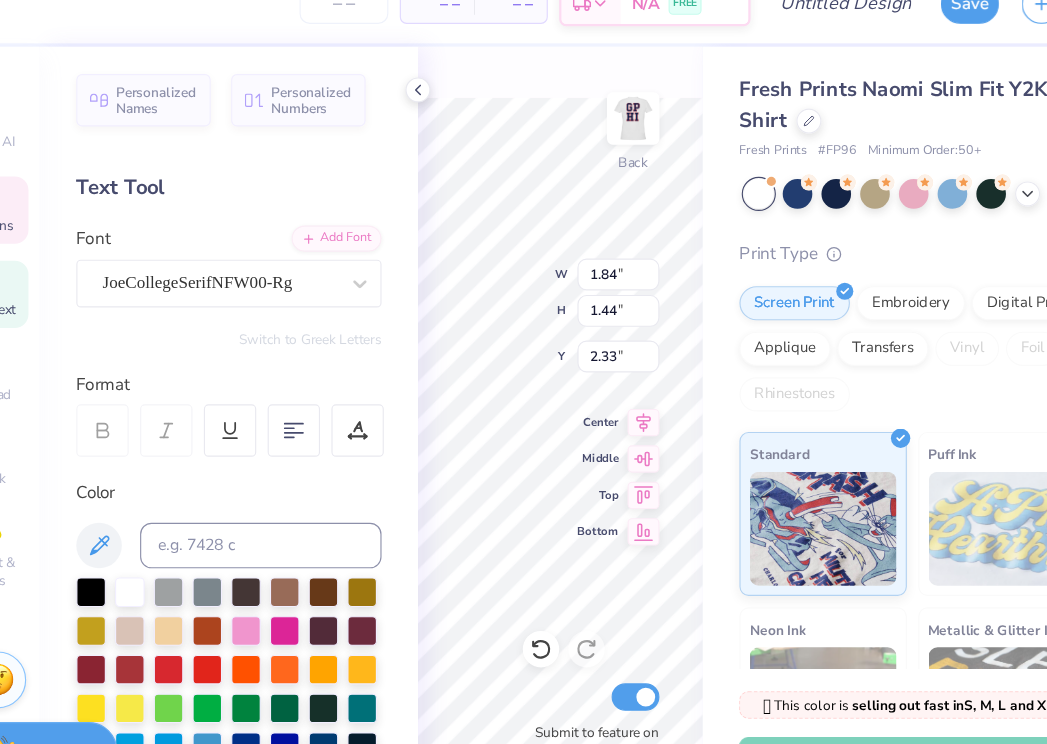type on "86" 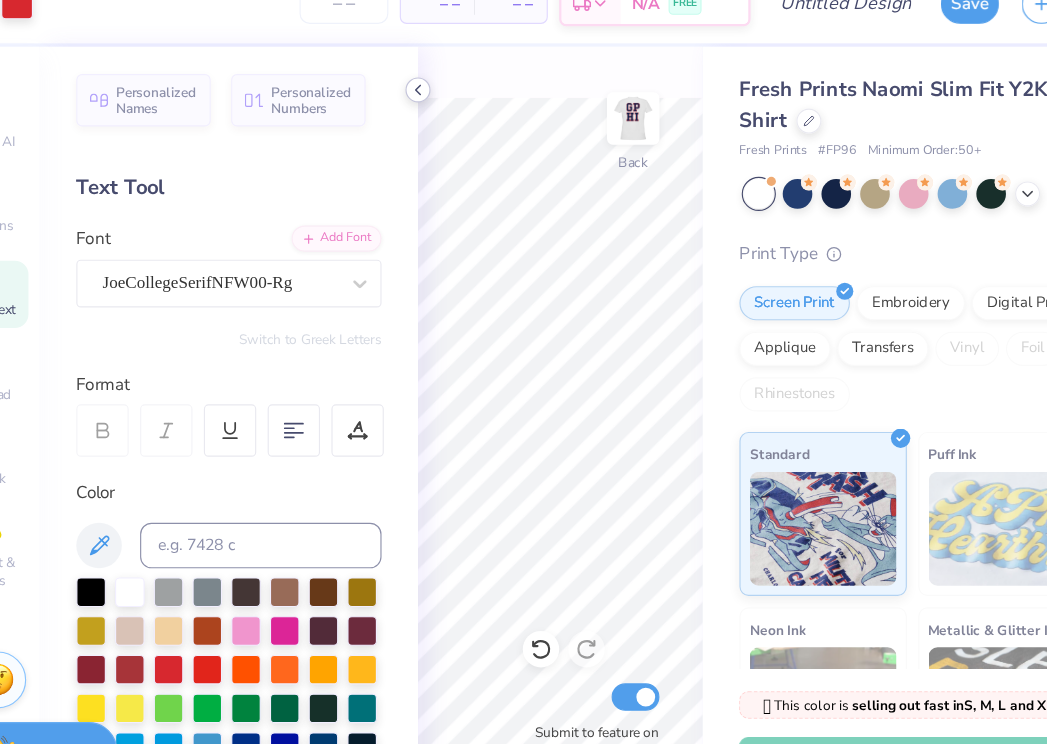 click 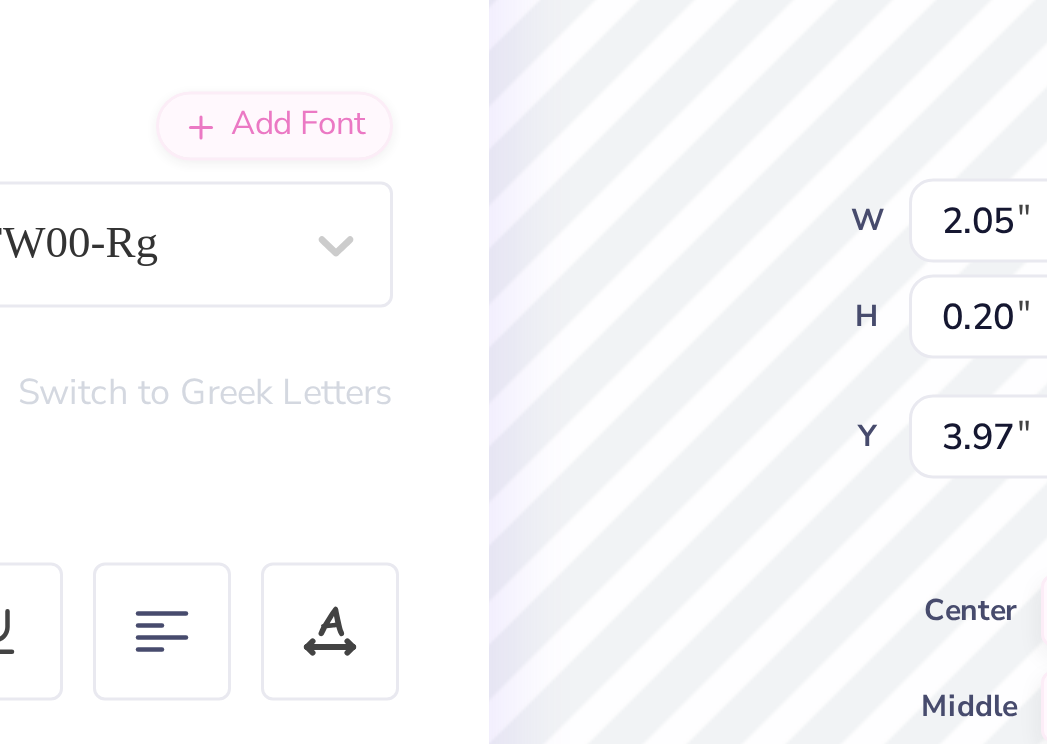 type on "3.97" 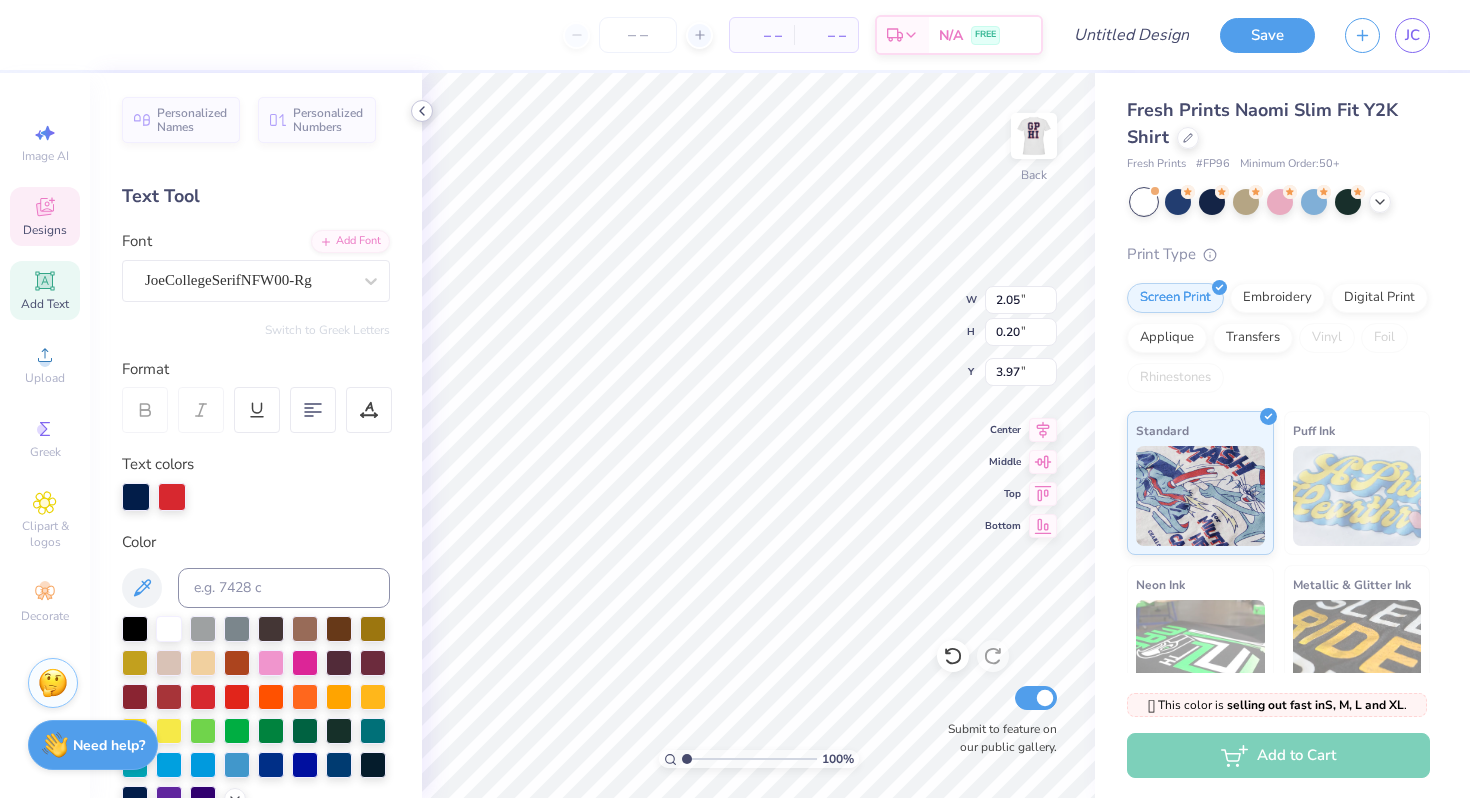click 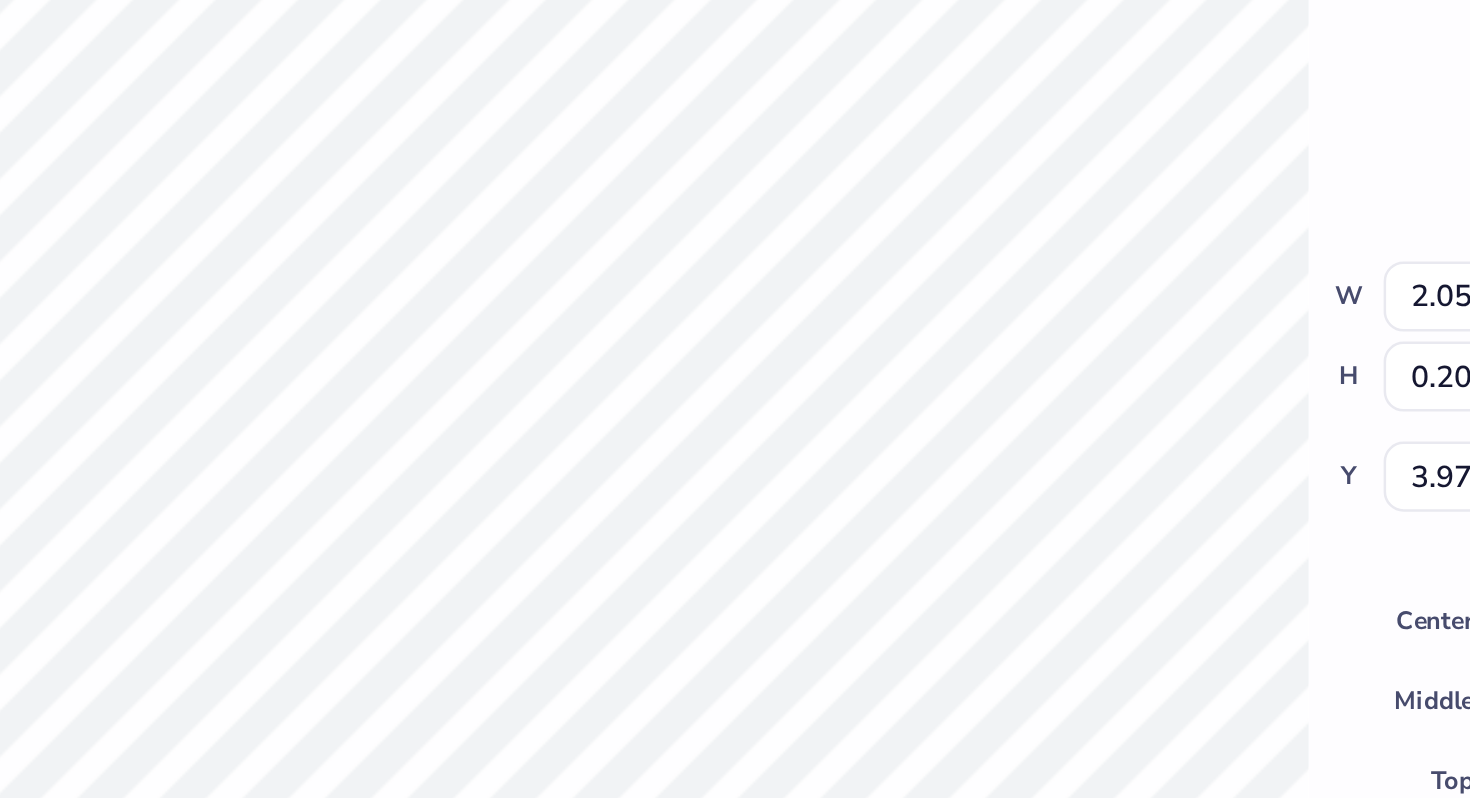 type on "1.96" 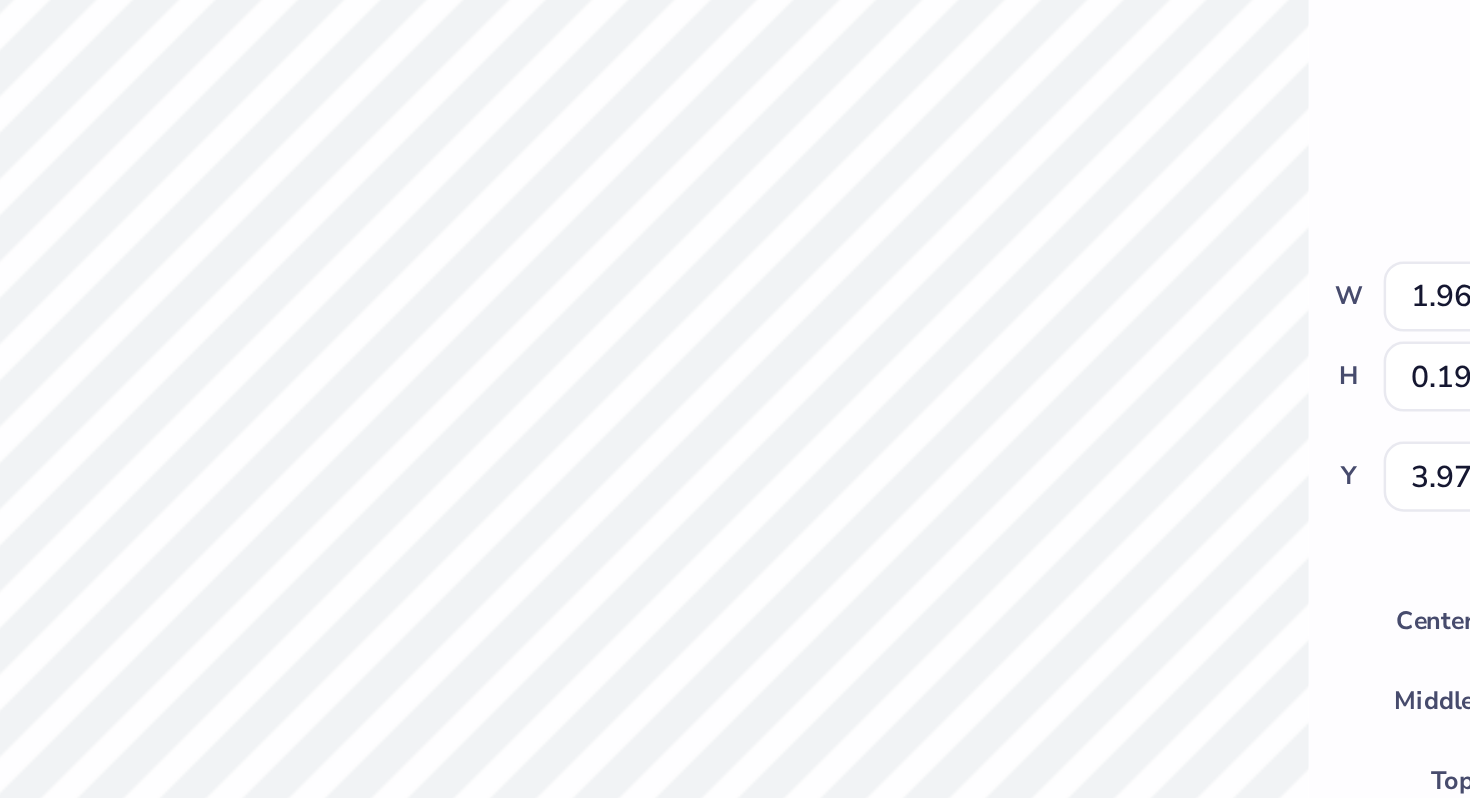 type on "3.98" 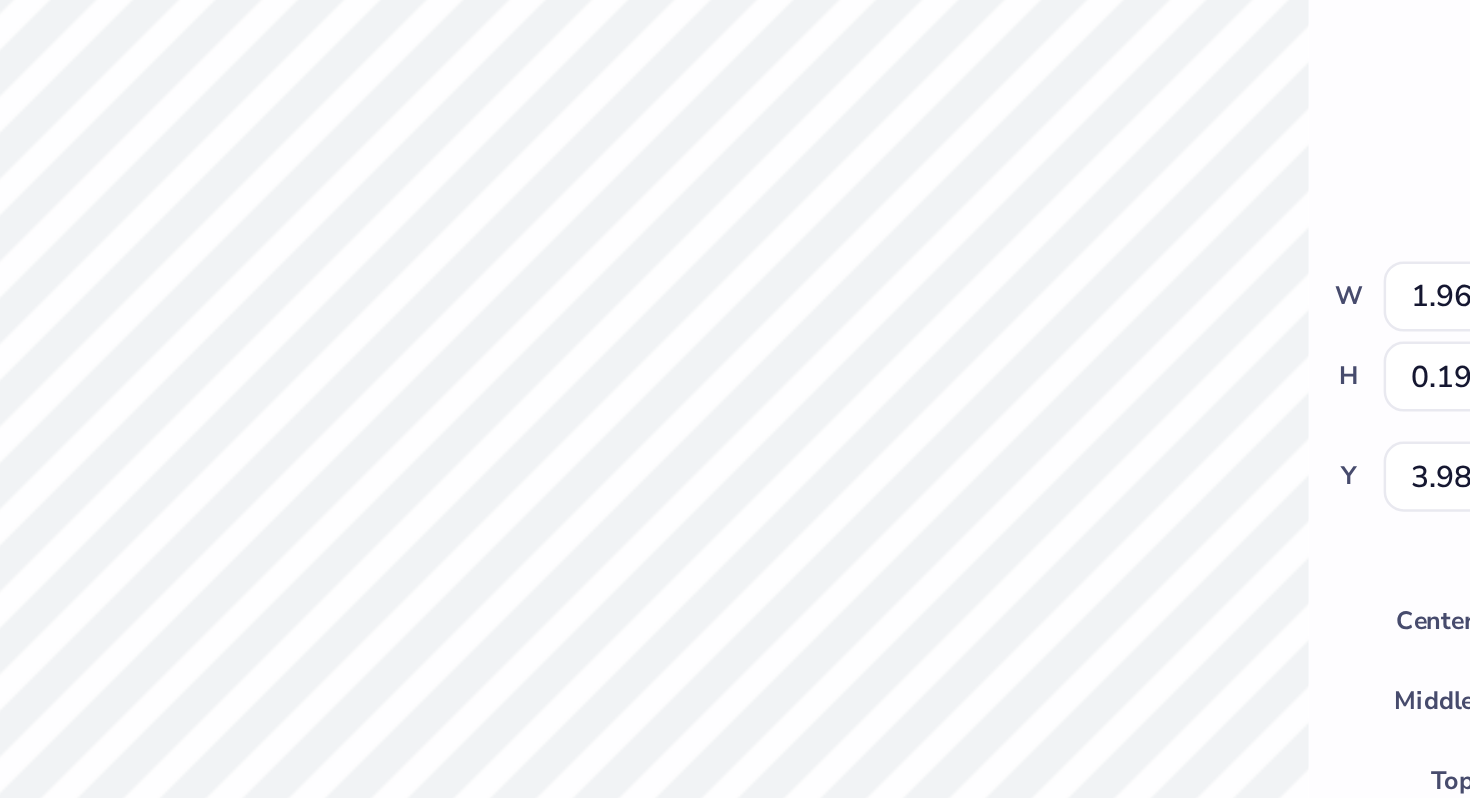 type on "2.15" 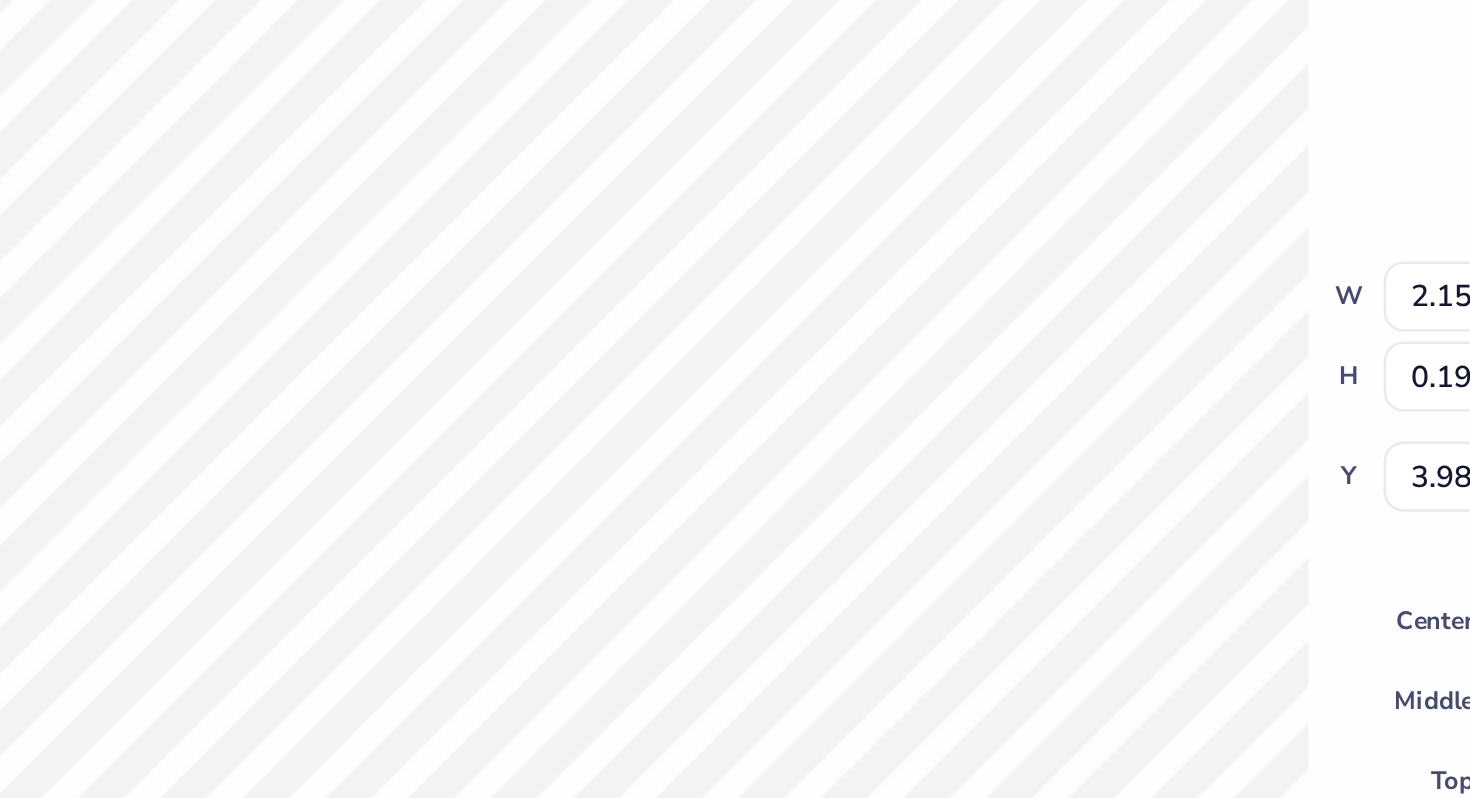 type on "0.21" 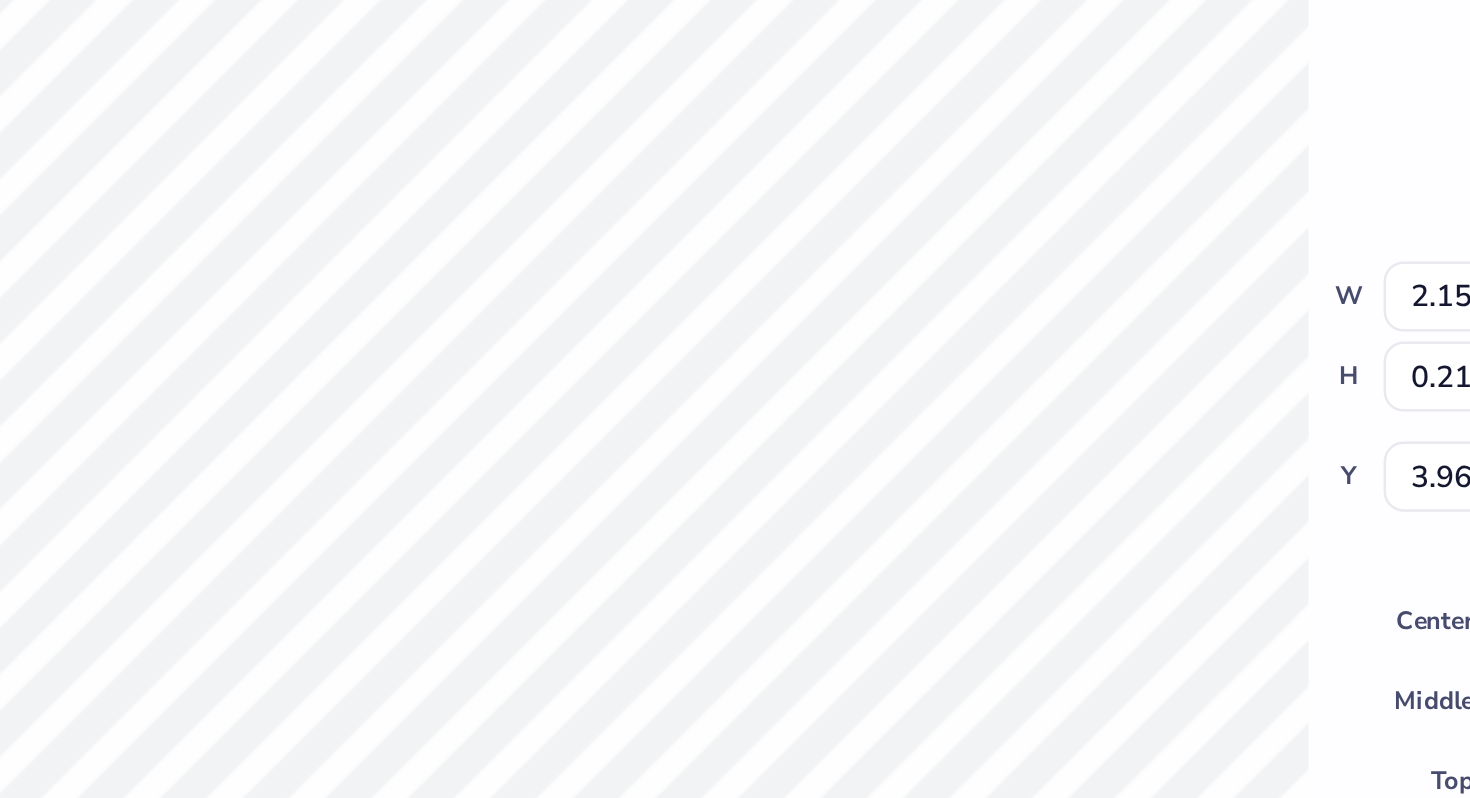 scroll, scrollTop: 0, scrollLeft: 0, axis: both 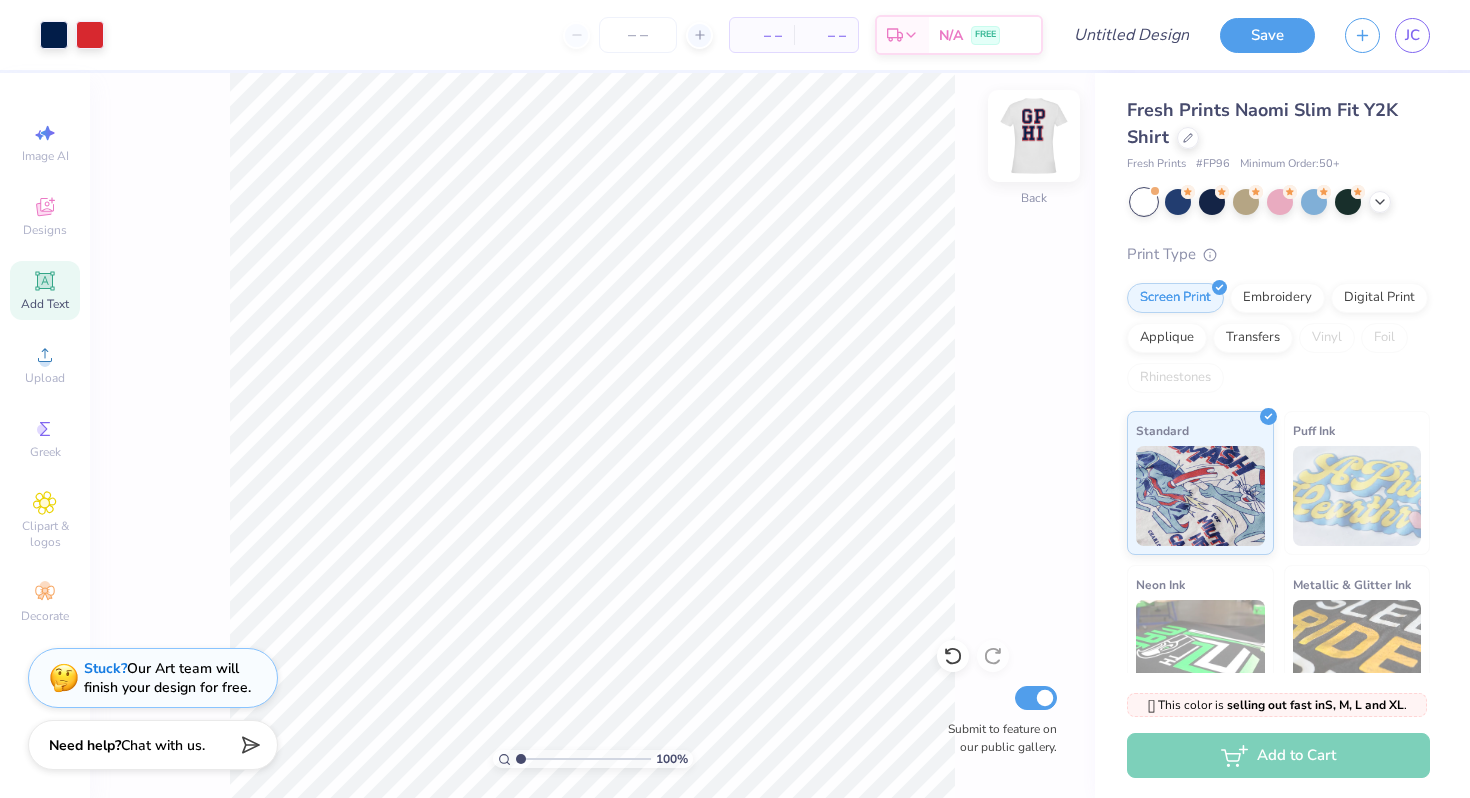 click at bounding box center (1034, 136) 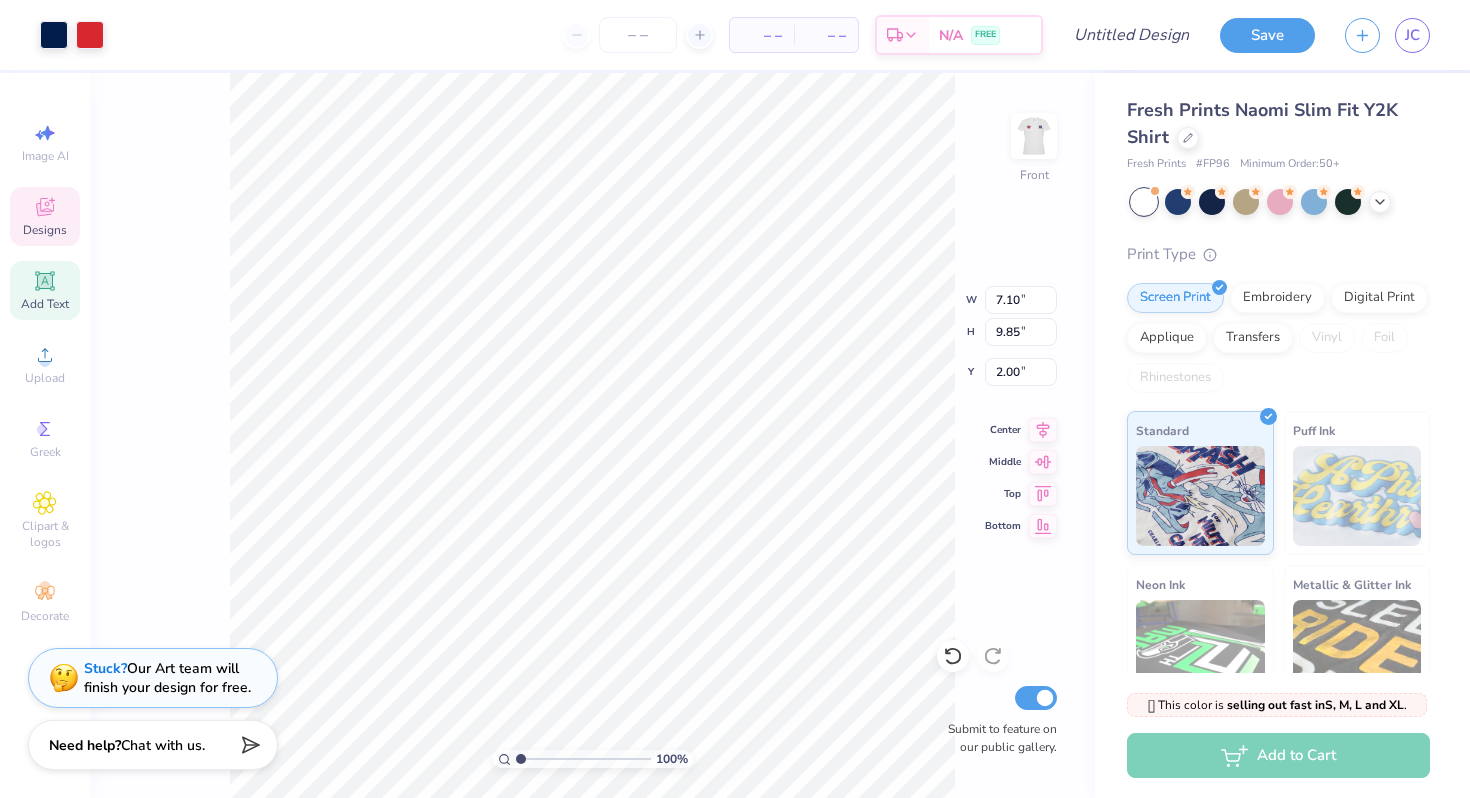 type on "4.66" 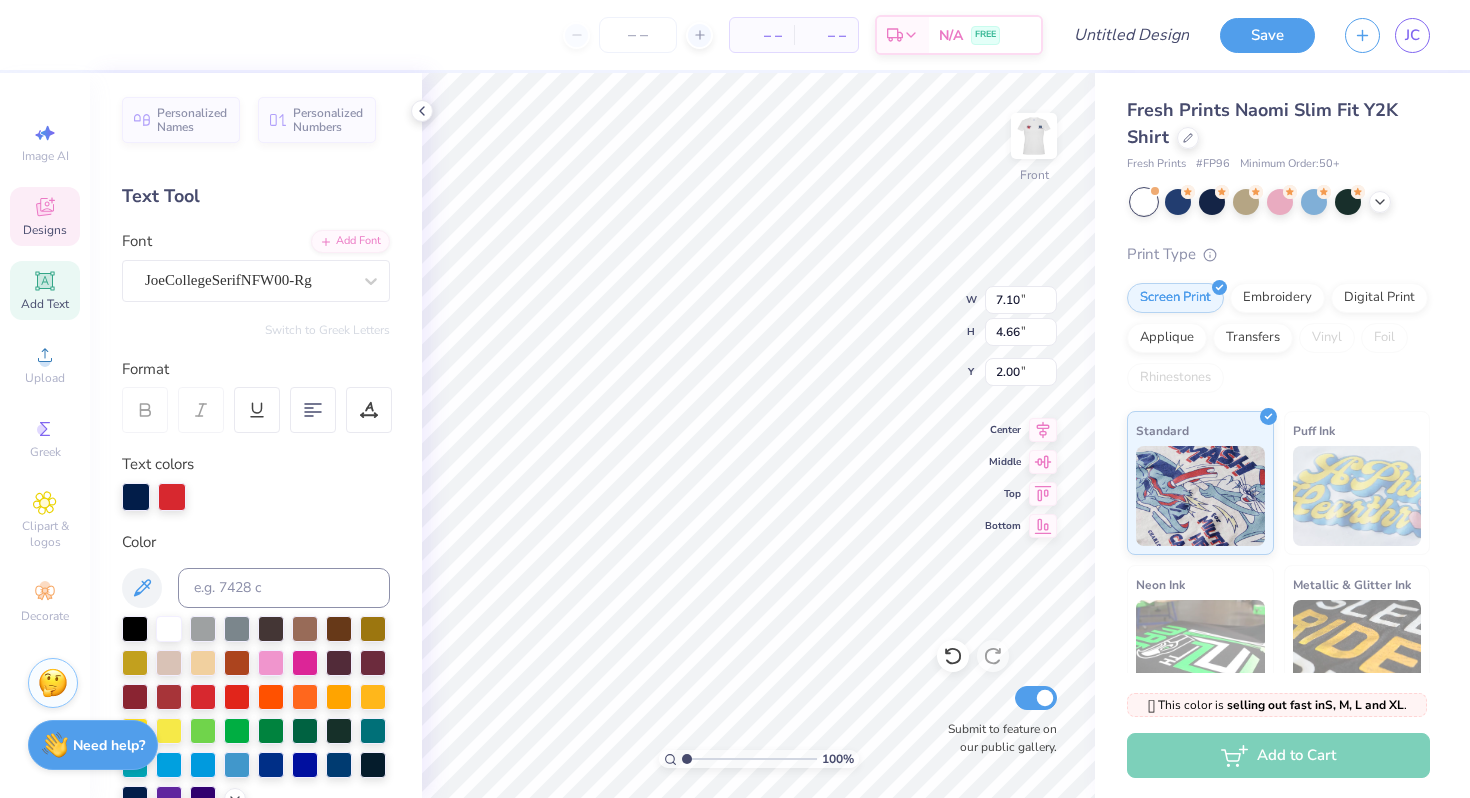 type on "19" 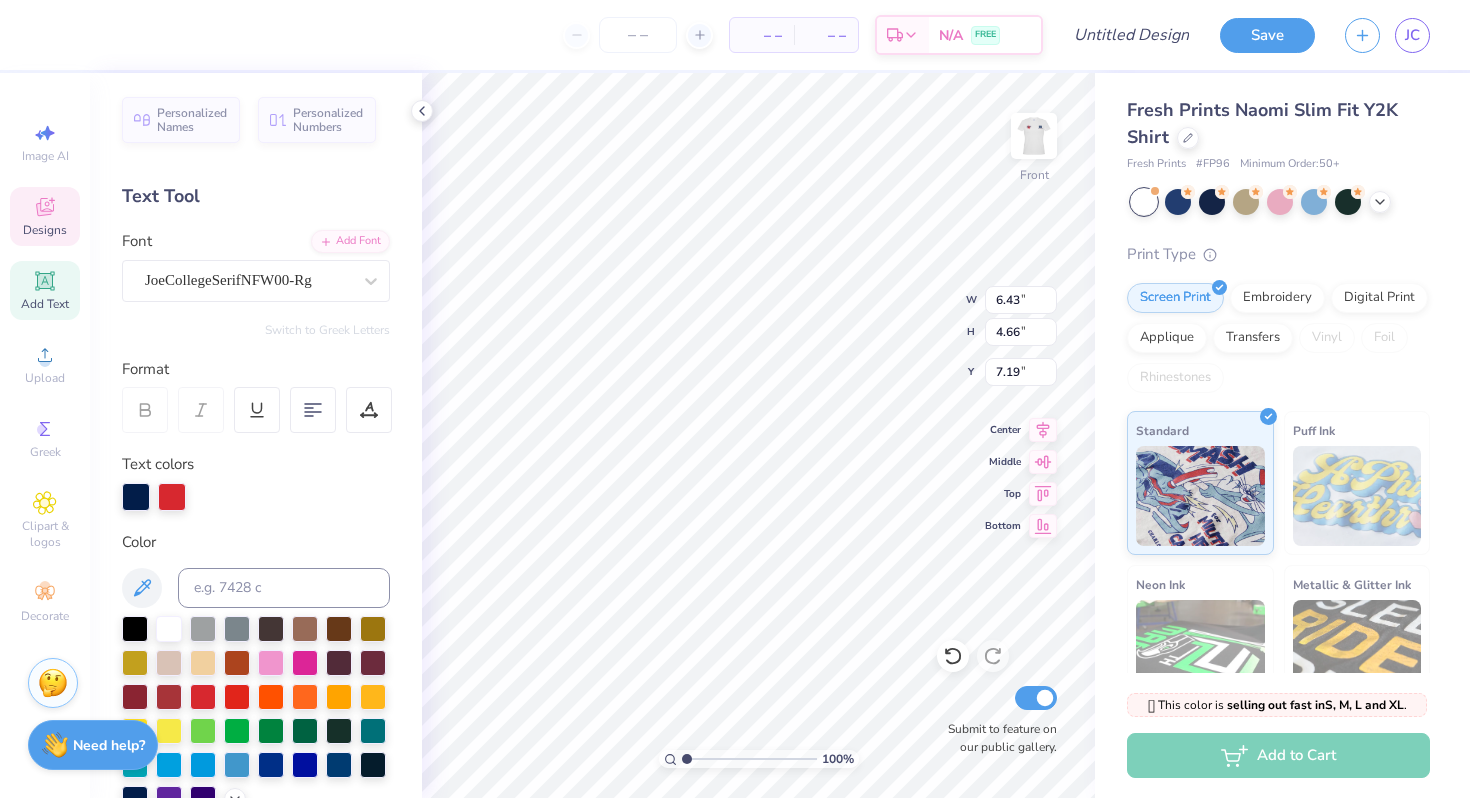 type on "6.43" 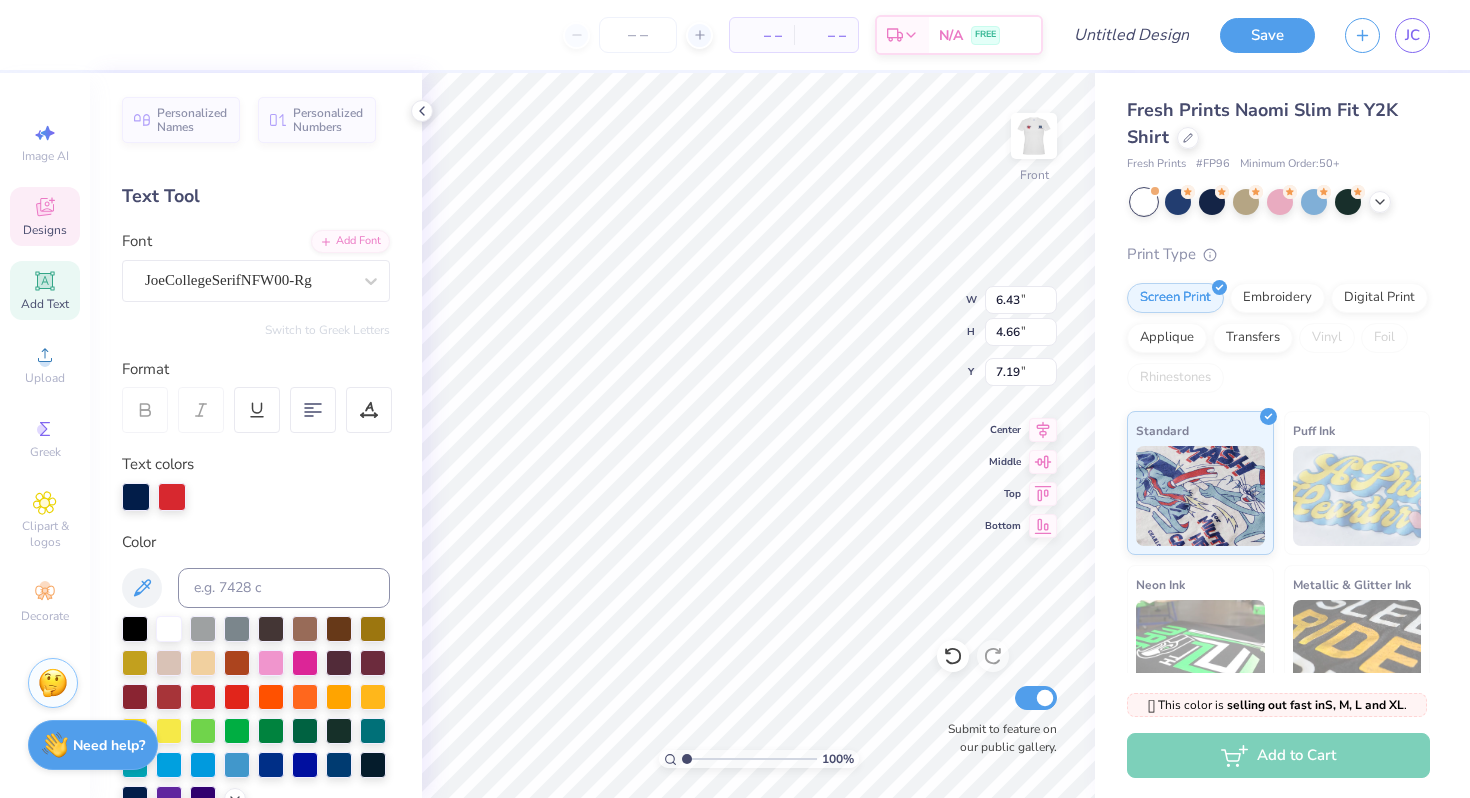 type on "86" 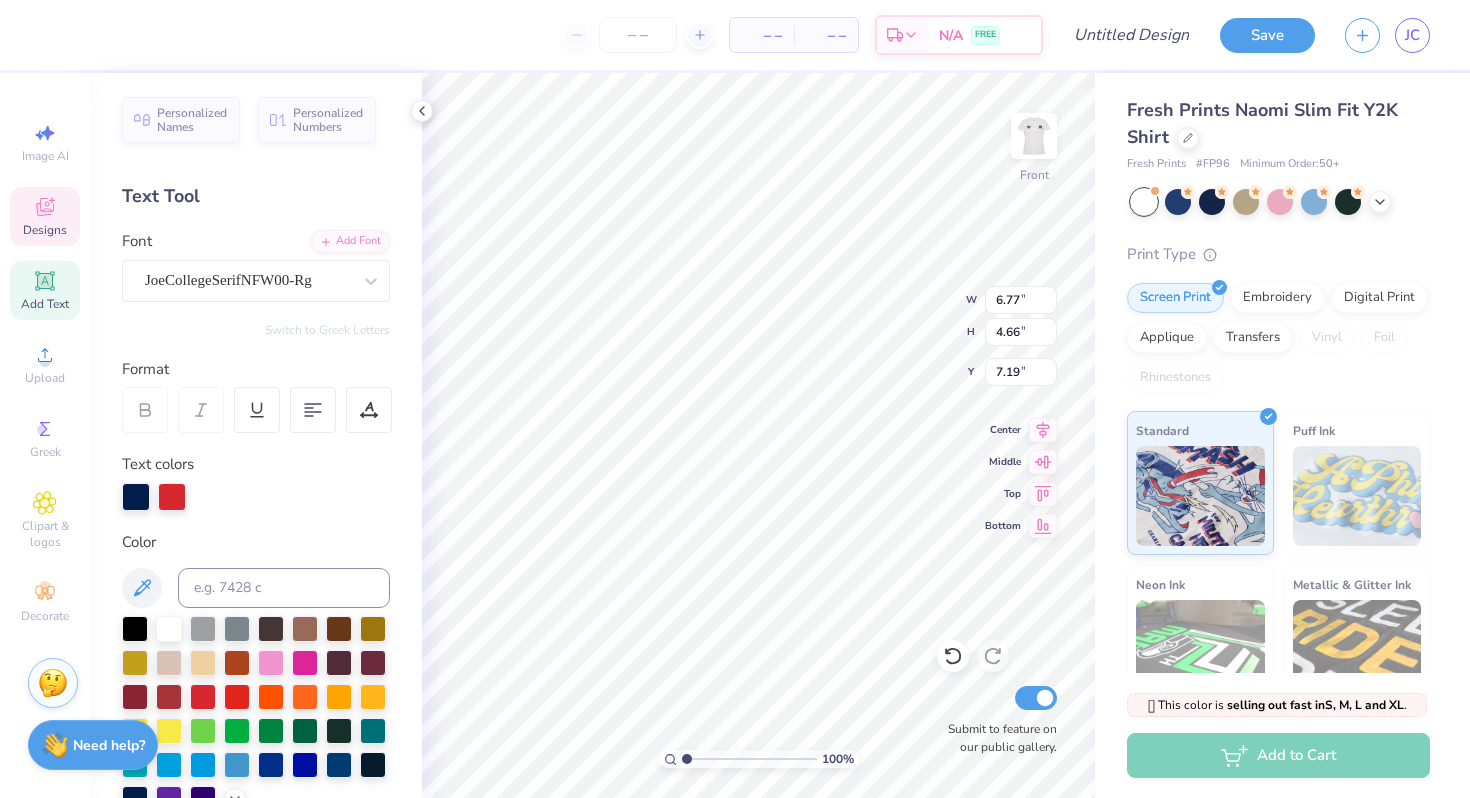 type on "7.16" 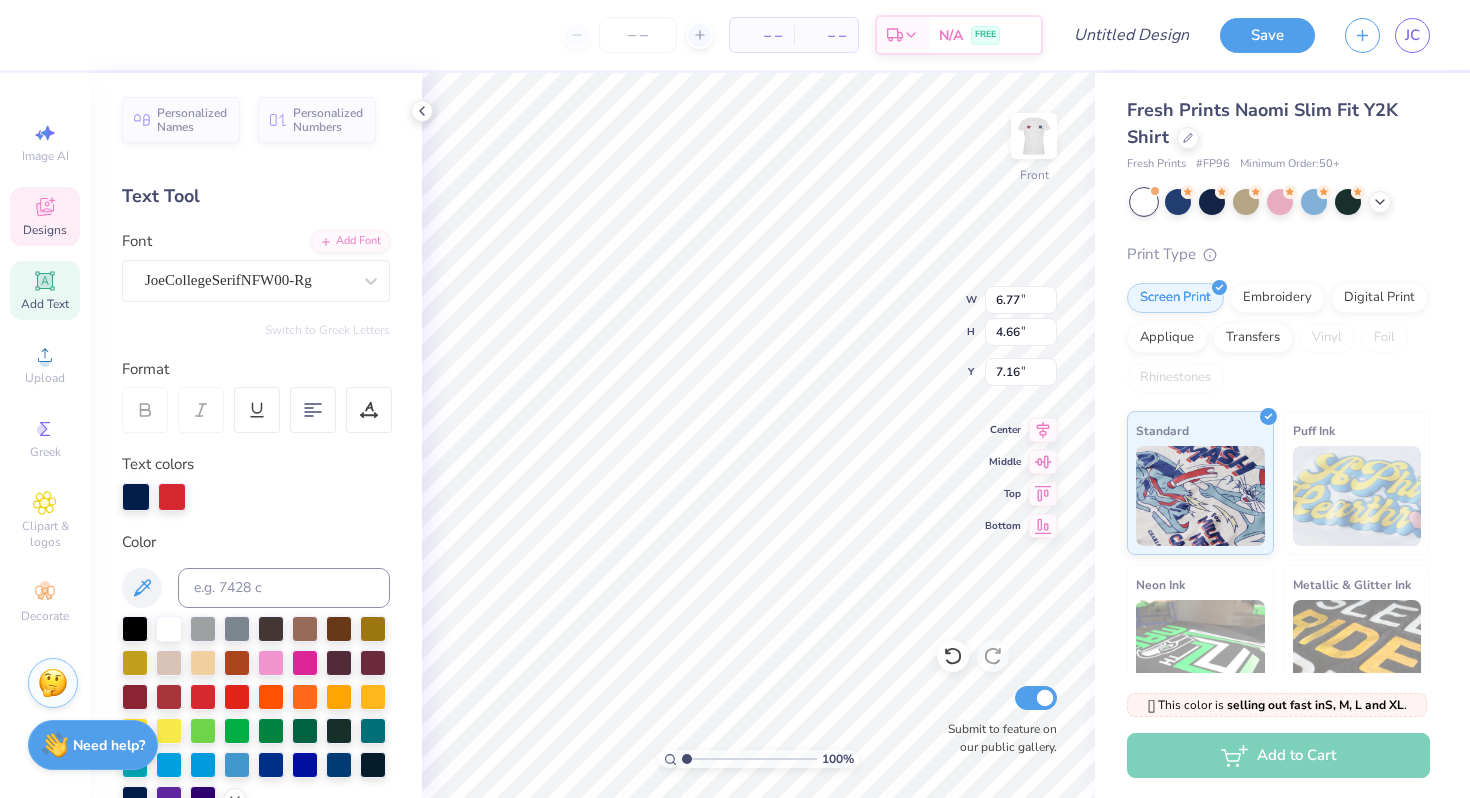 type on "5.58" 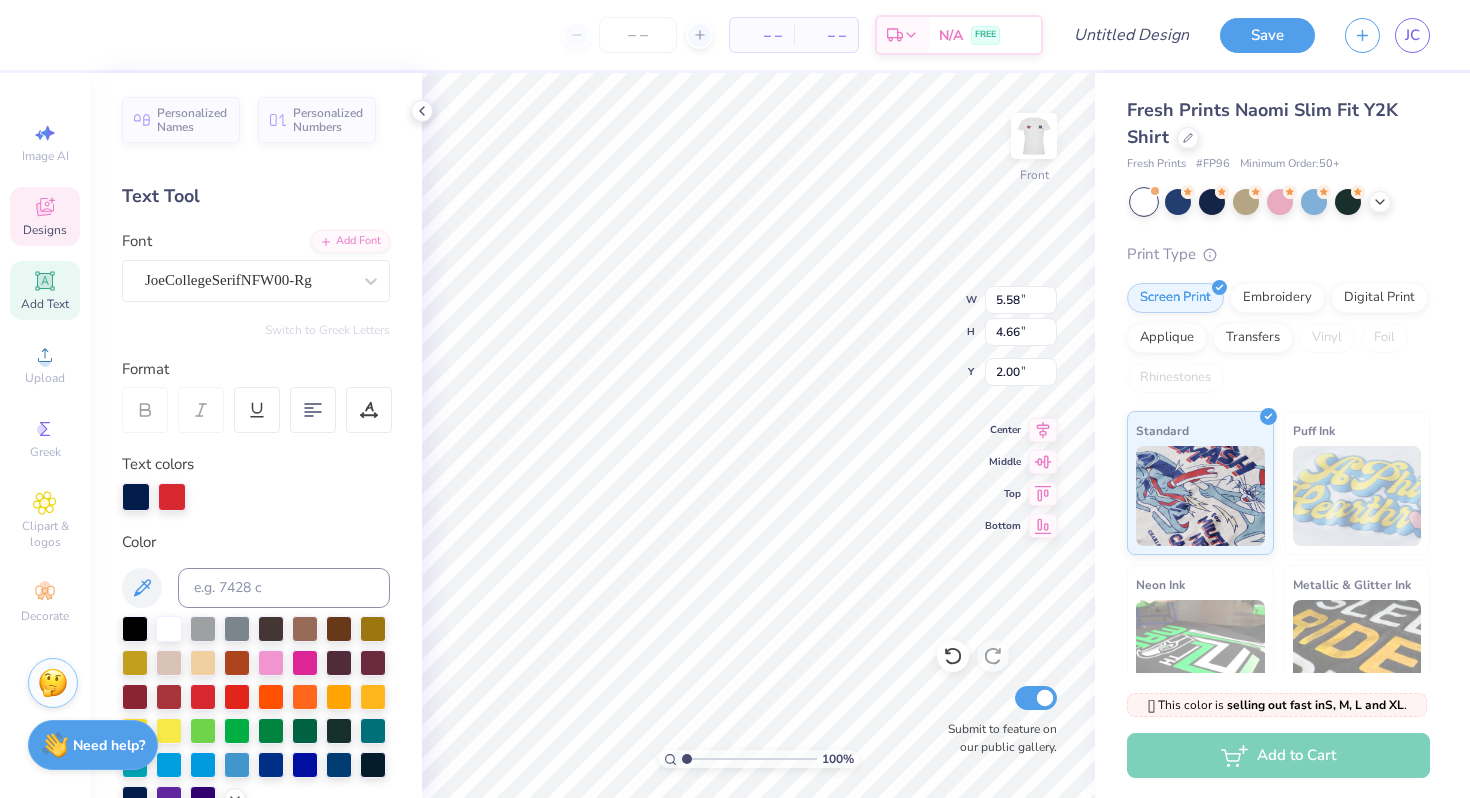type on "2.02" 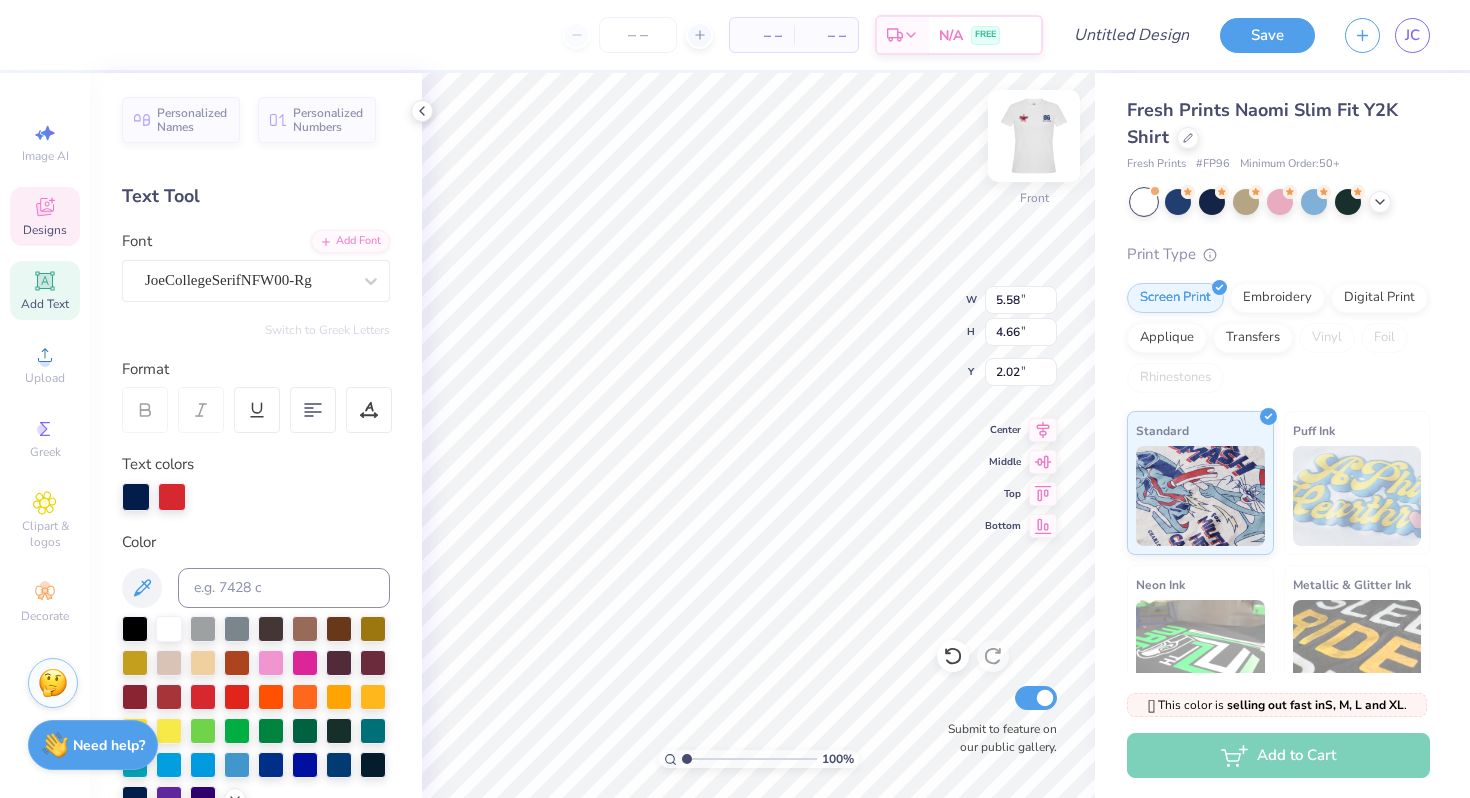 click at bounding box center [1034, 136] 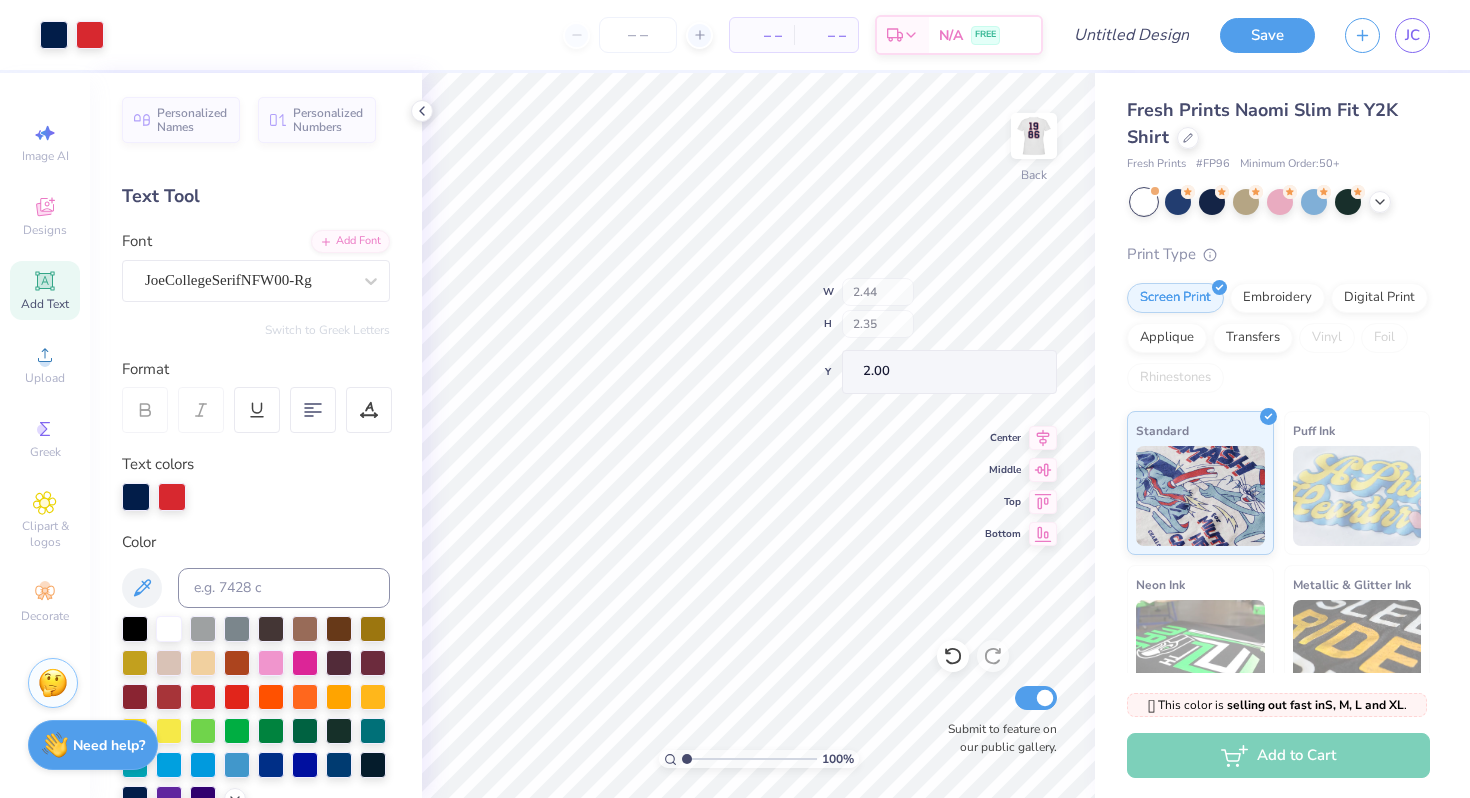 type on "2.98" 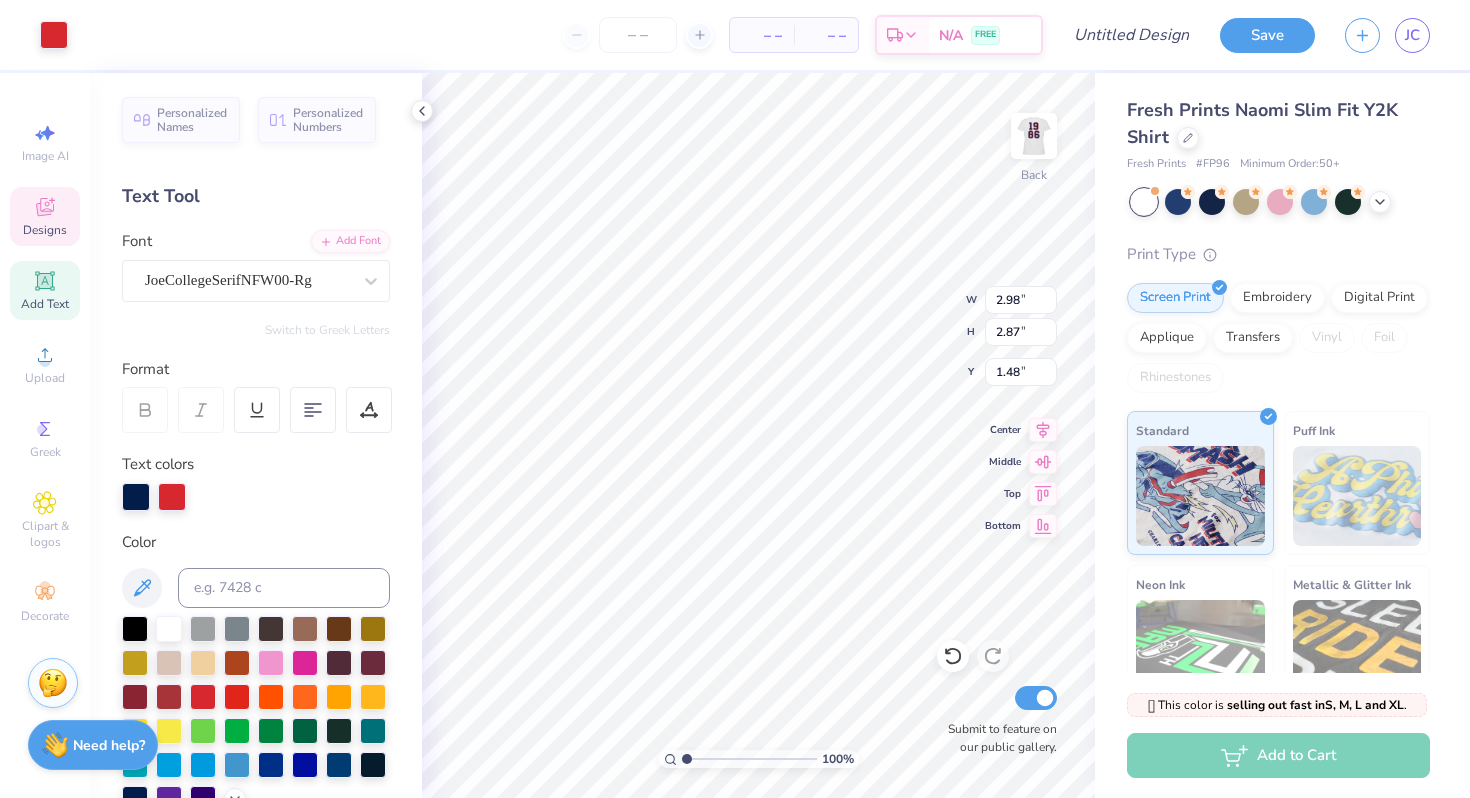 type on "1.57" 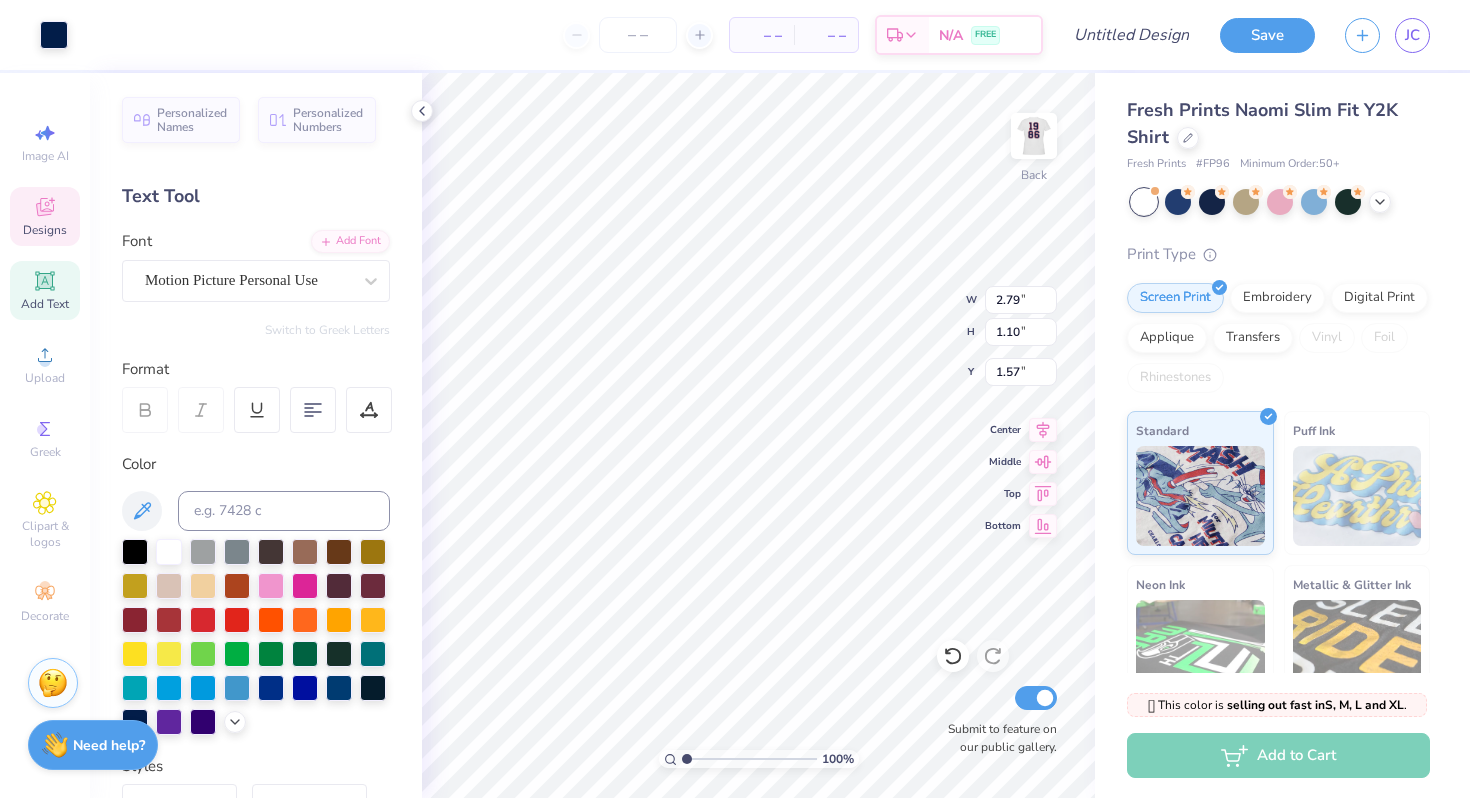 type on "2.79" 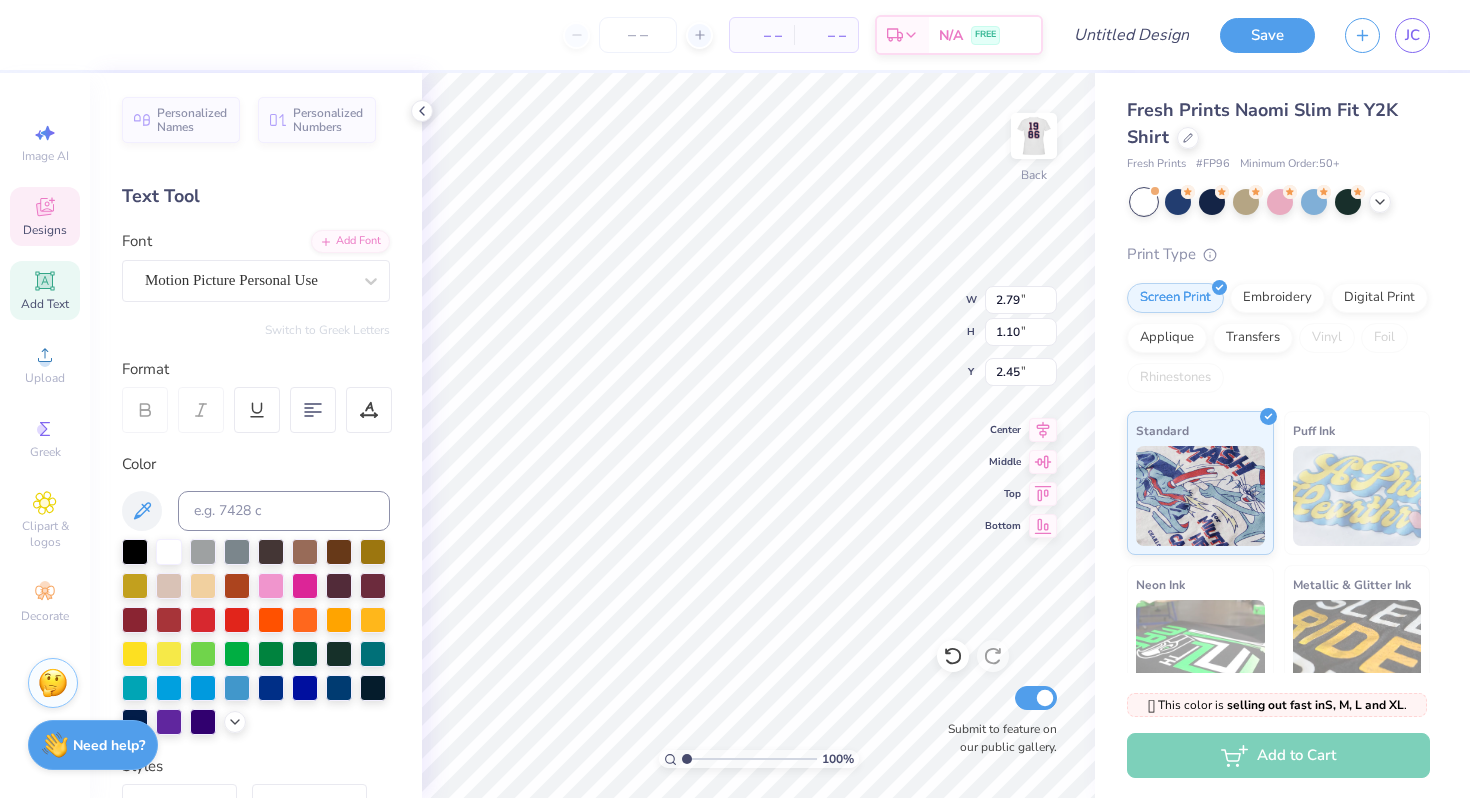 type on "3.23" 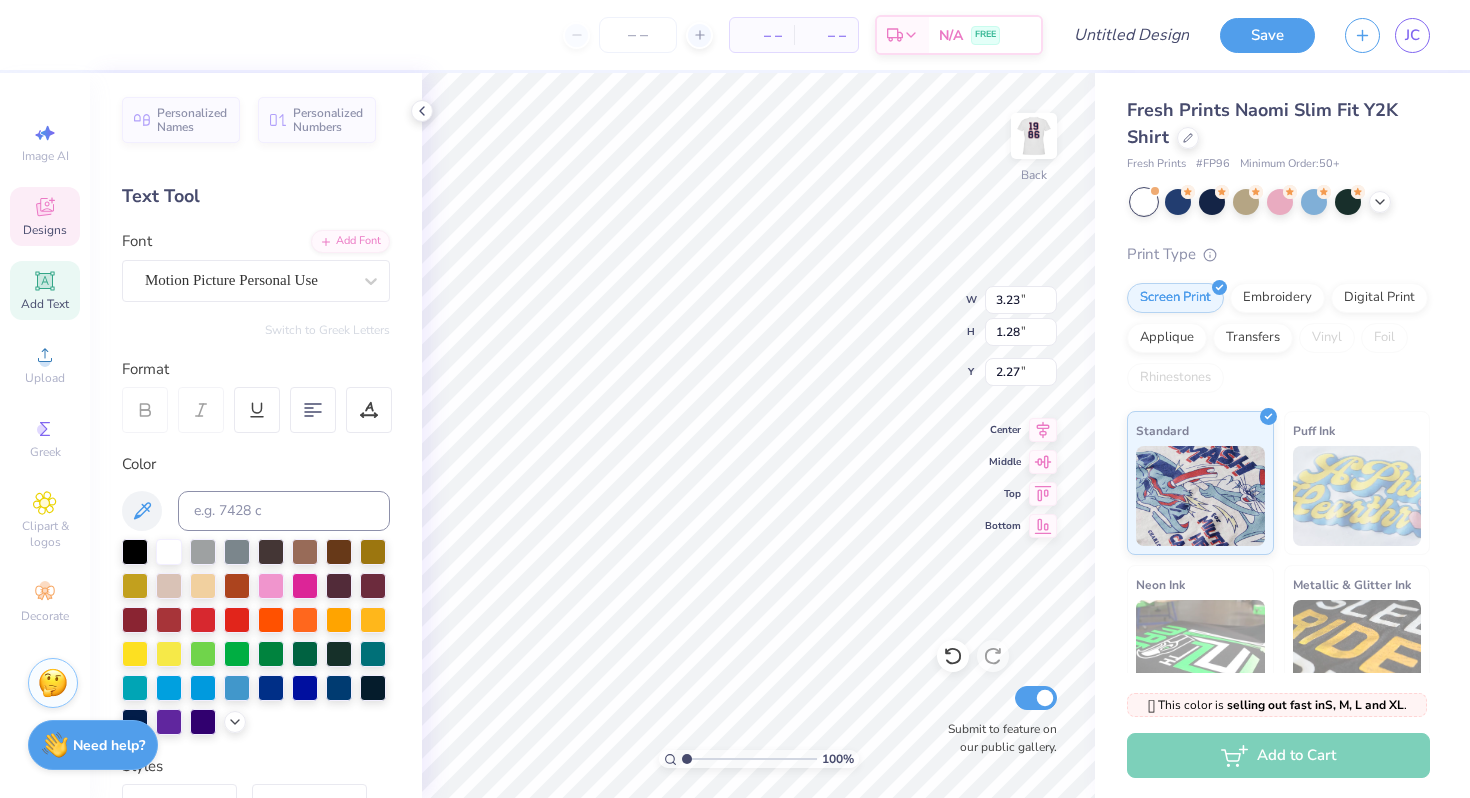 type on "2.36" 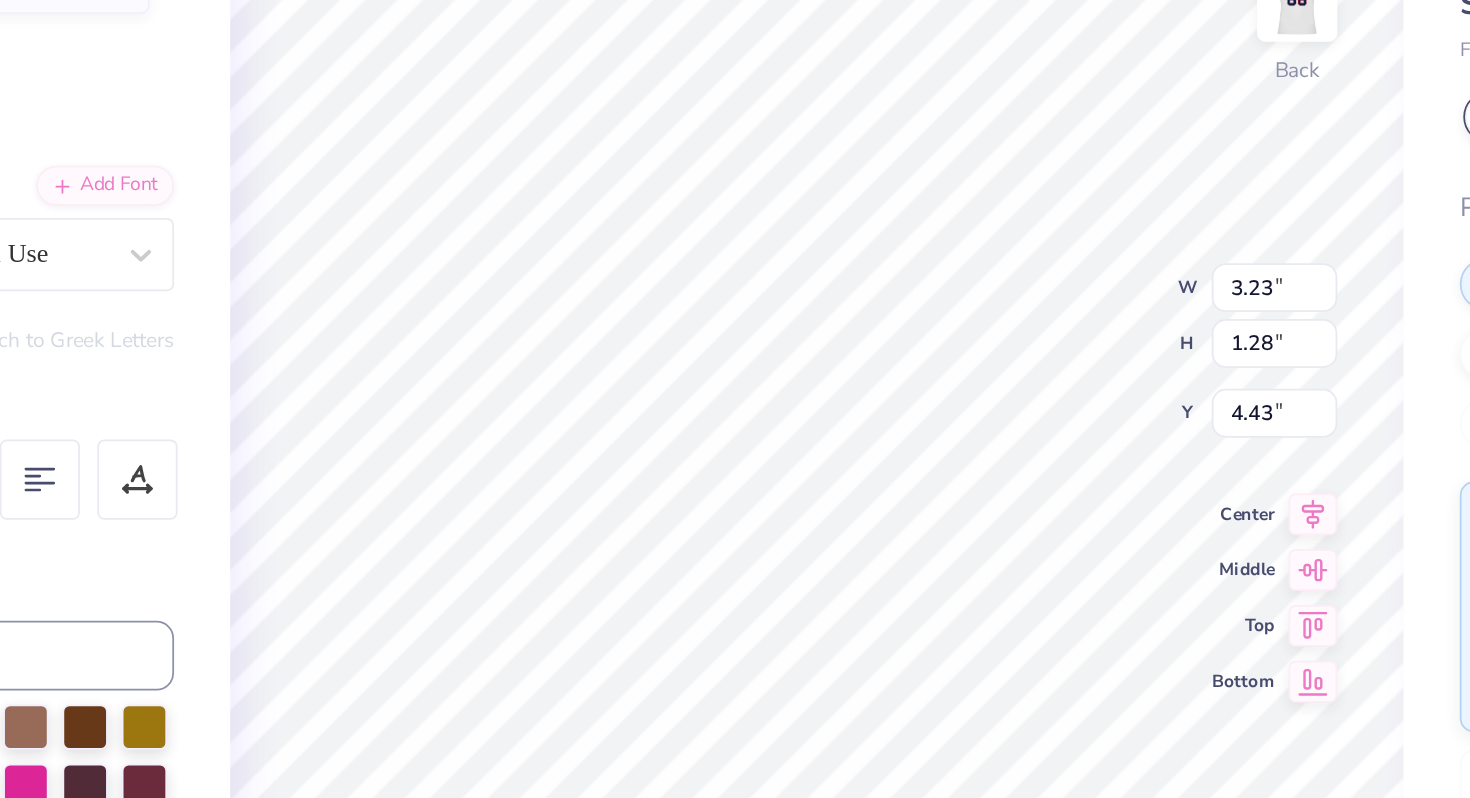 type on "4.43" 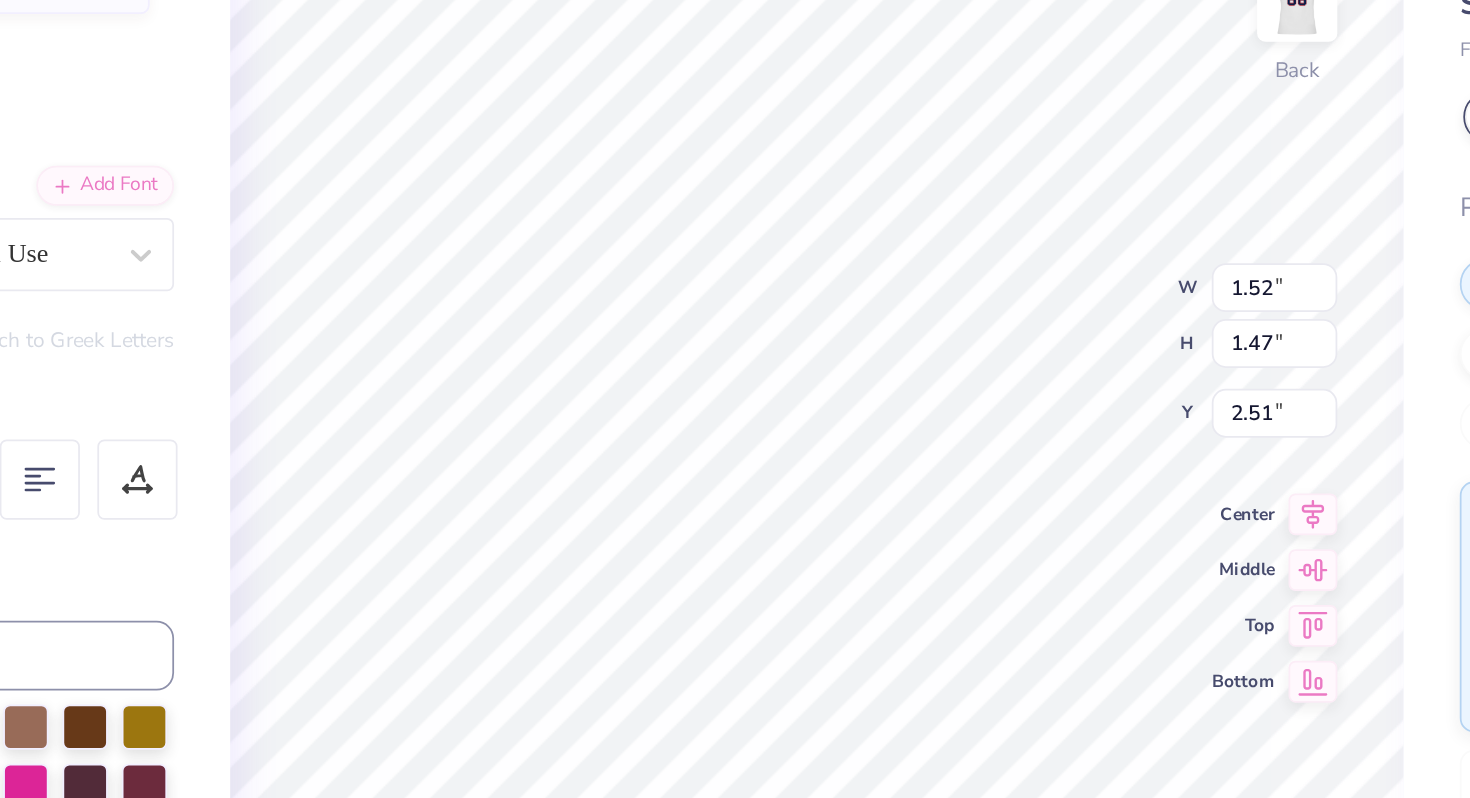 type on "2.27" 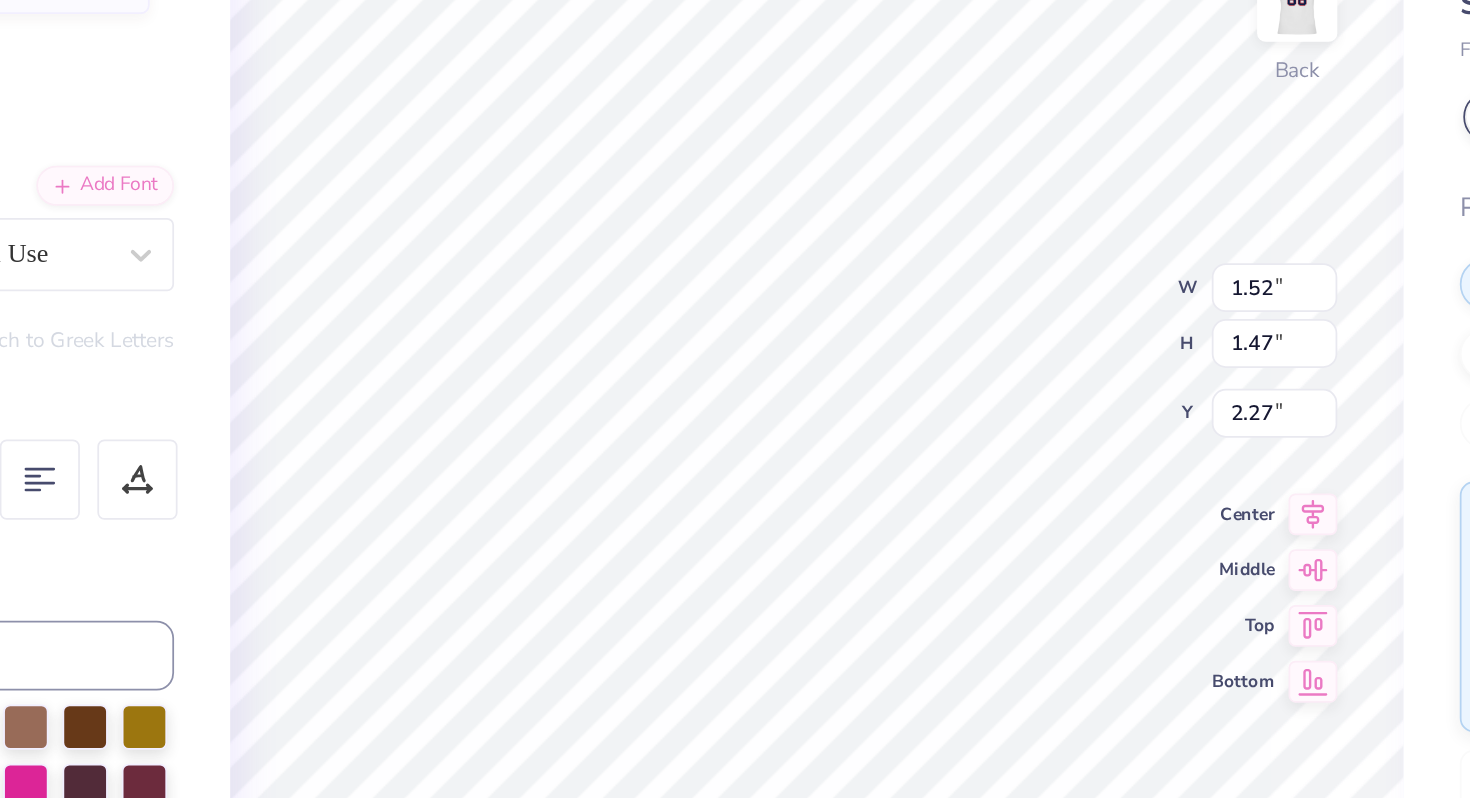 type on "3.23" 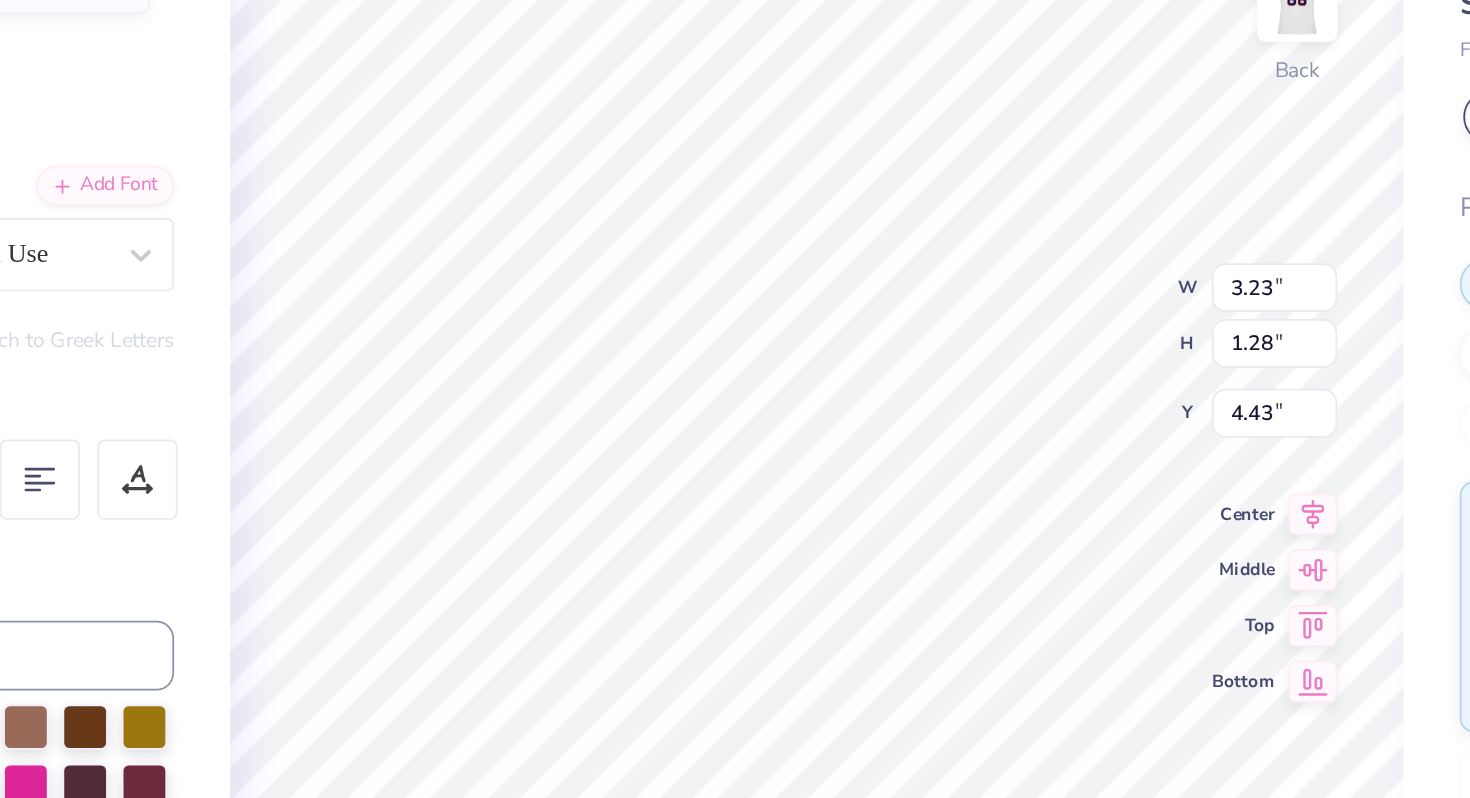 type on "2.36" 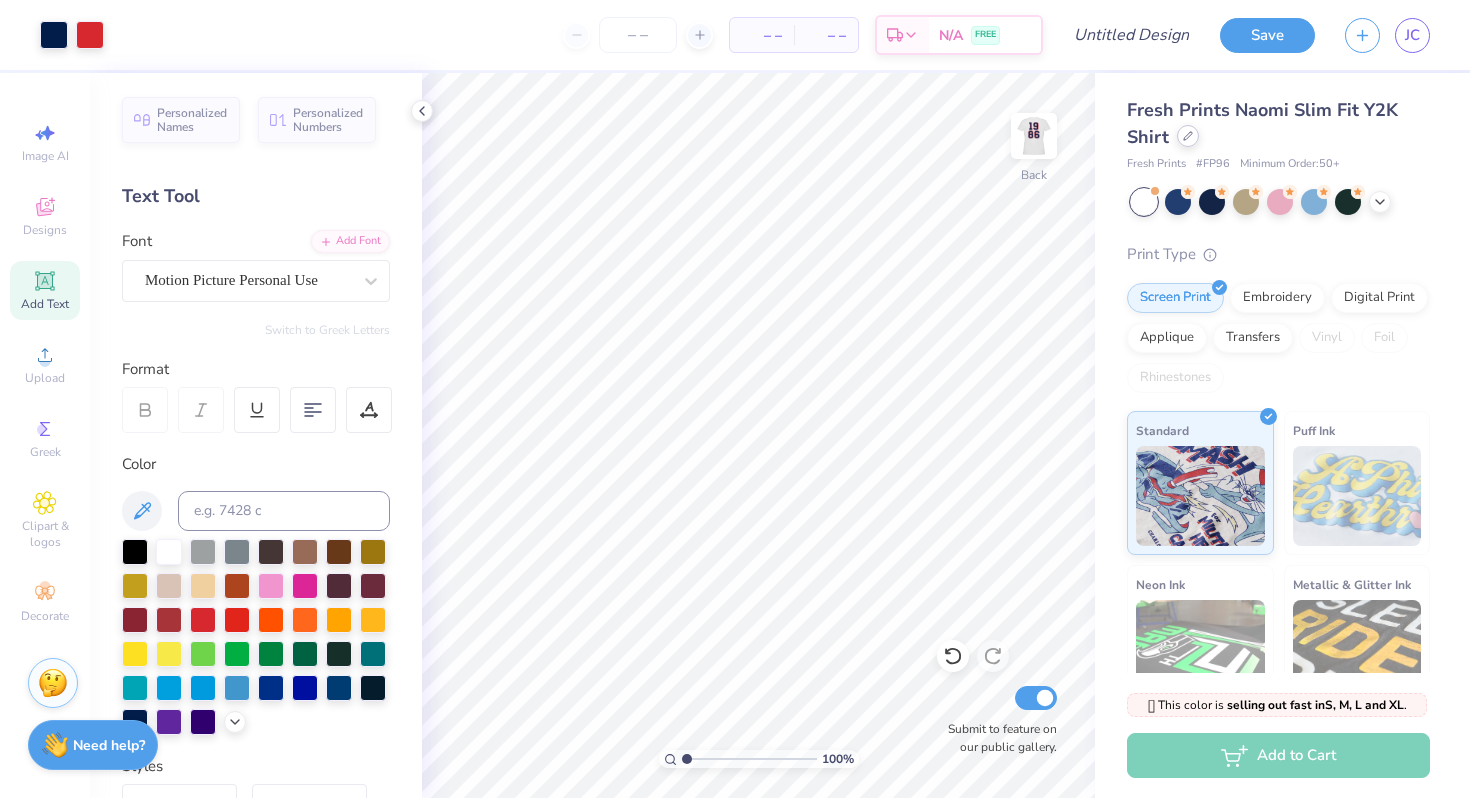 click 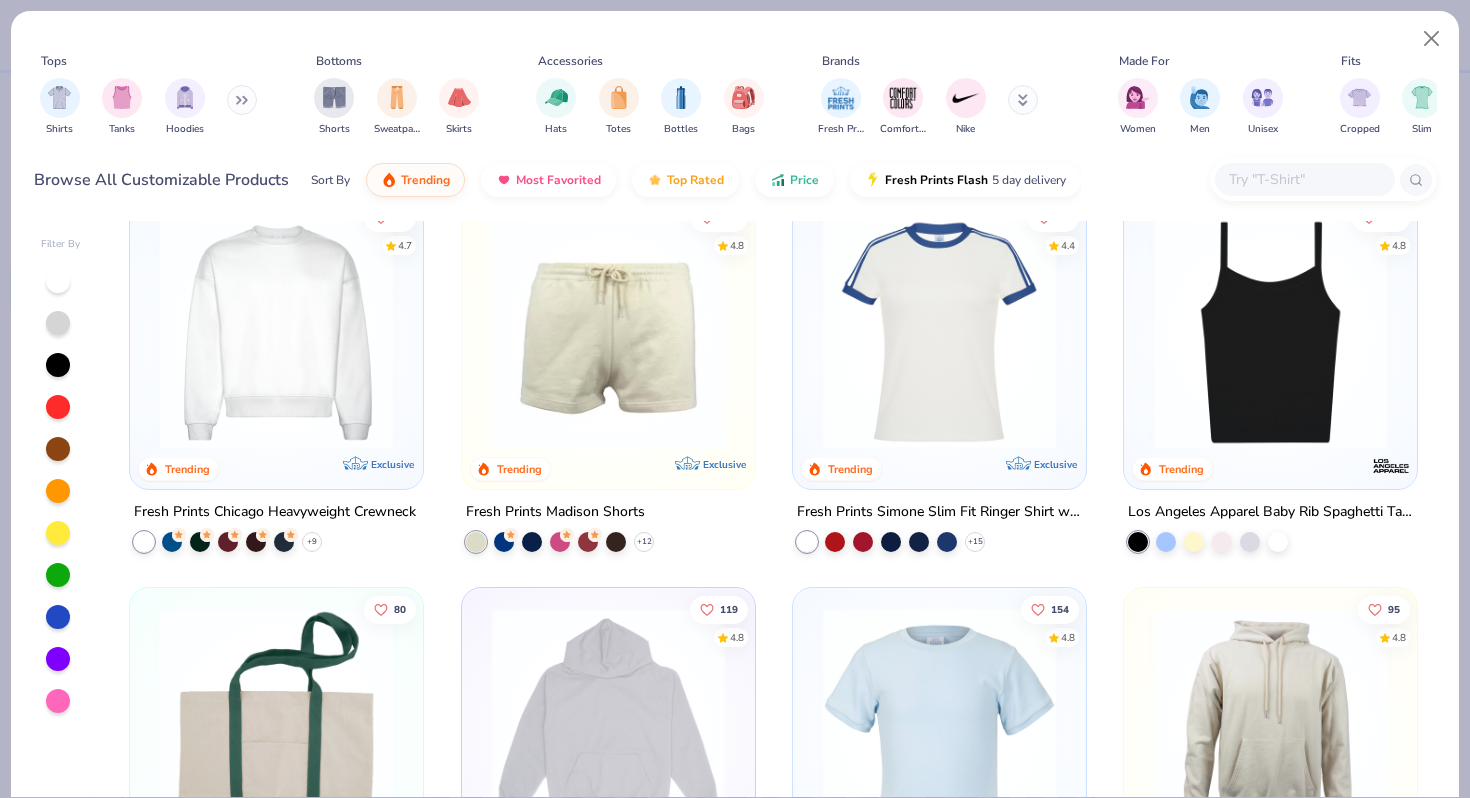scroll, scrollTop: 1603, scrollLeft: 0, axis: vertical 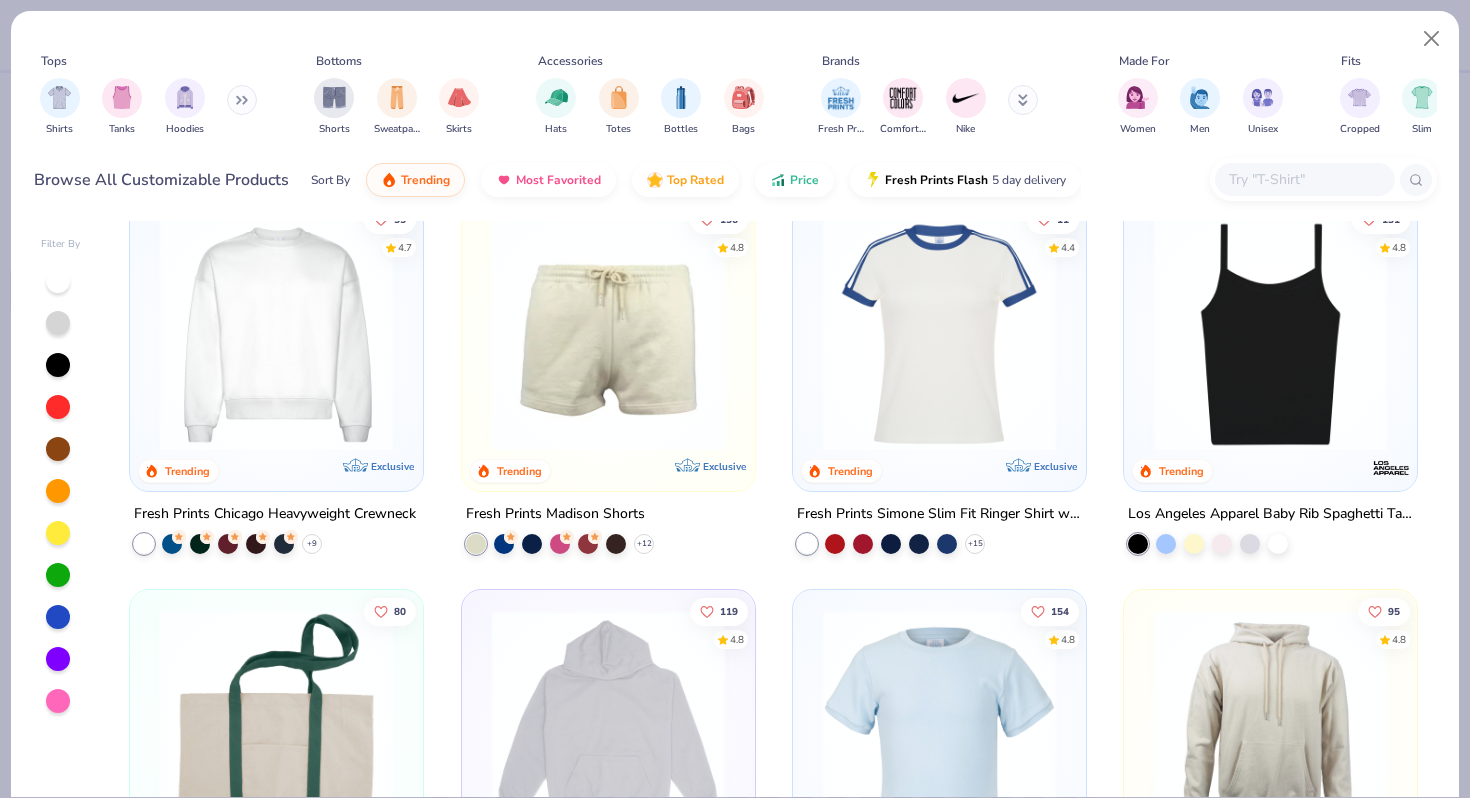 click at bounding box center (939, 334) 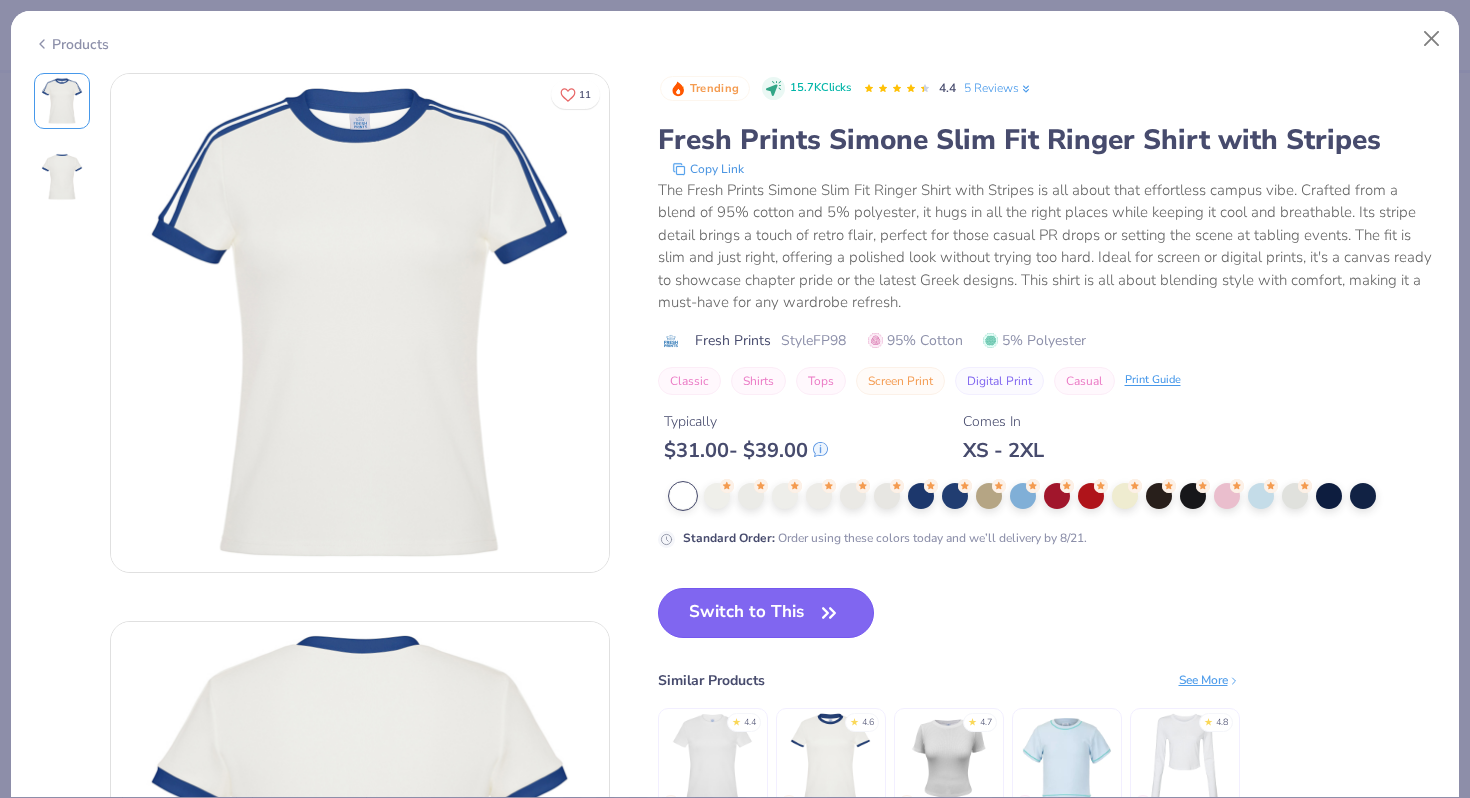click 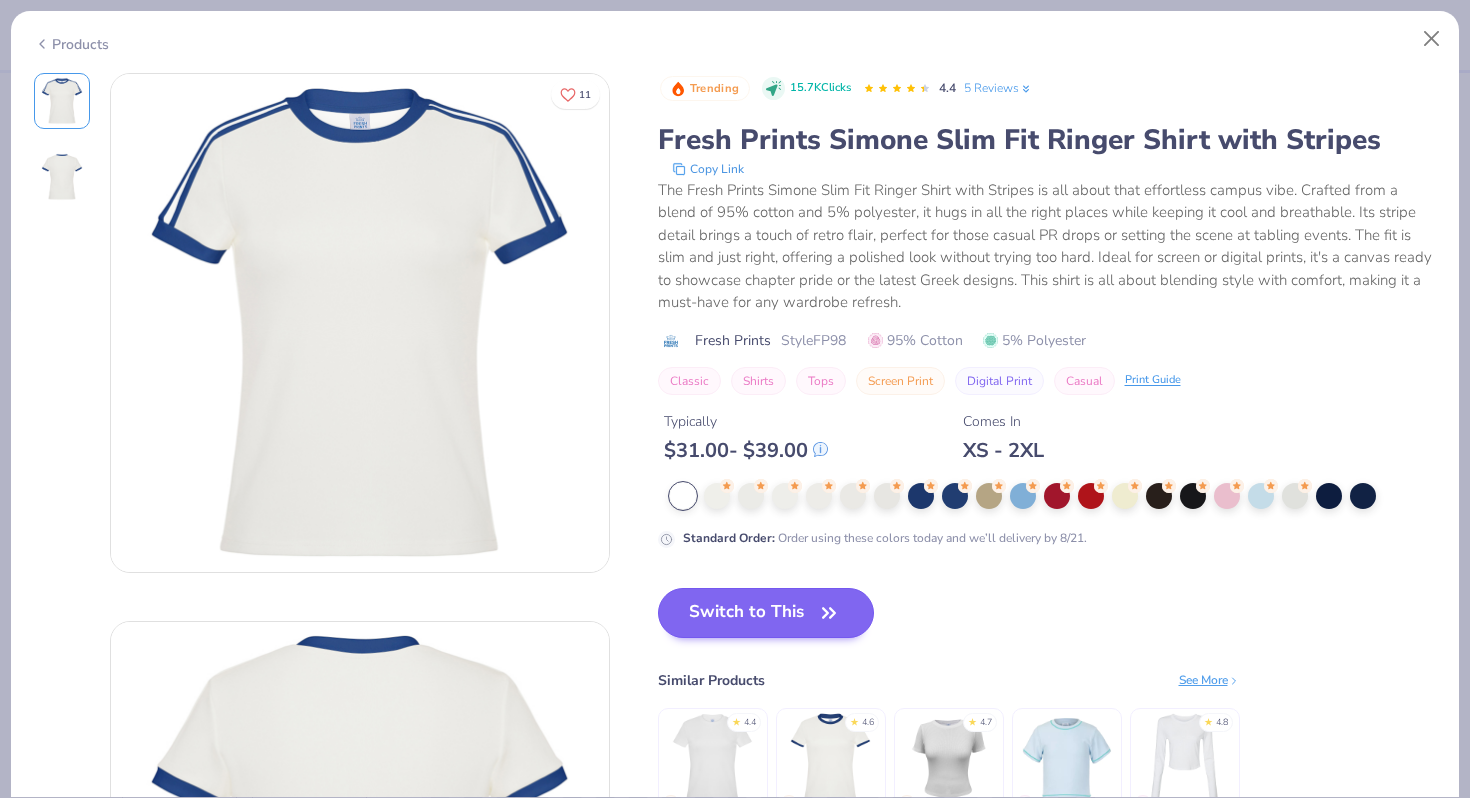scroll, scrollTop: 131, scrollLeft: 0, axis: vertical 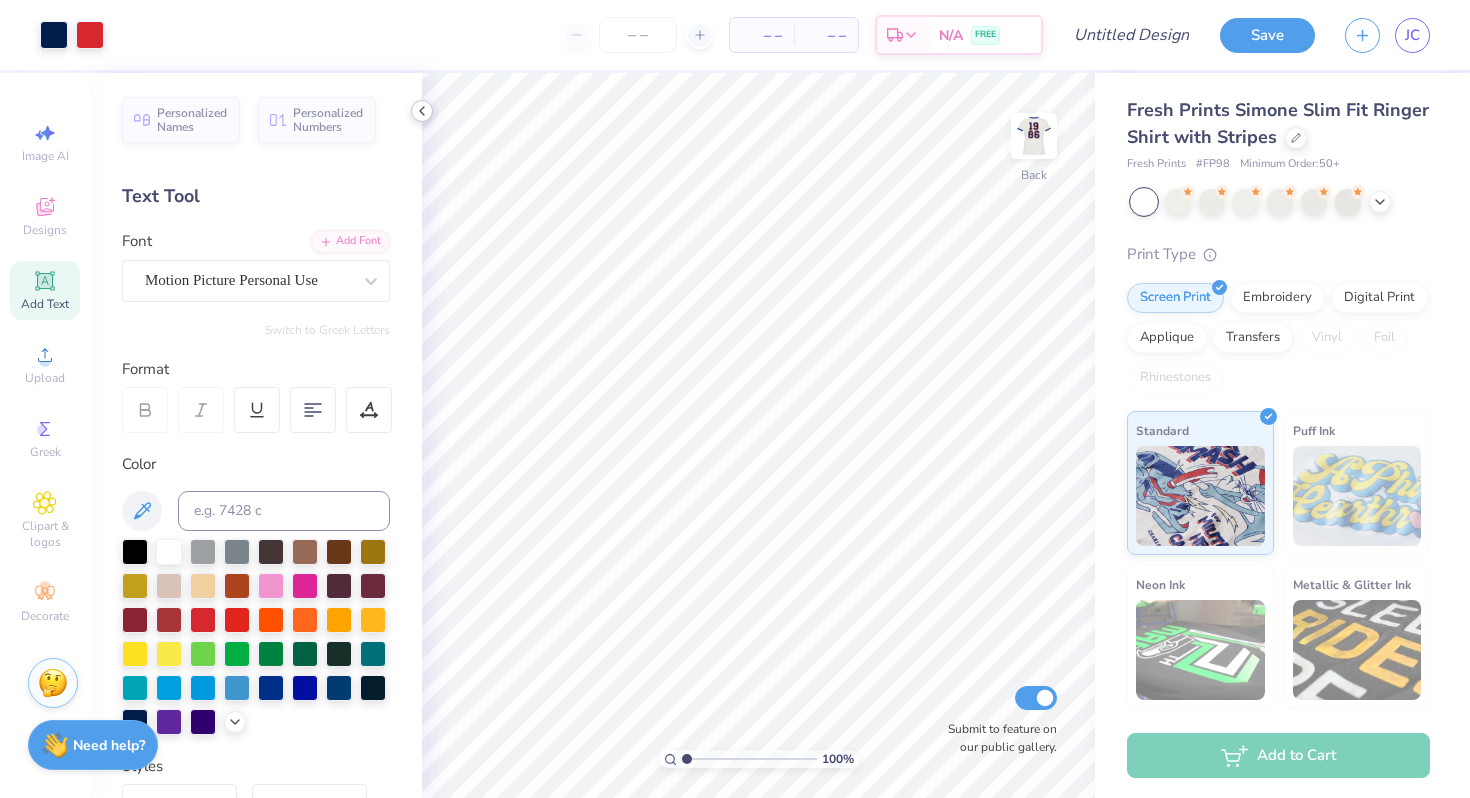 click 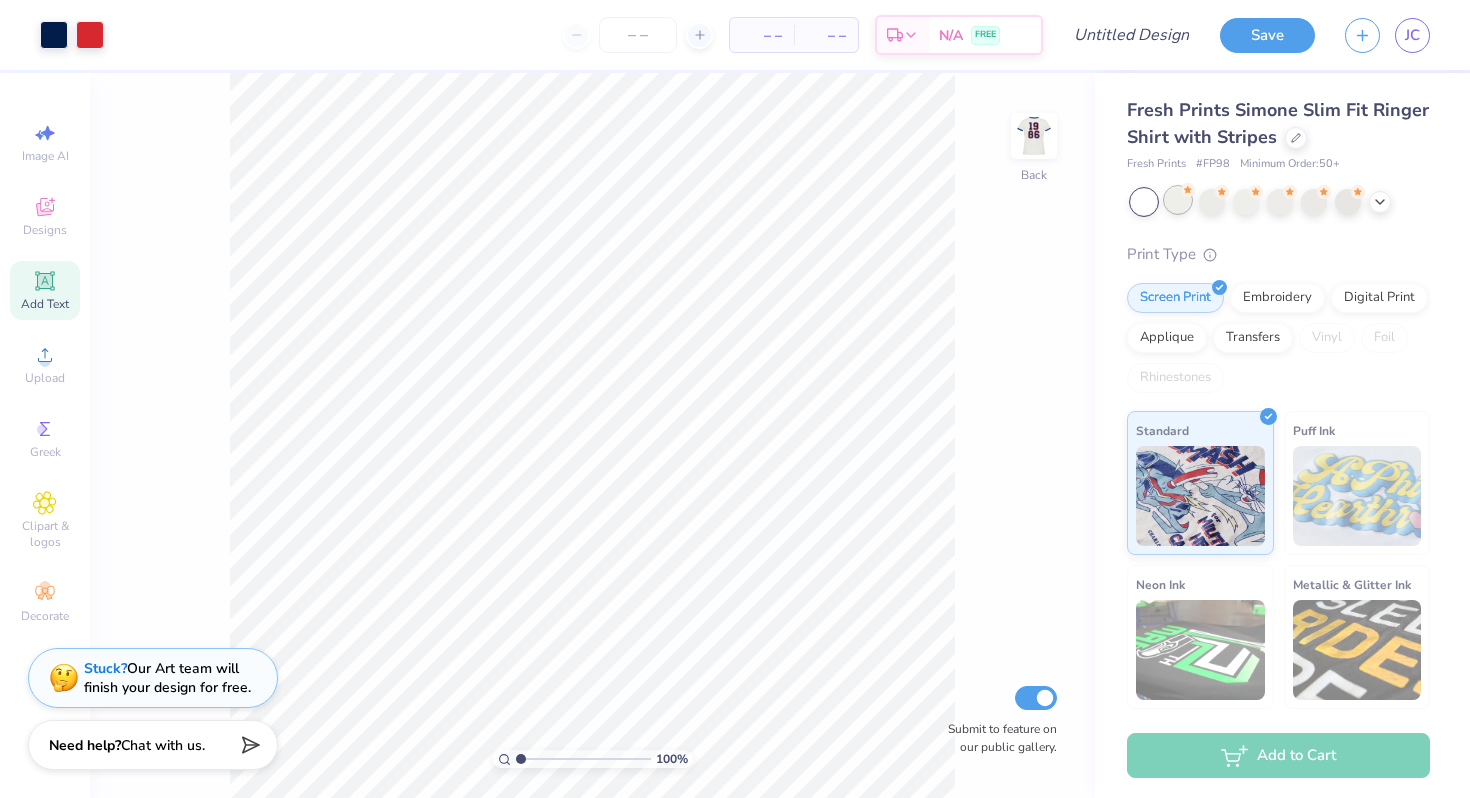 click at bounding box center (1178, 200) 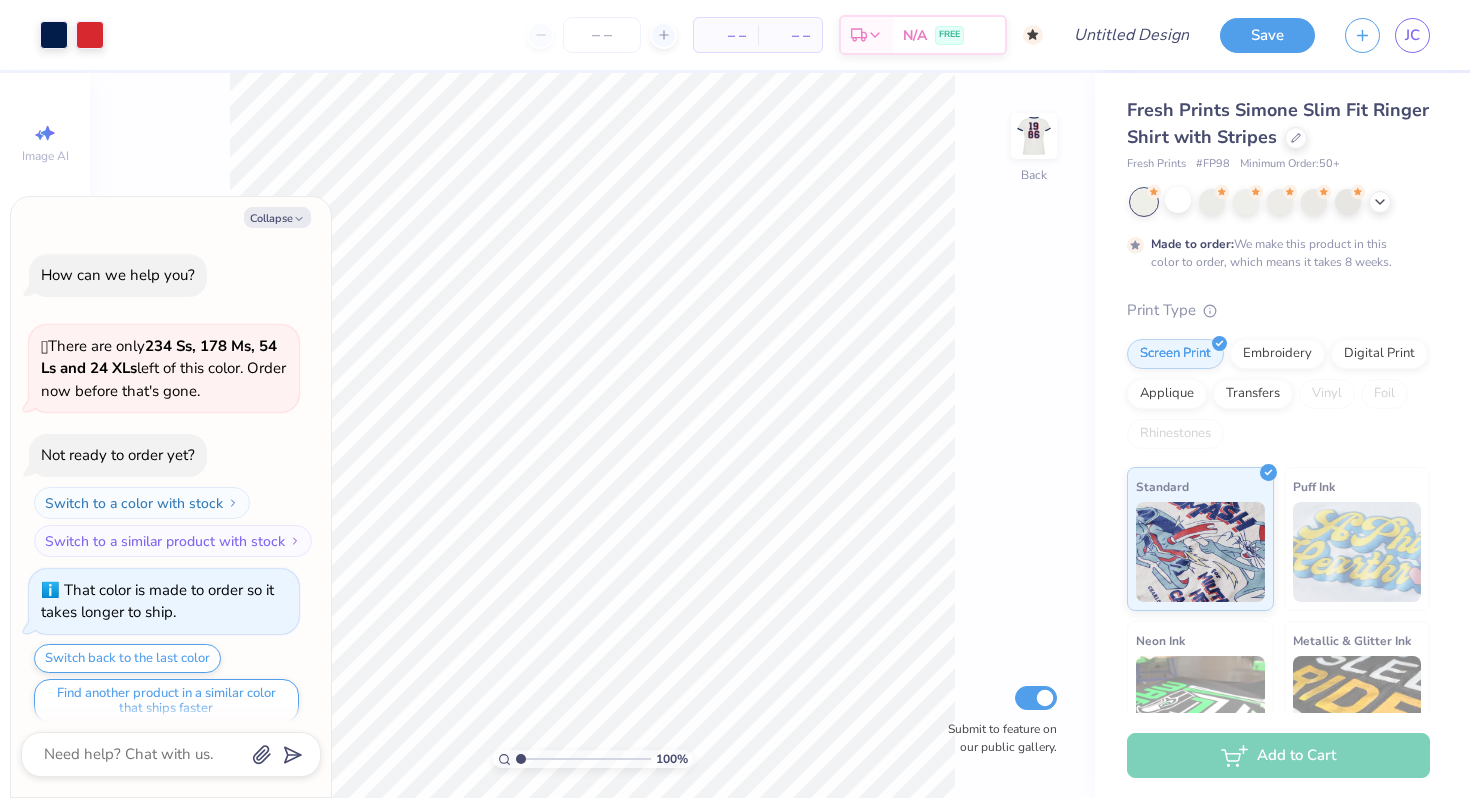 scroll, scrollTop: 16, scrollLeft: 0, axis: vertical 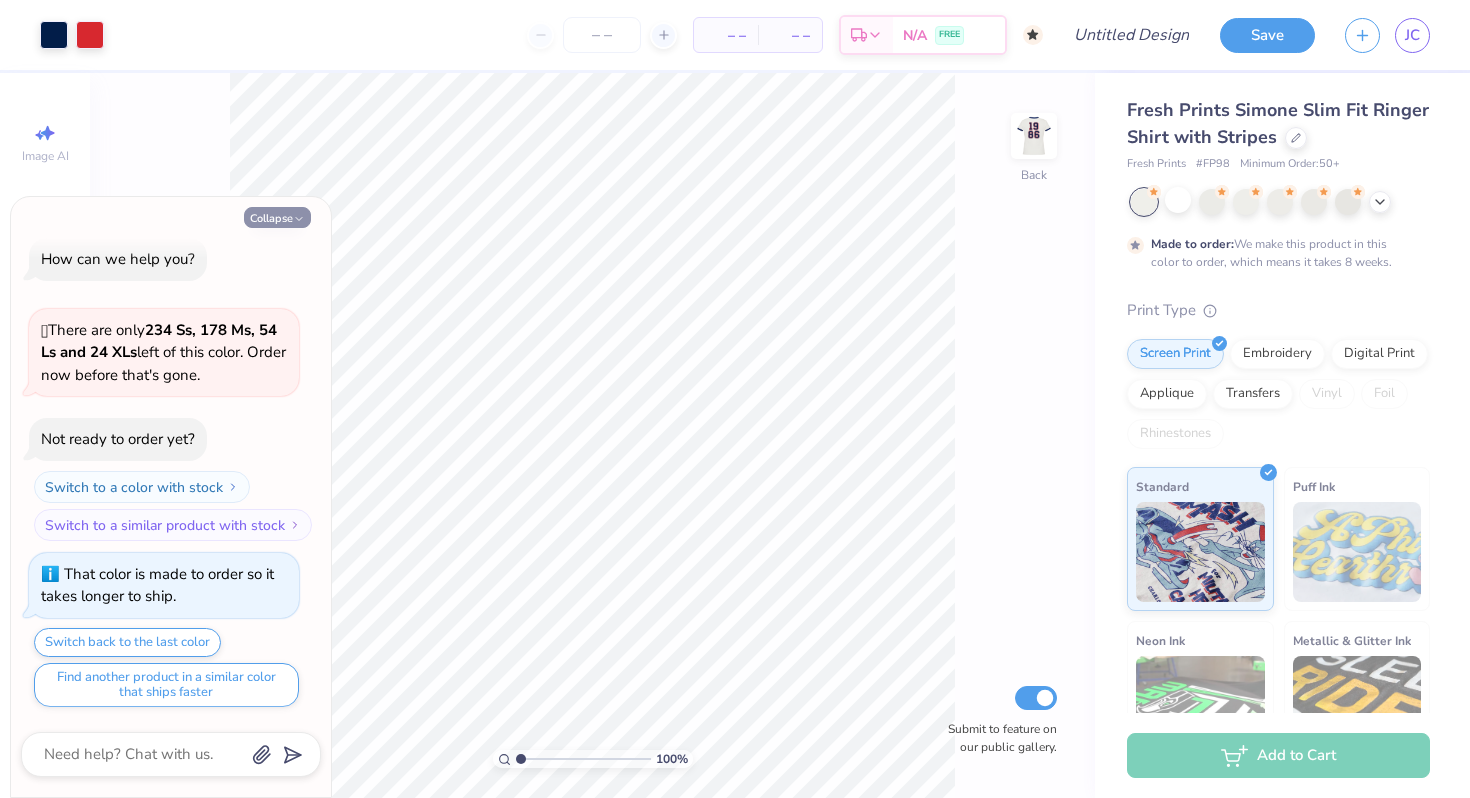 click 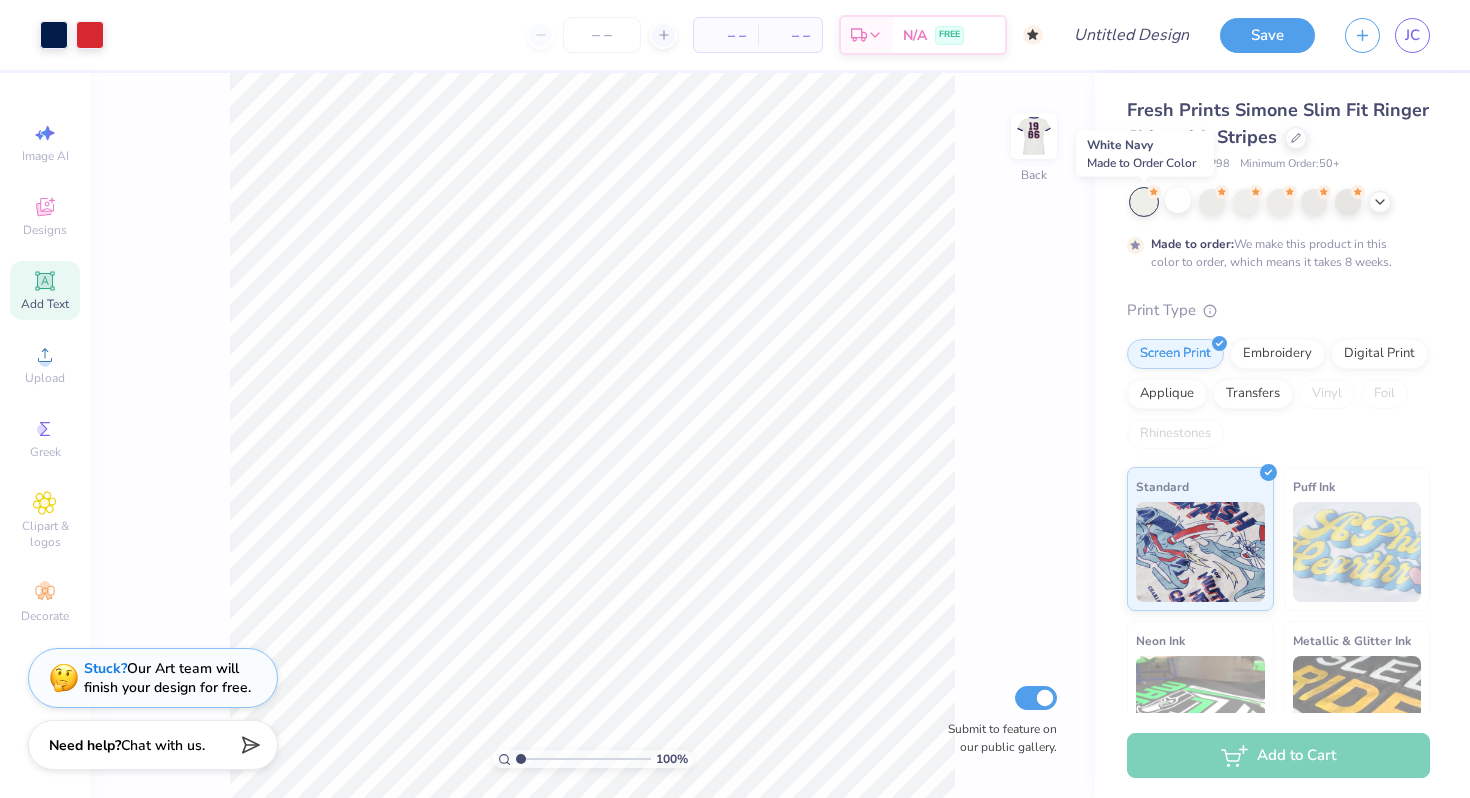 click at bounding box center (1144, 202) 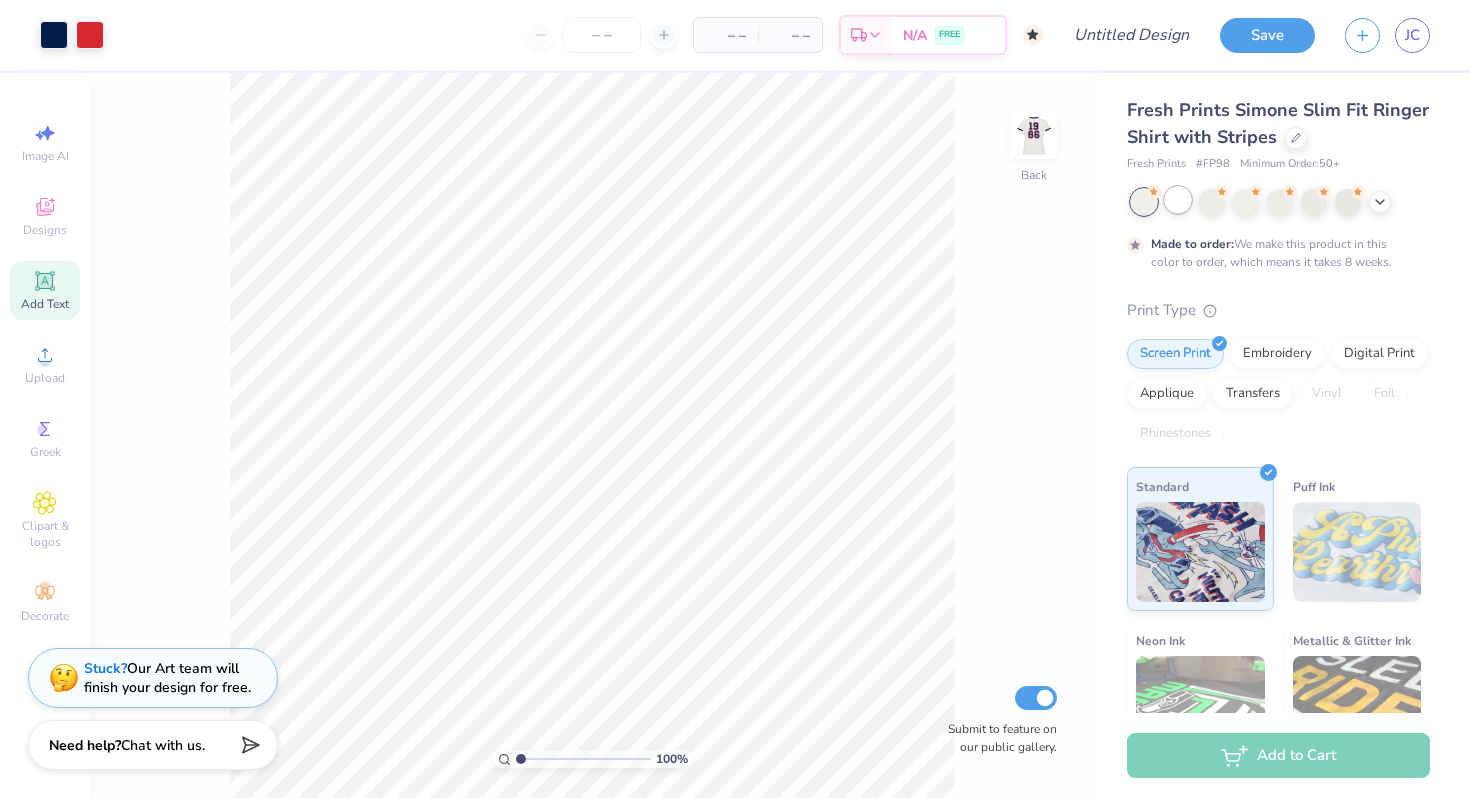 click at bounding box center [1178, 200] 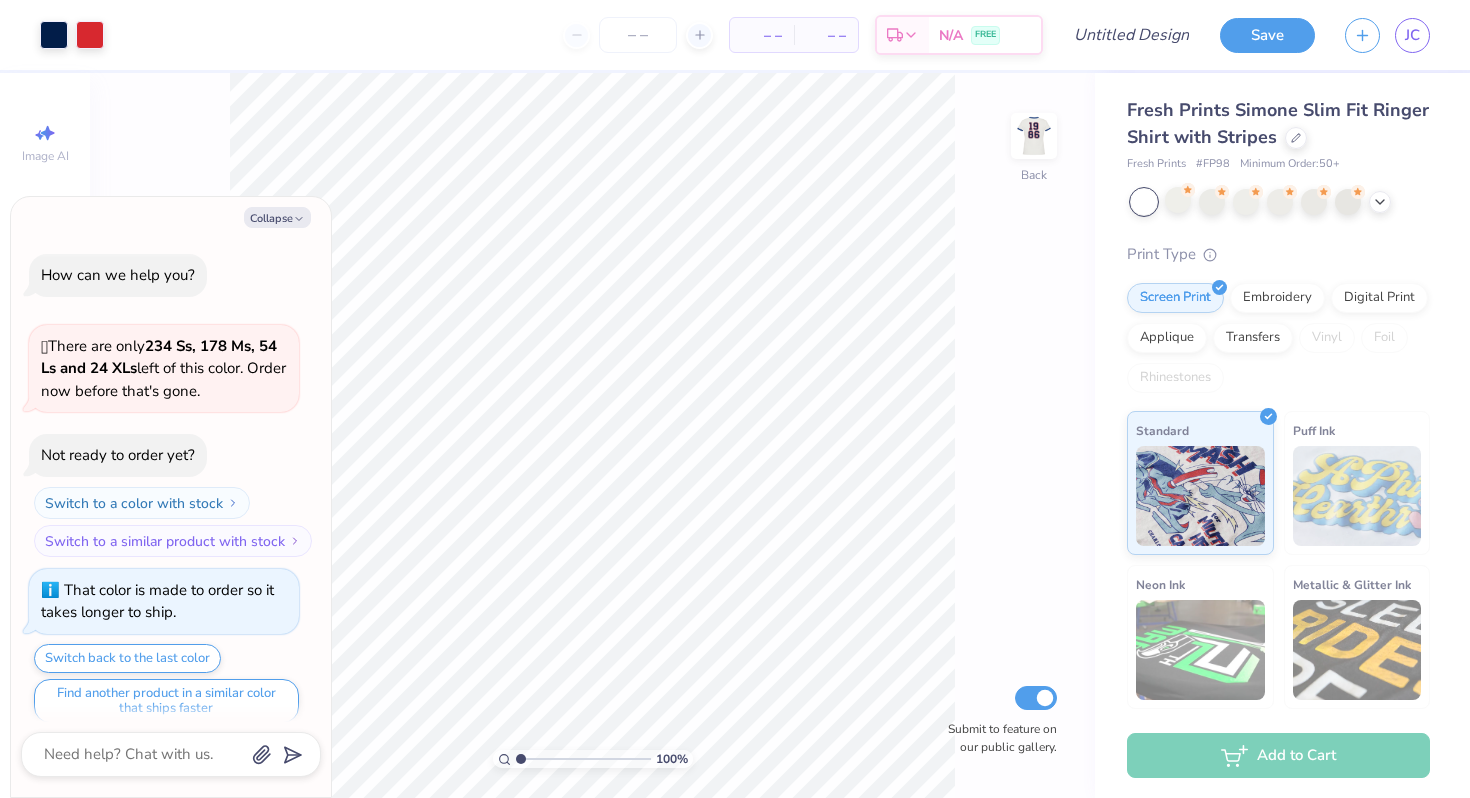 scroll, scrollTop: 116, scrollLeft: 0, axis: vertical 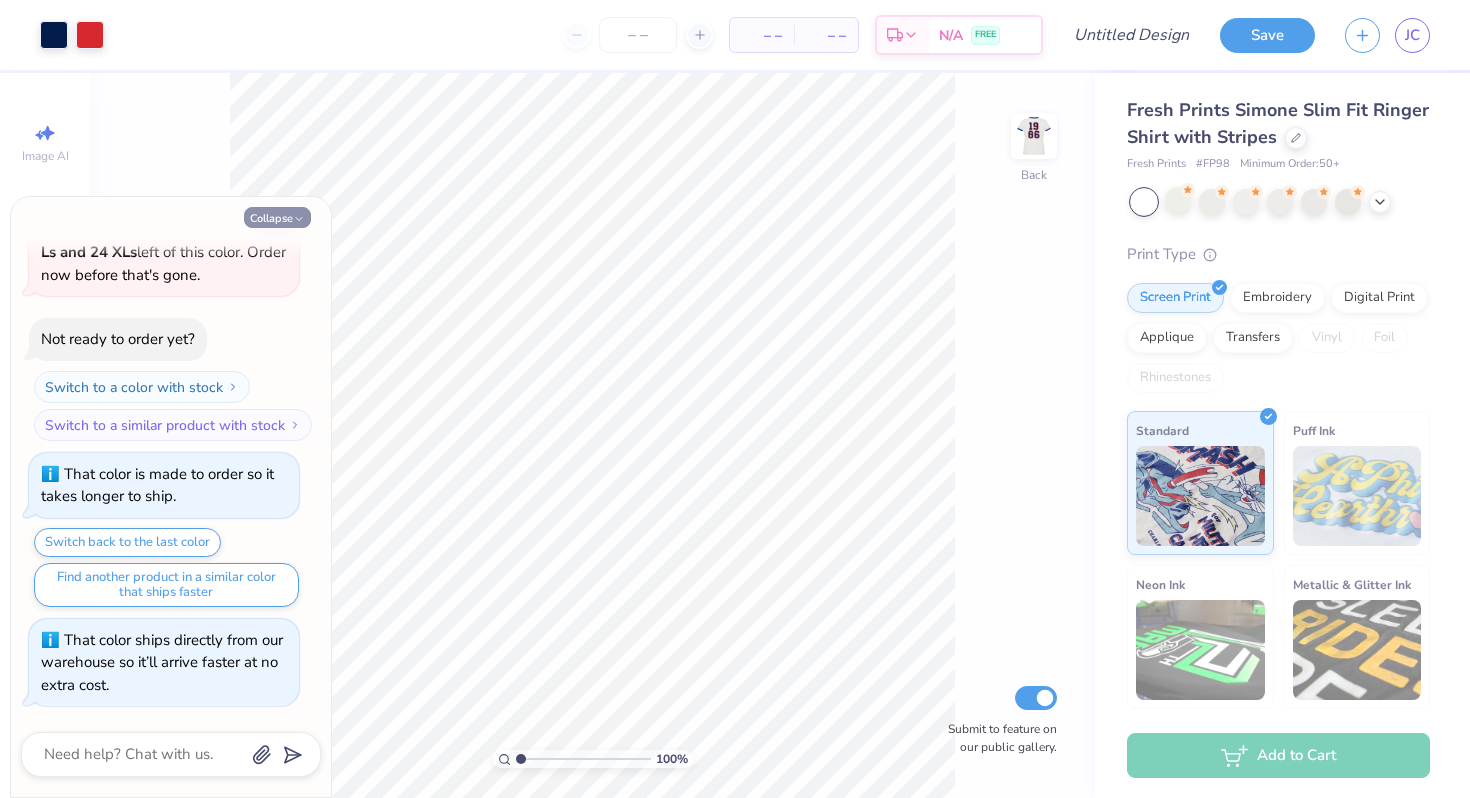 click on "Collapse" at bounding box center [277, 217] 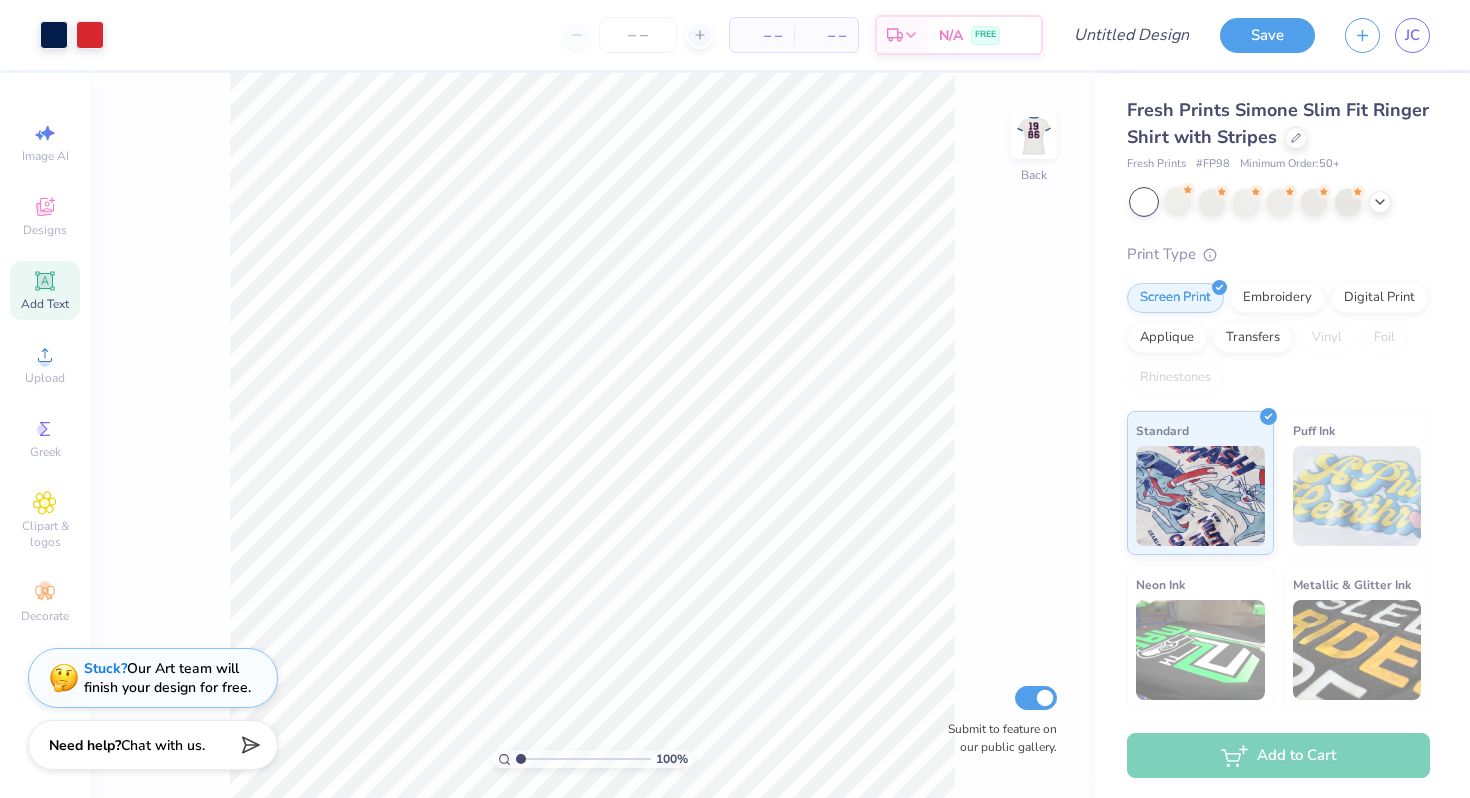 click on "Add to Cart" at bounding box center (1278, 755) 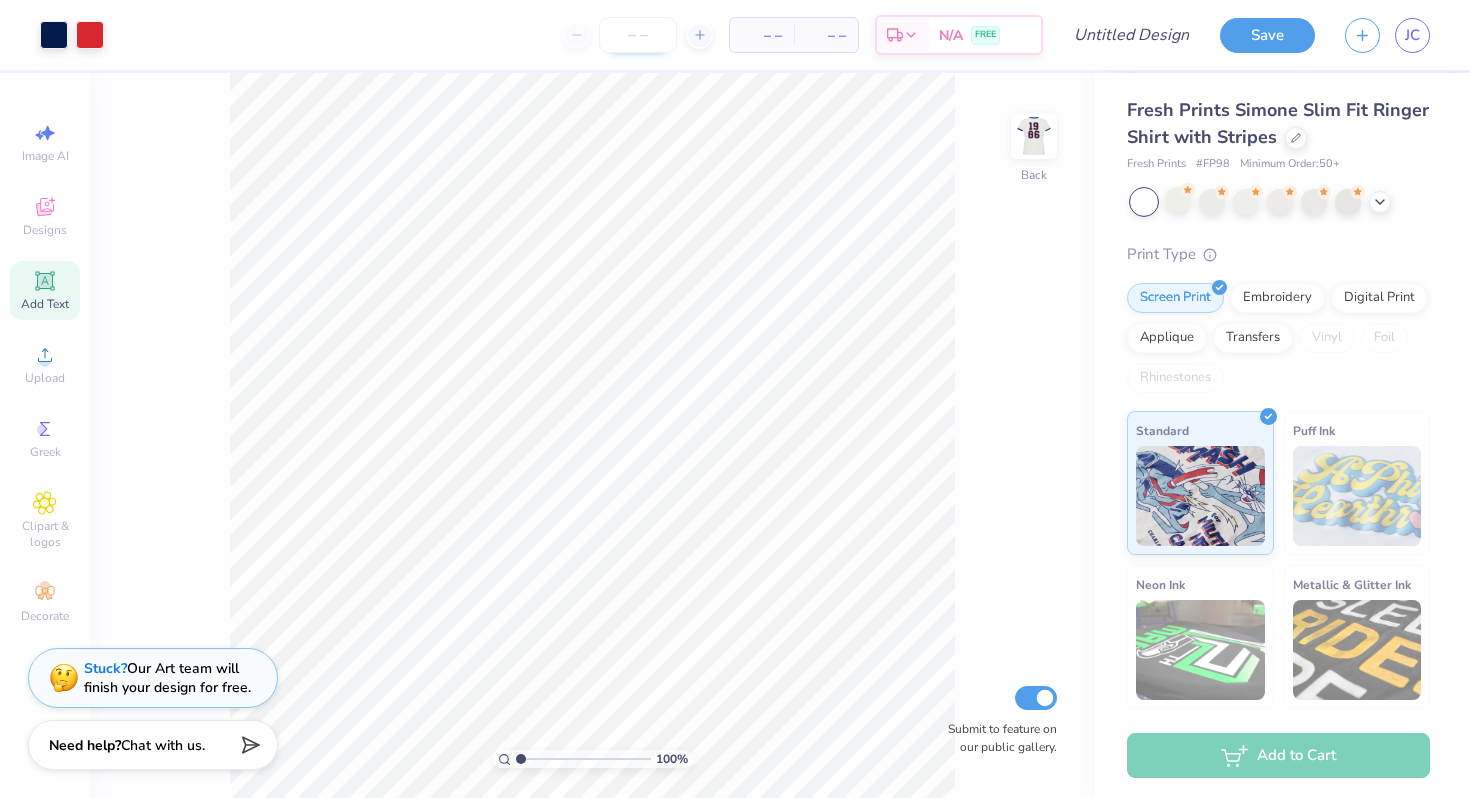 click at bounding box center (638, 35) 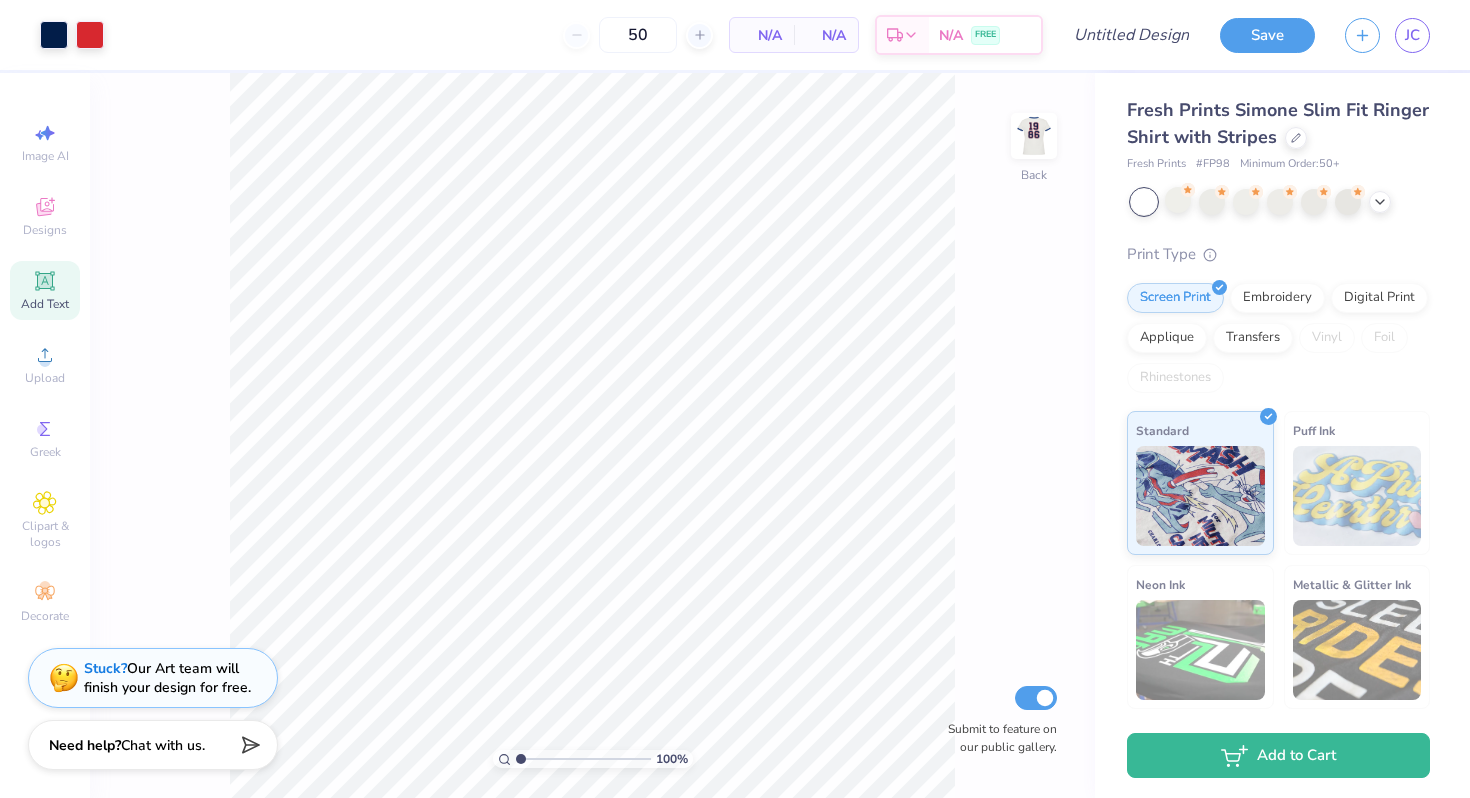 click on "N/A" at bounding box center (762, 35) 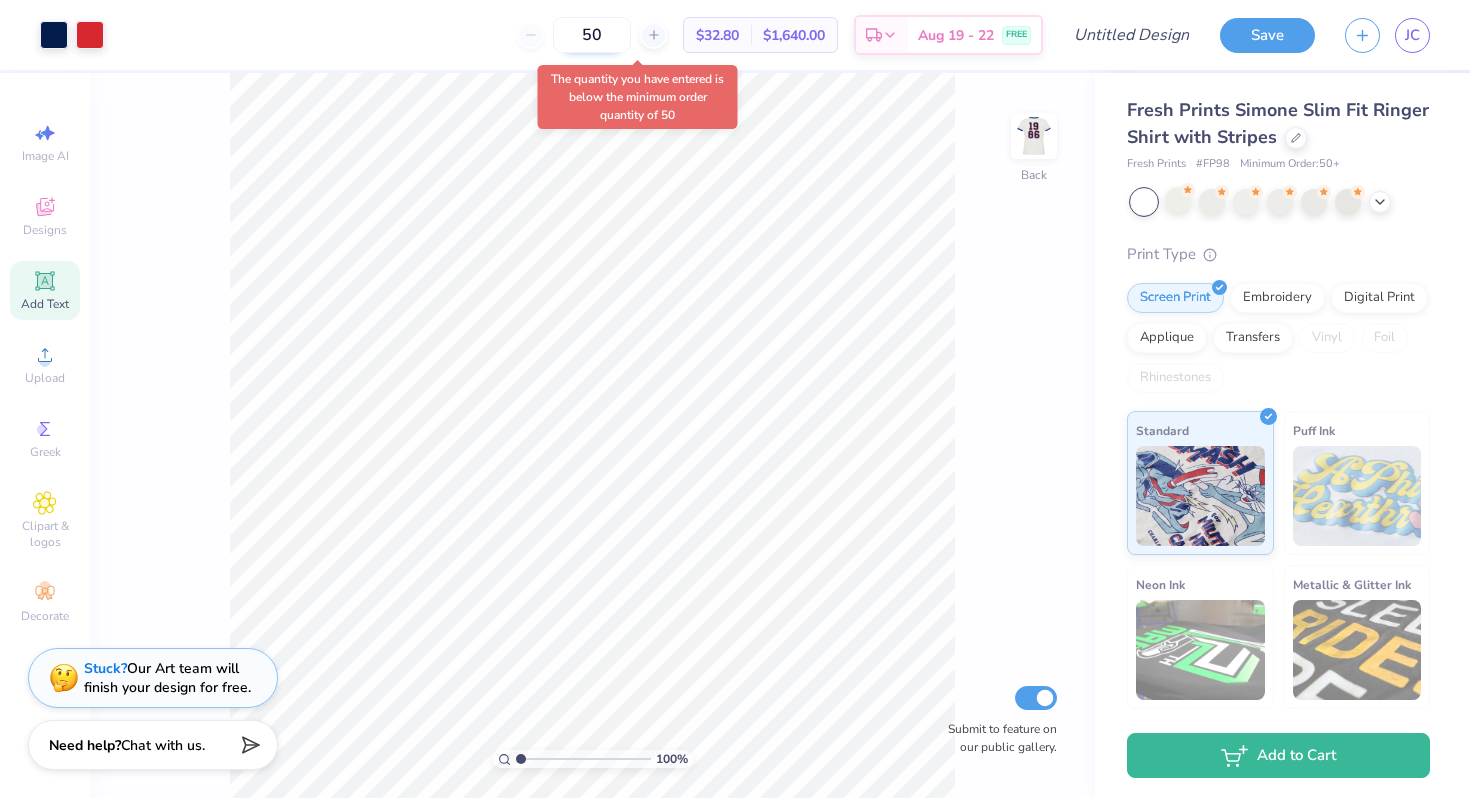 click on "50" at bounding box center [592, 35] 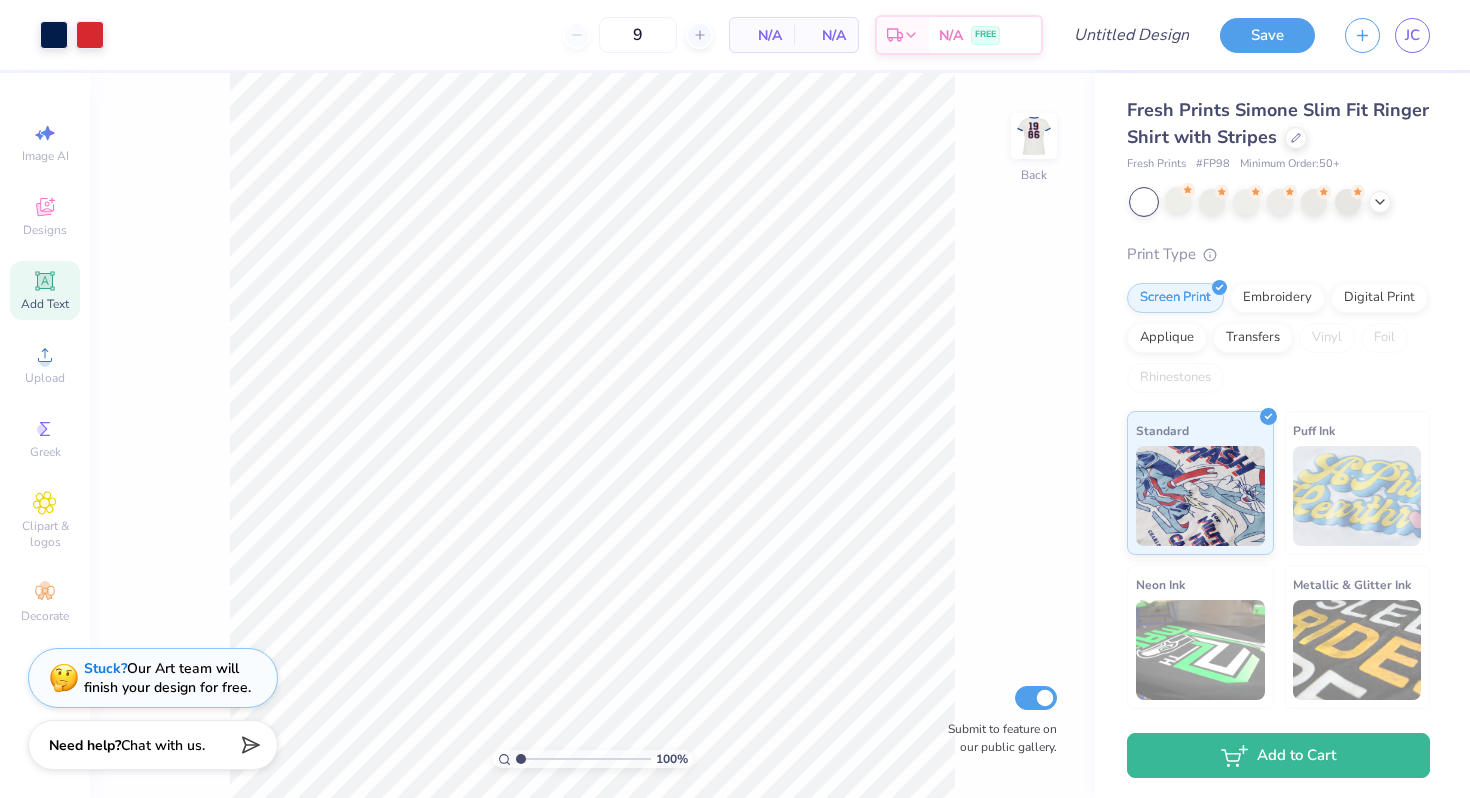 type on "50" 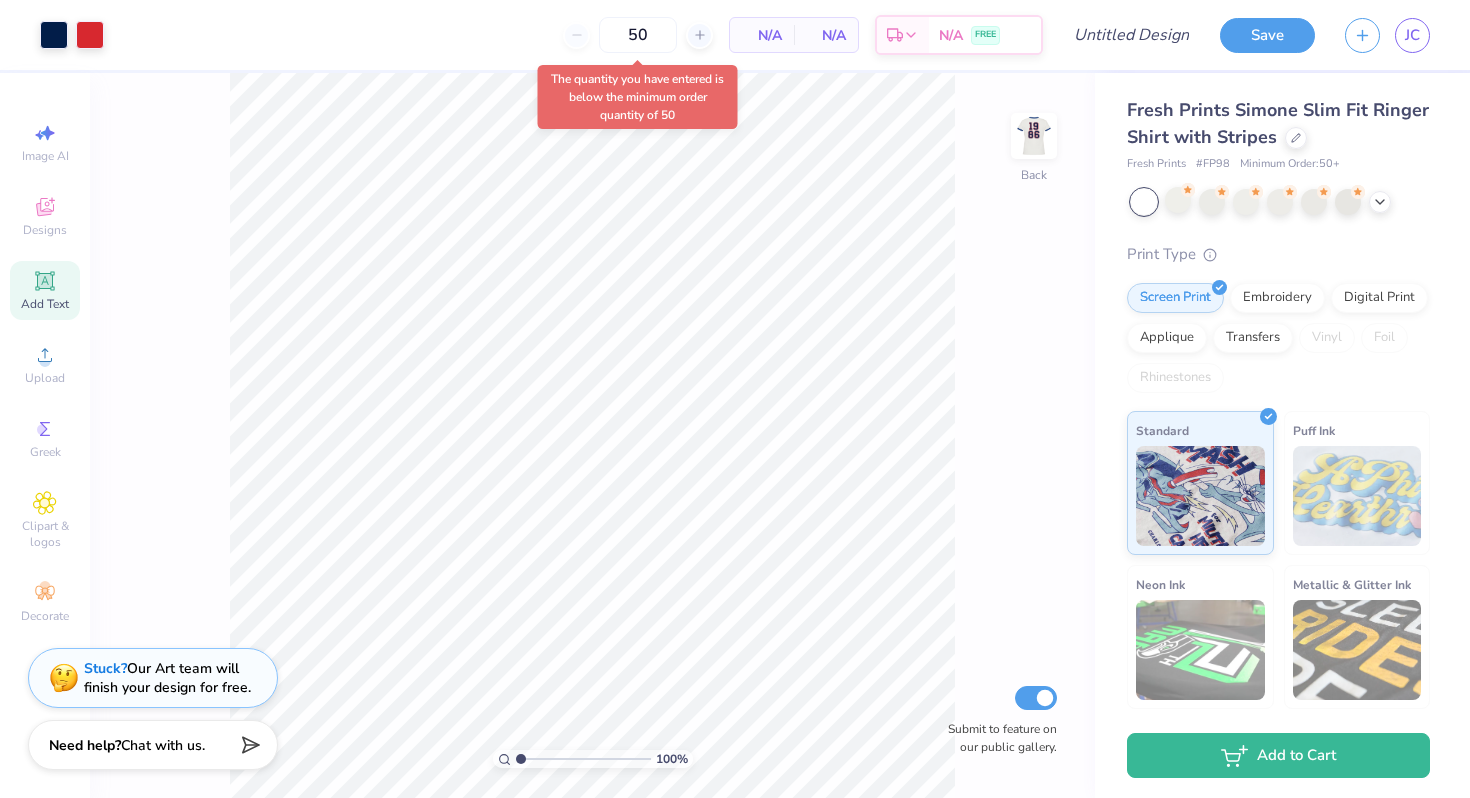 click on "N/A" at bounding box center (762, 35) 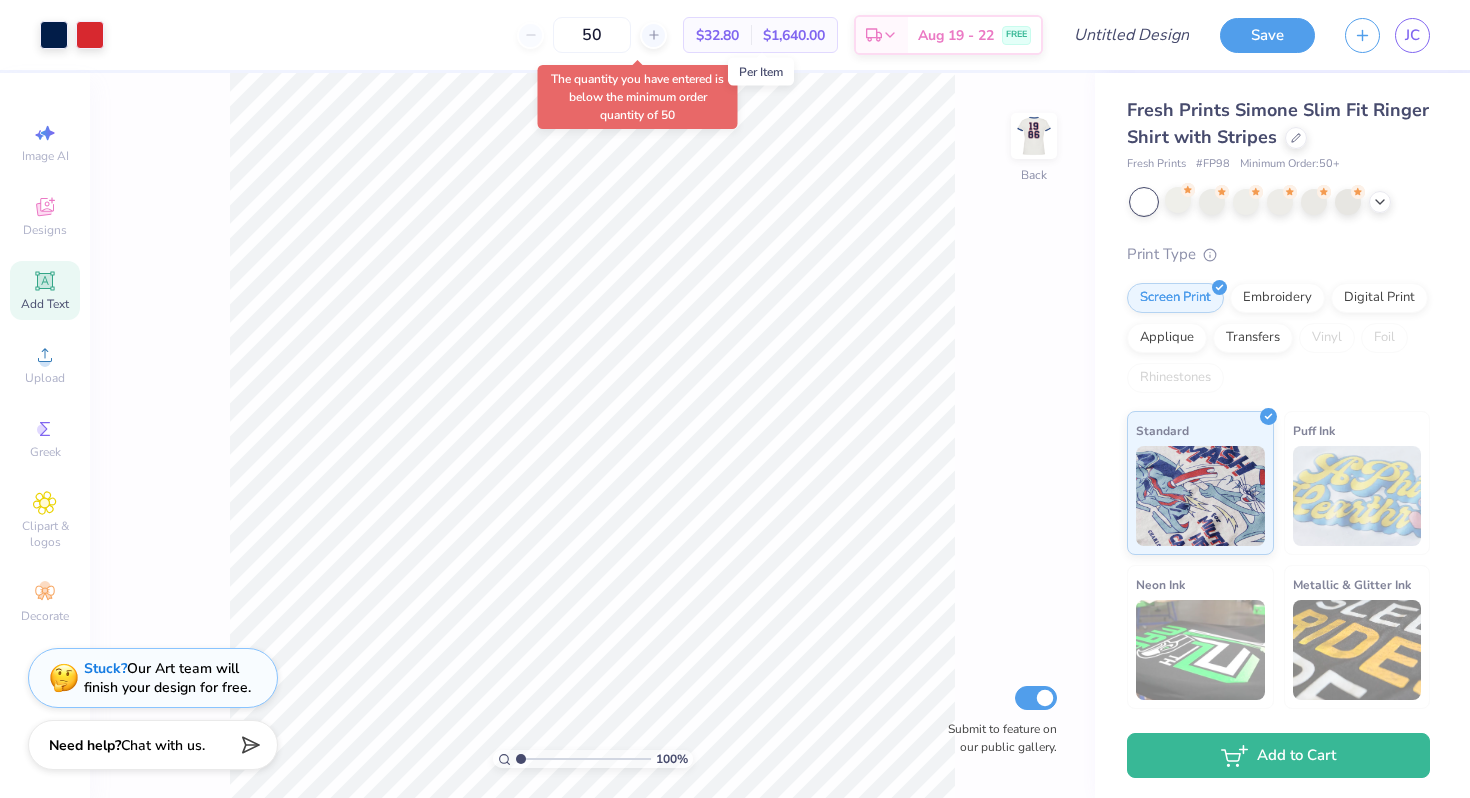 click on "50" at bounding box center (592, 35) 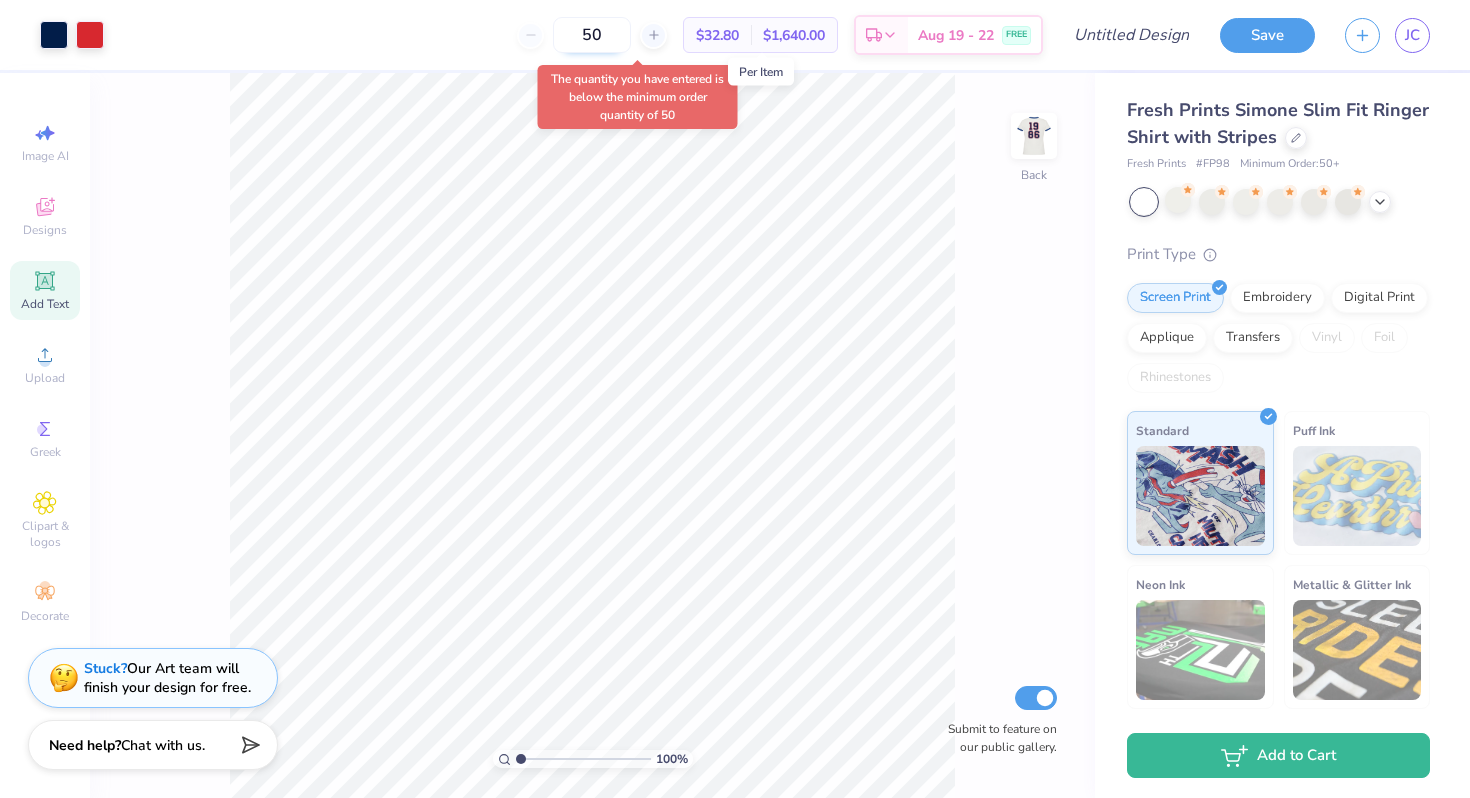 click on "50" at bounding box center [592, 35] 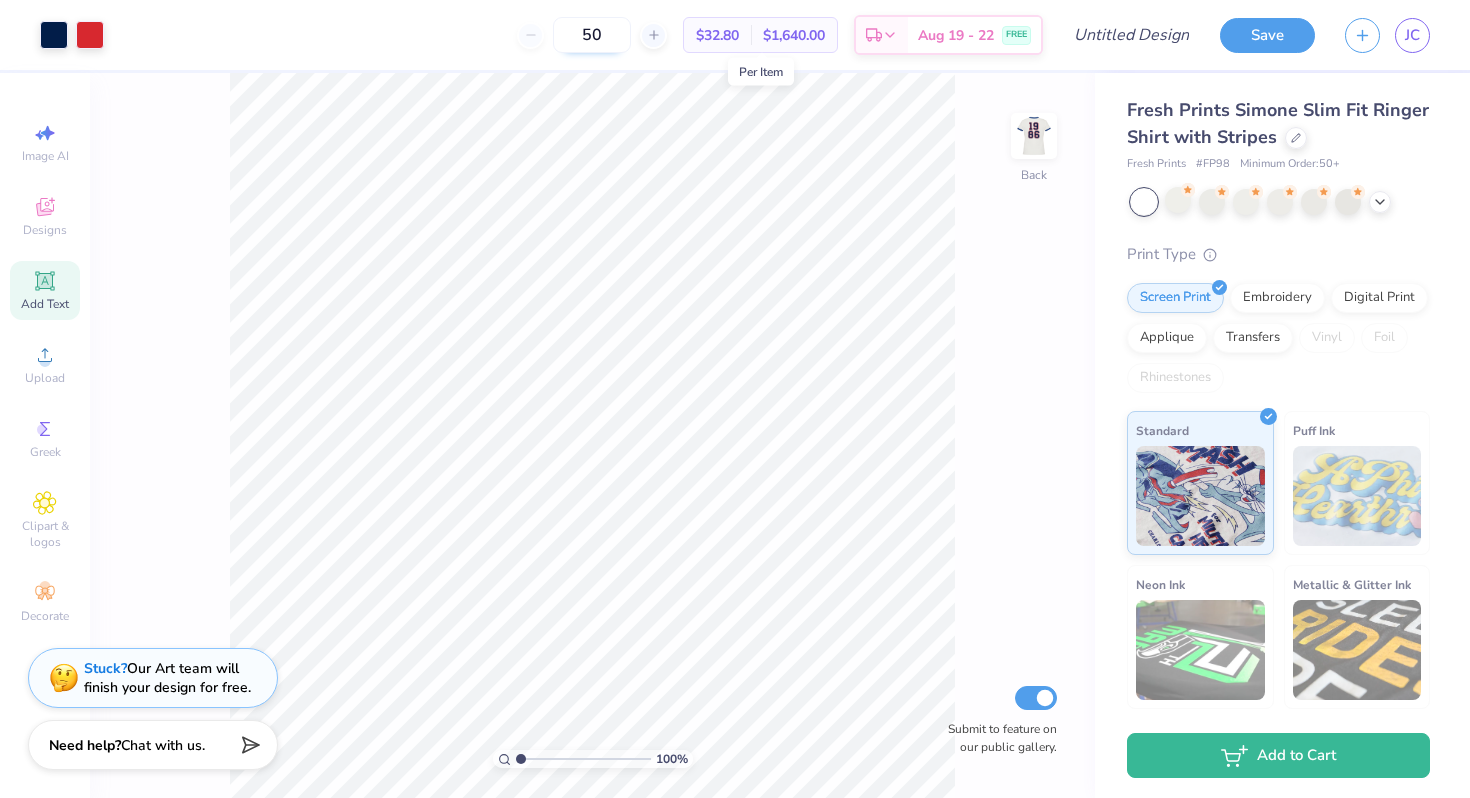 click on "50" at bounding box center (592, 35) 